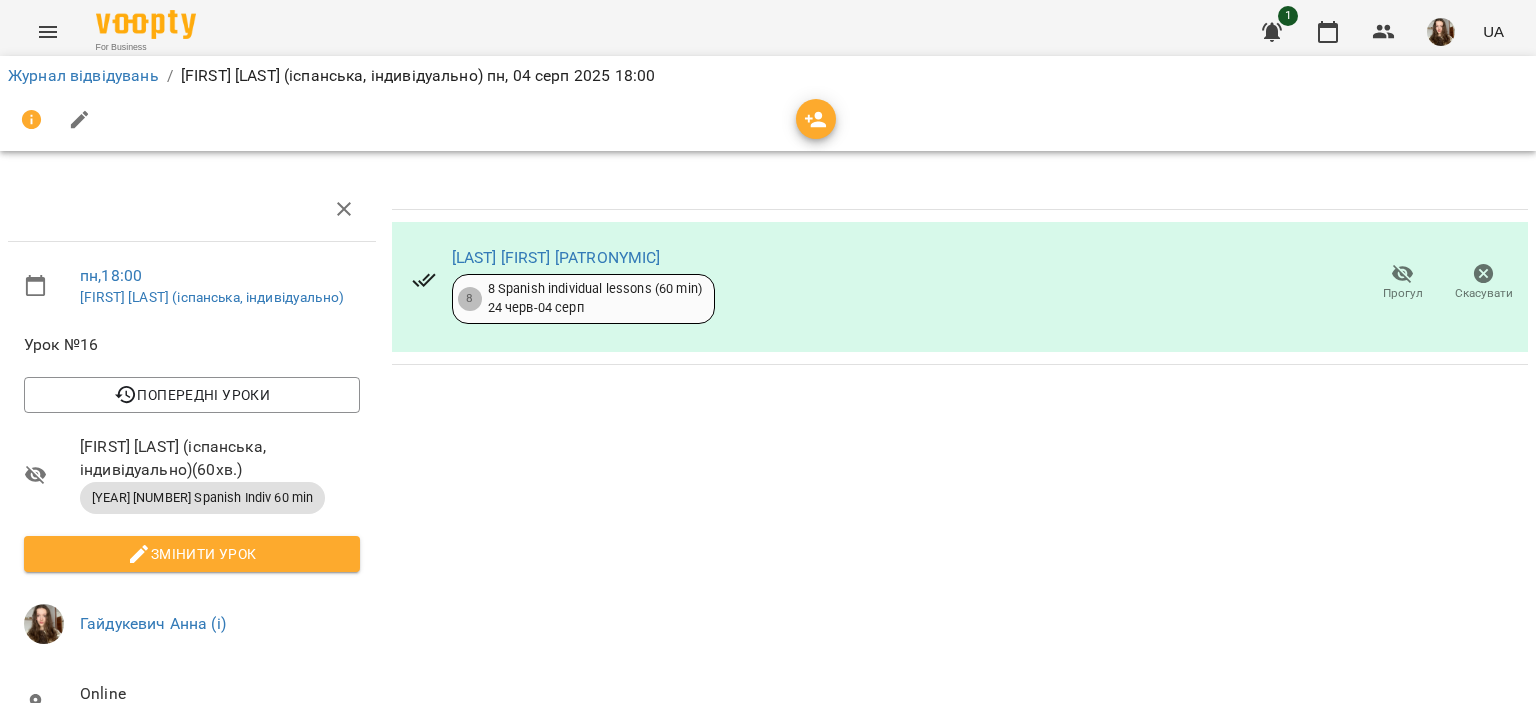 scroll, scrollTop: 0, scrollLeft: 0, axis: both 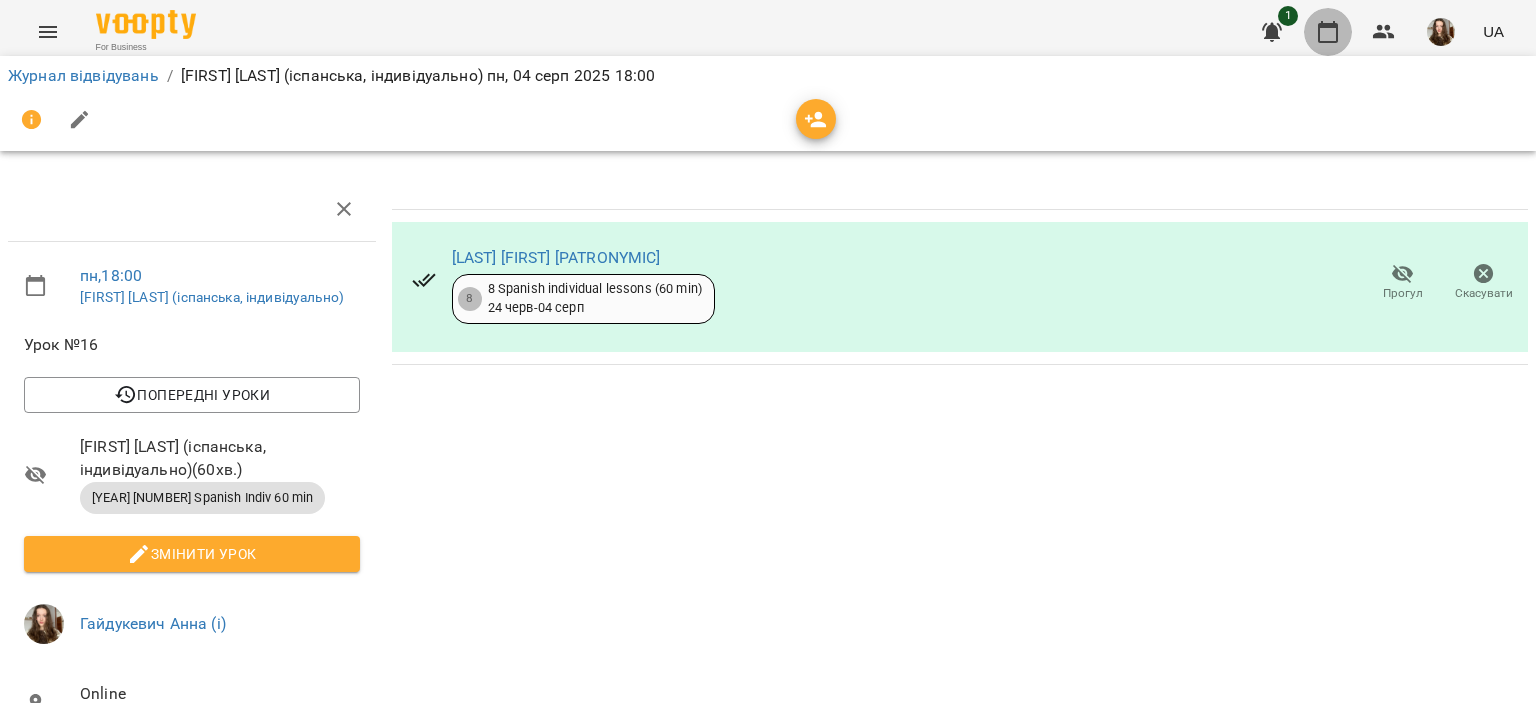 click 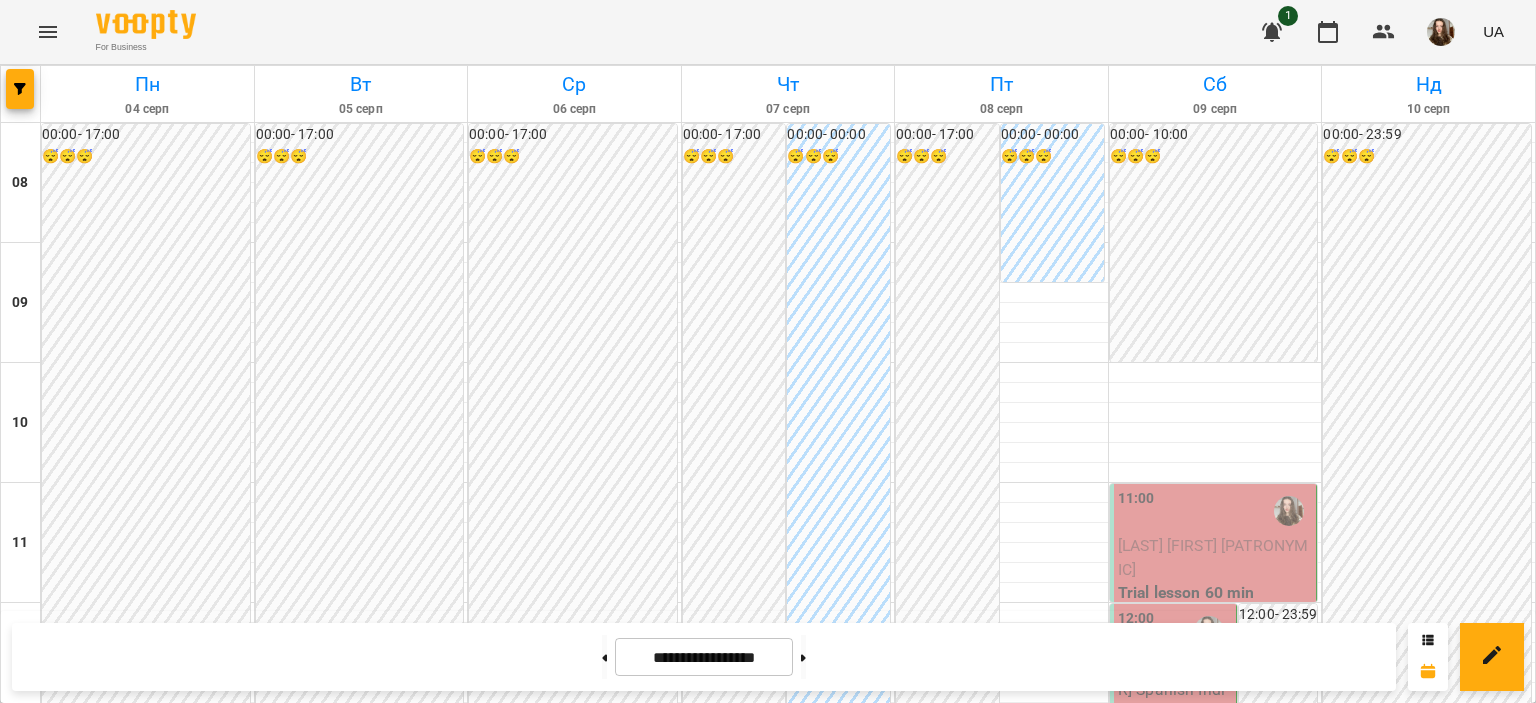 scroll, scrollTop: 1032, scrollLeft: 0, axis: vertical 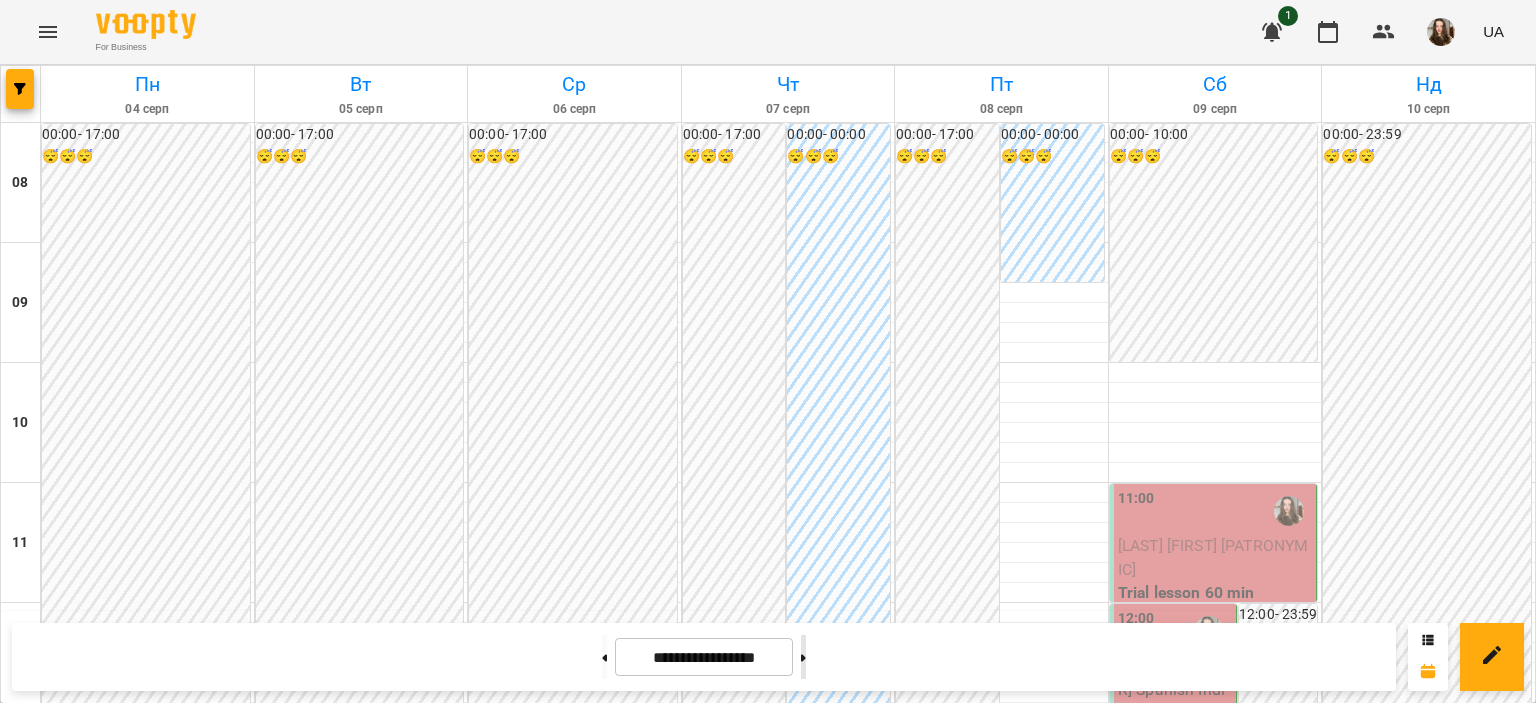 click 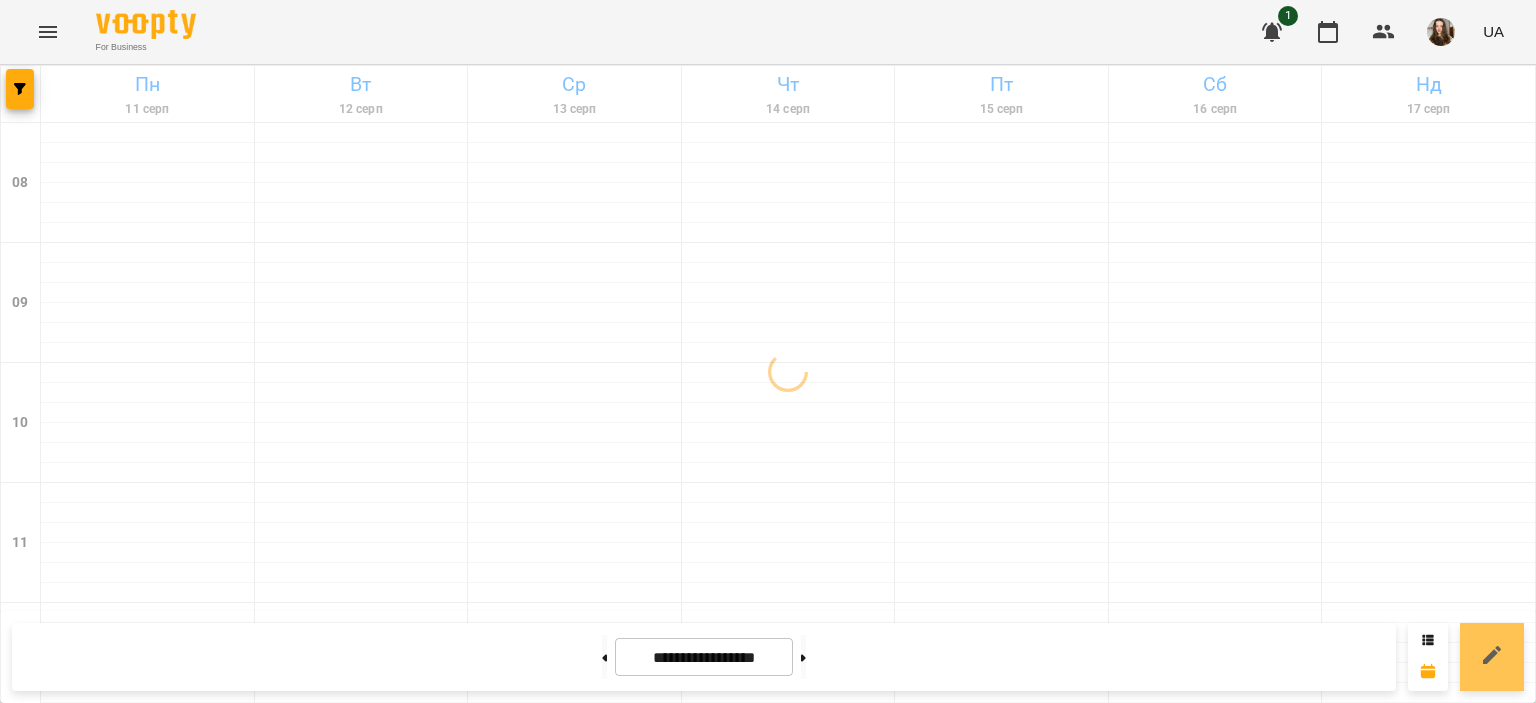 click at bounding box center (1492, 657) 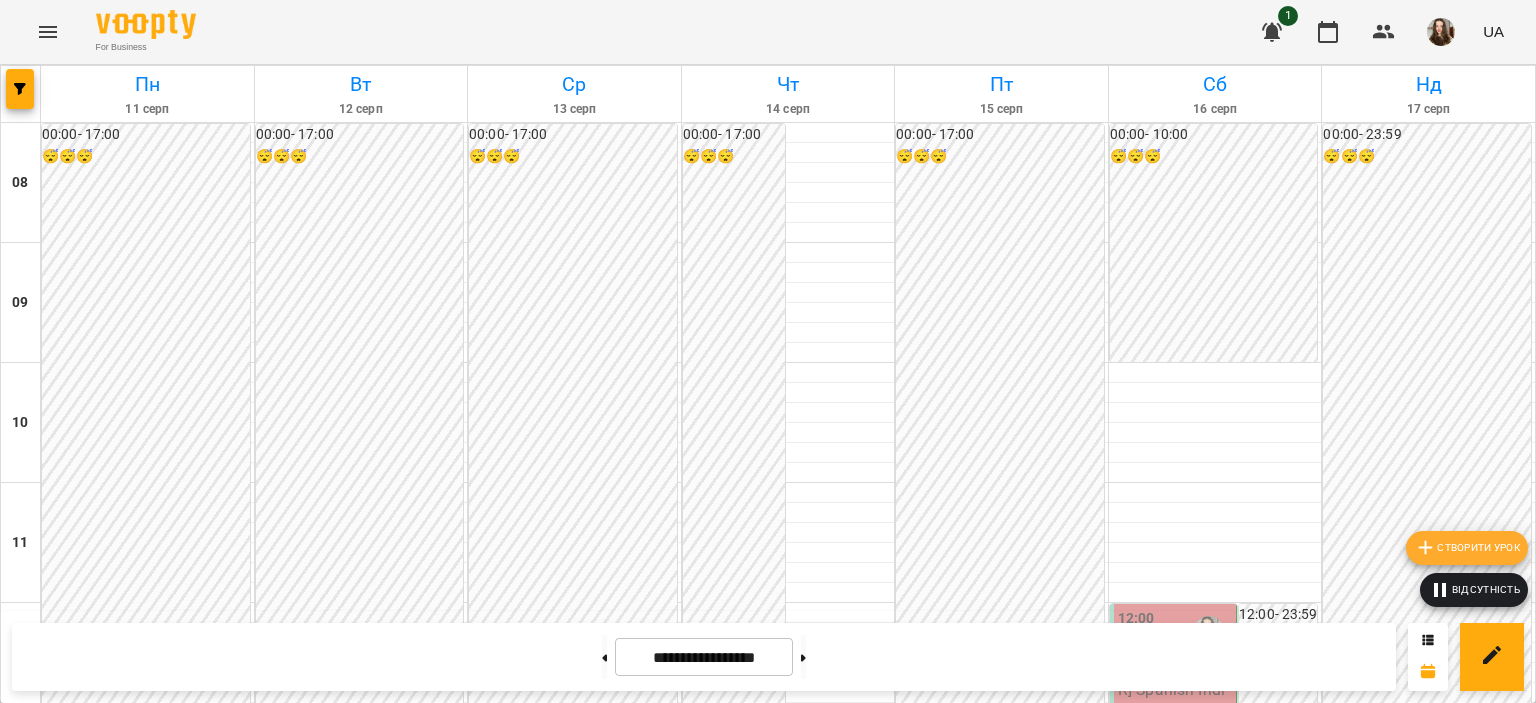 click on "Відсутність" at bounding box center (1474, 590) 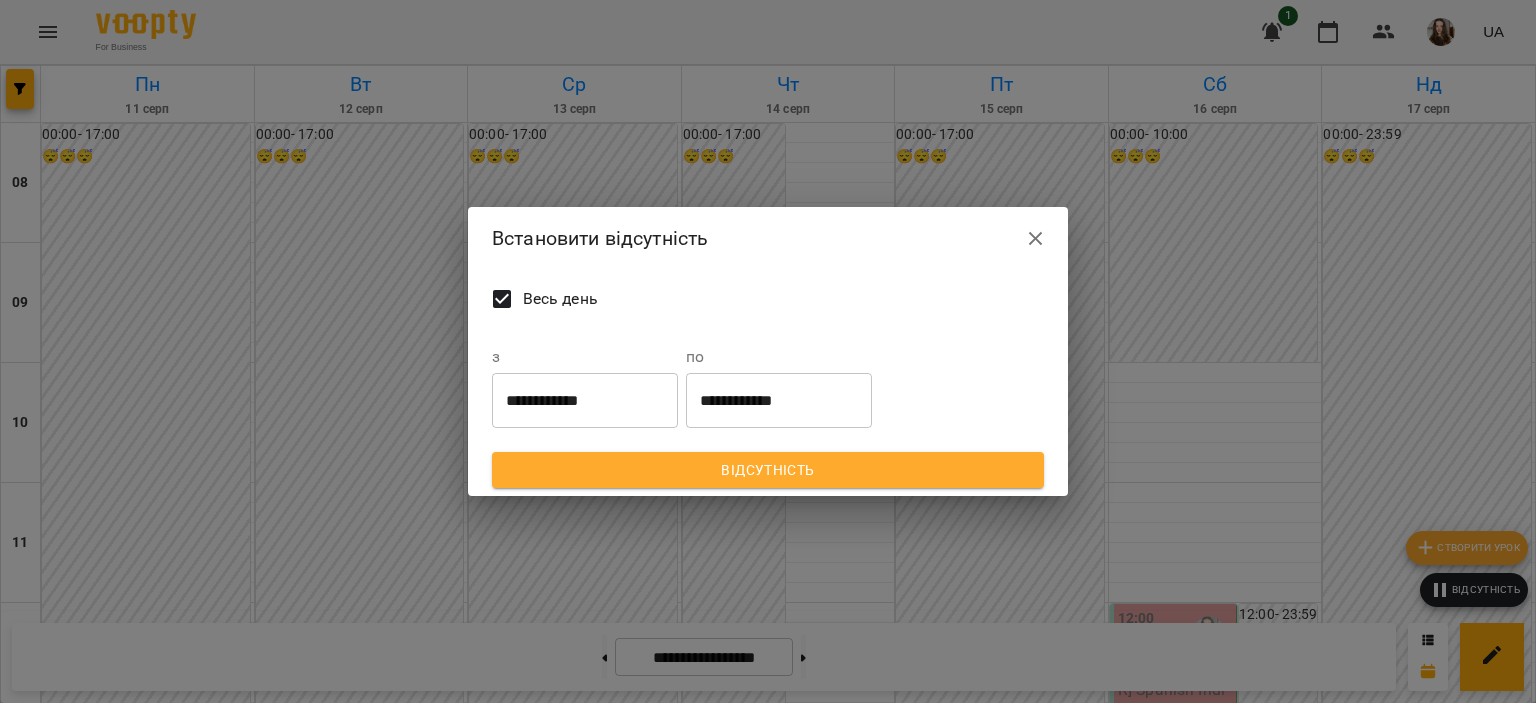 click 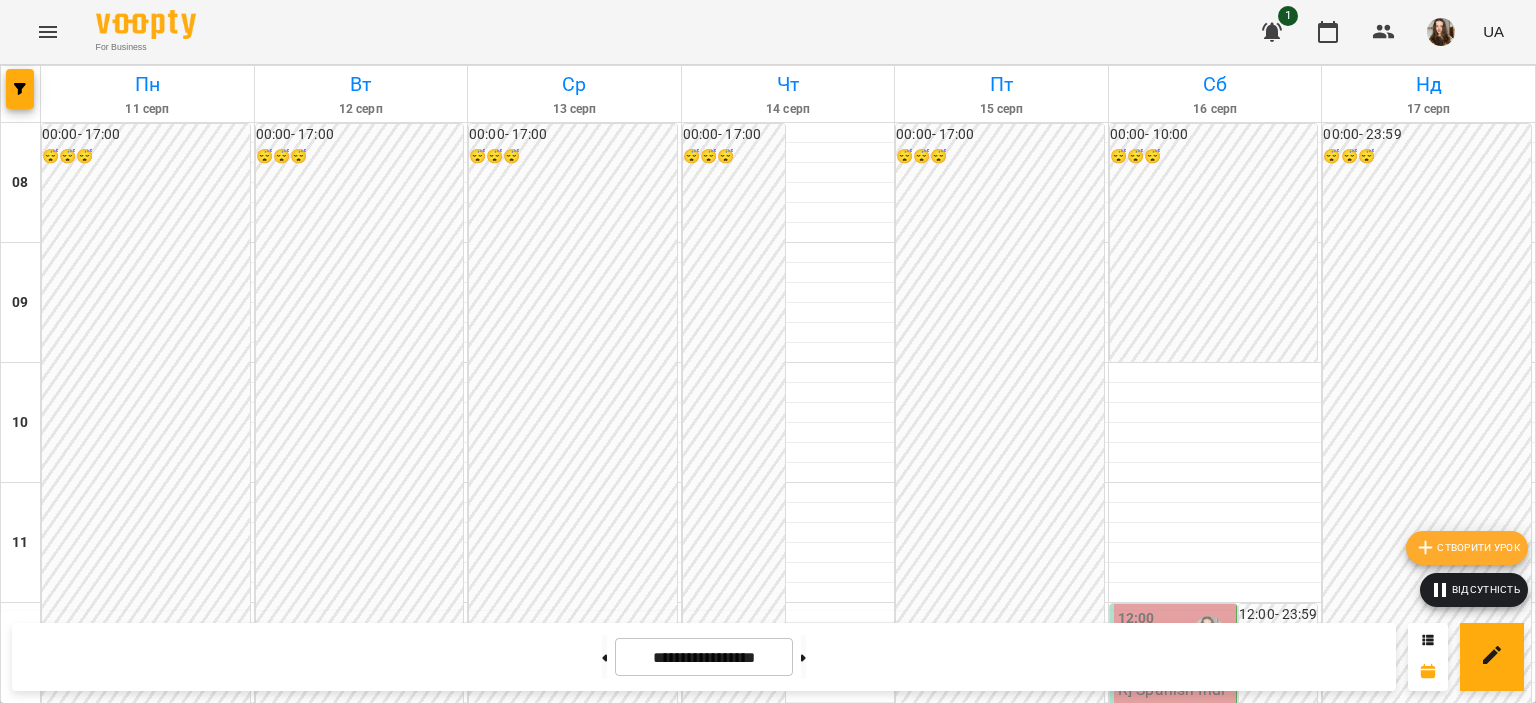 click at bounding box center (1441, 32) 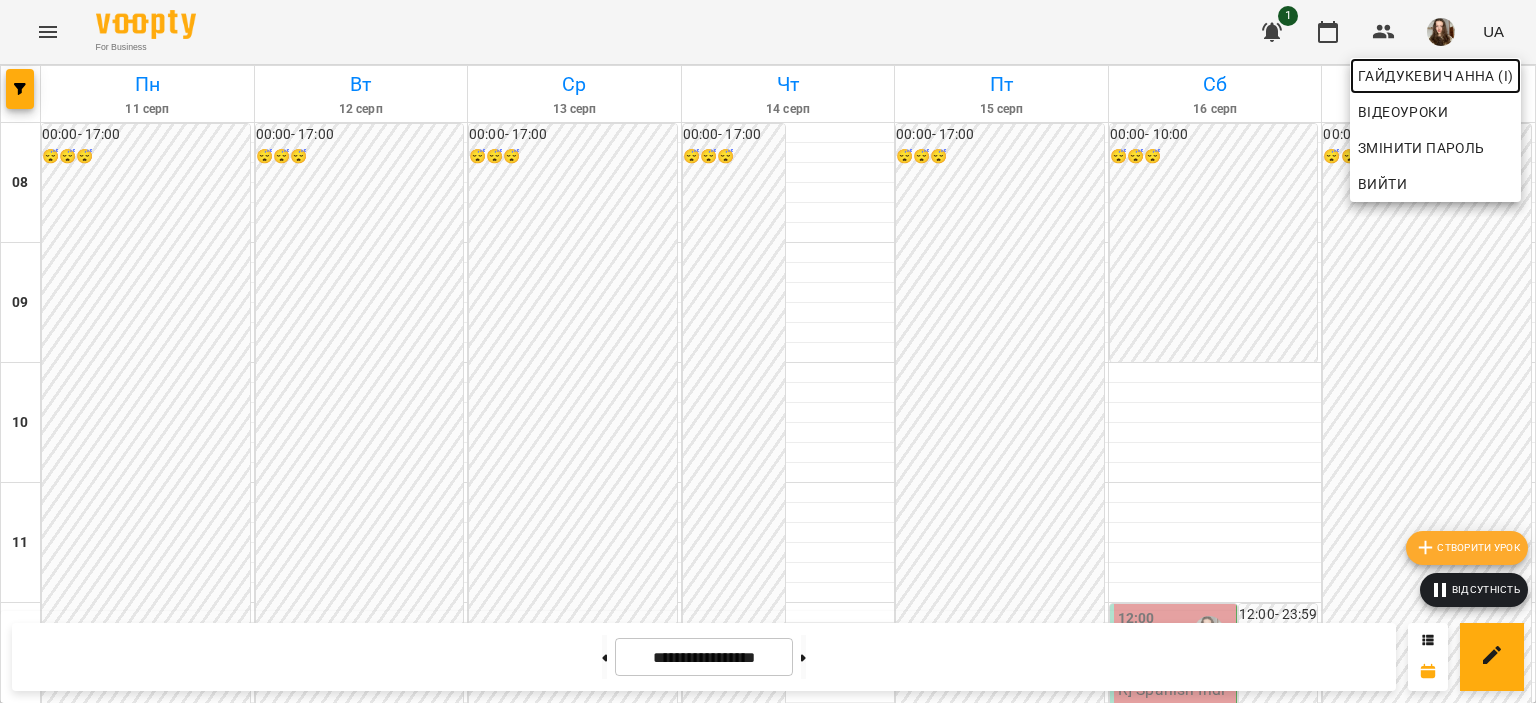 click on "Гайдукевич Анна (і)" at bounding box center [1435, 76] 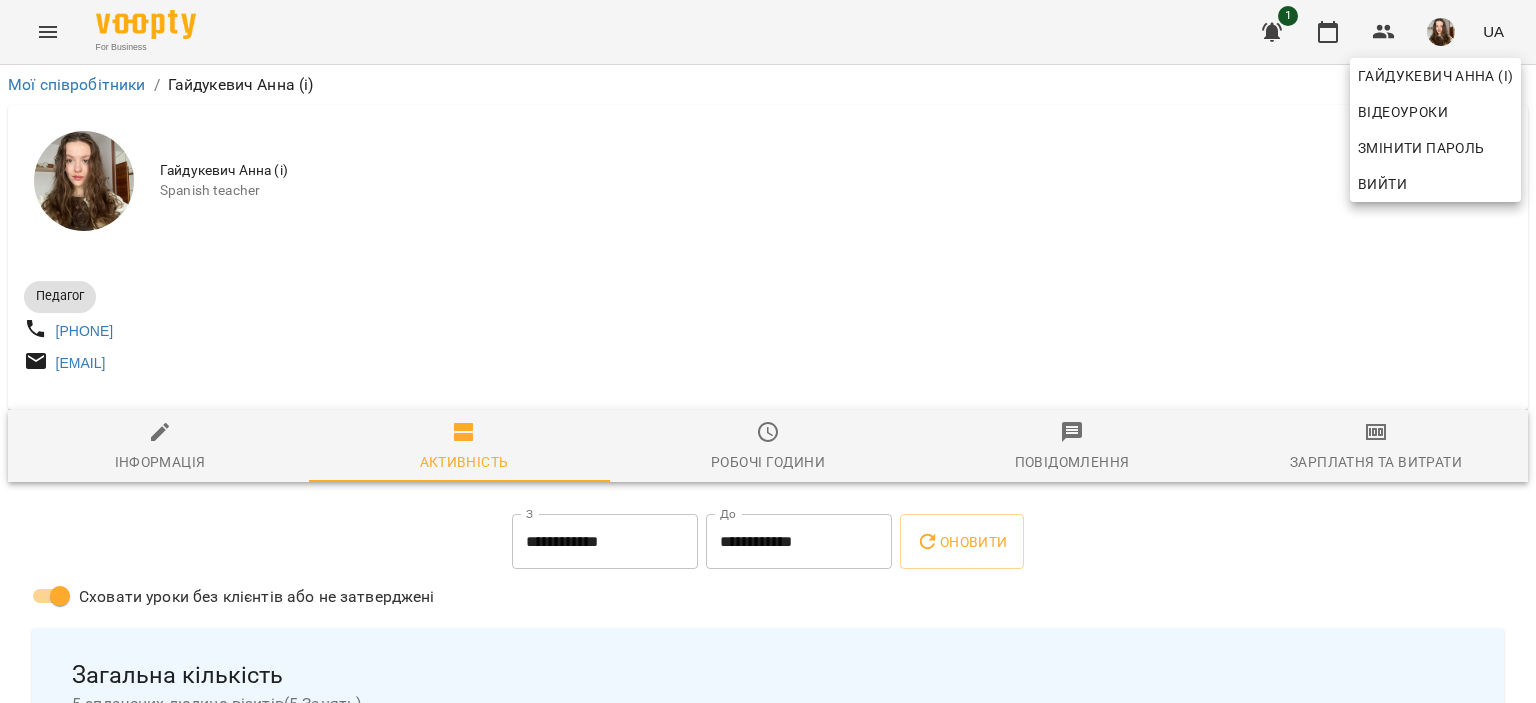 click at bounding box center (768, 351) 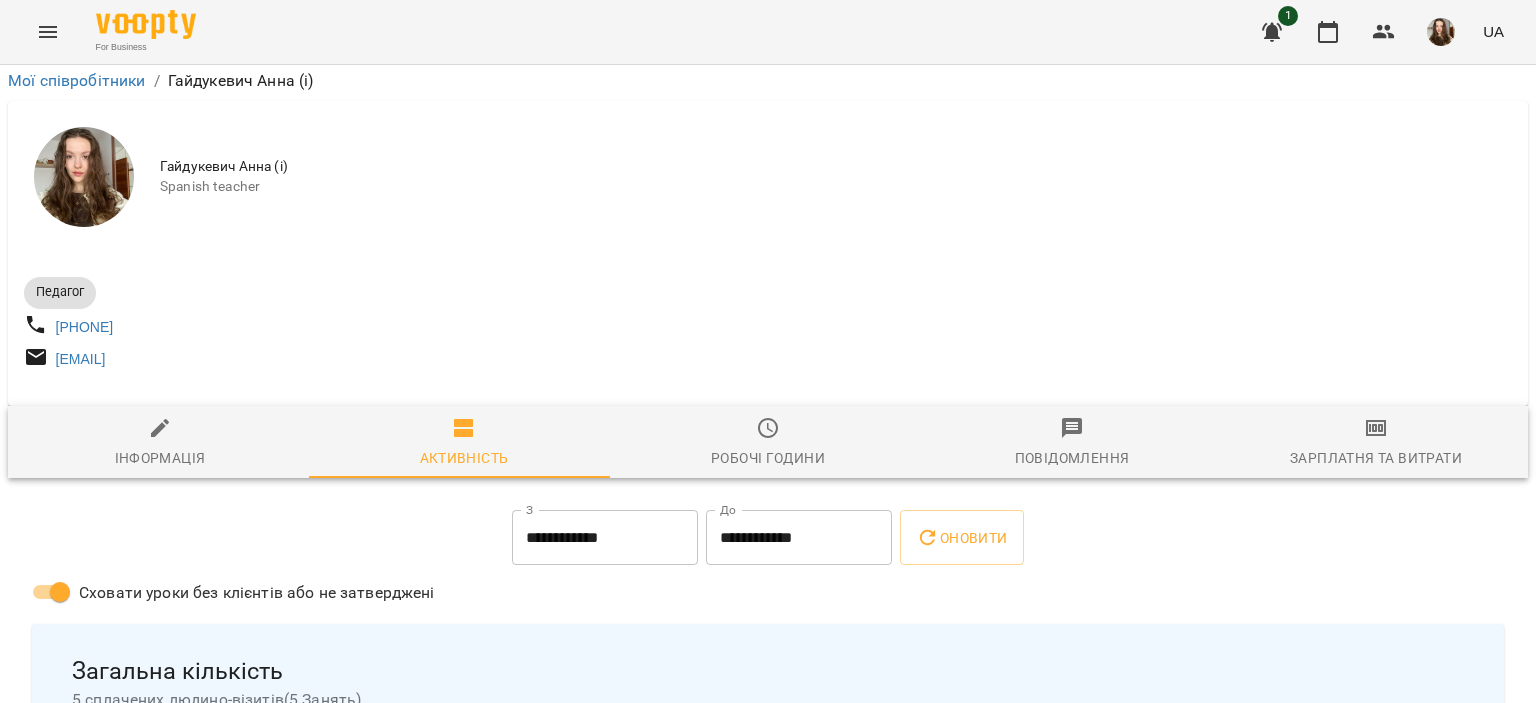 scroll, scrollTop: 182, scrollLeft: 0, axis: vertical 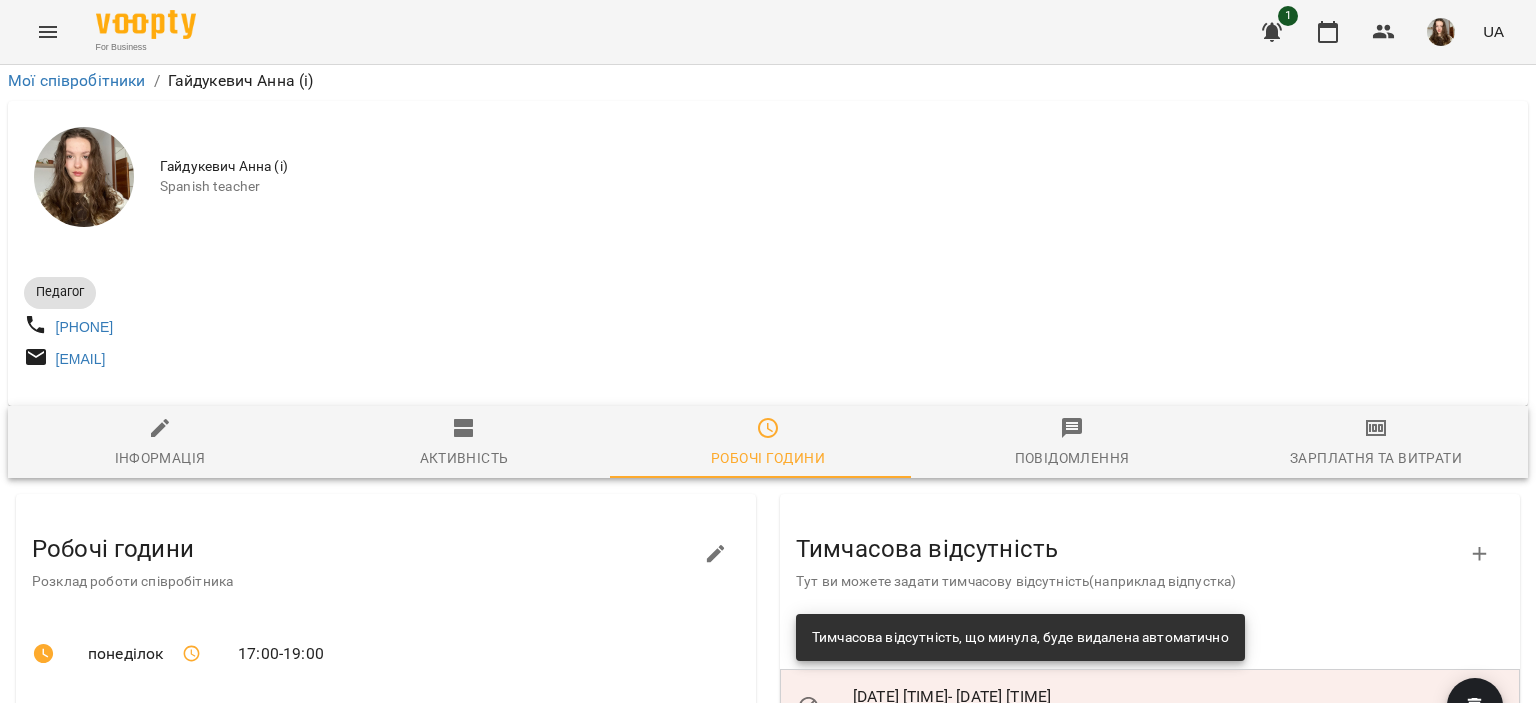click on "Присутність" at bounding box center [861, 1375] 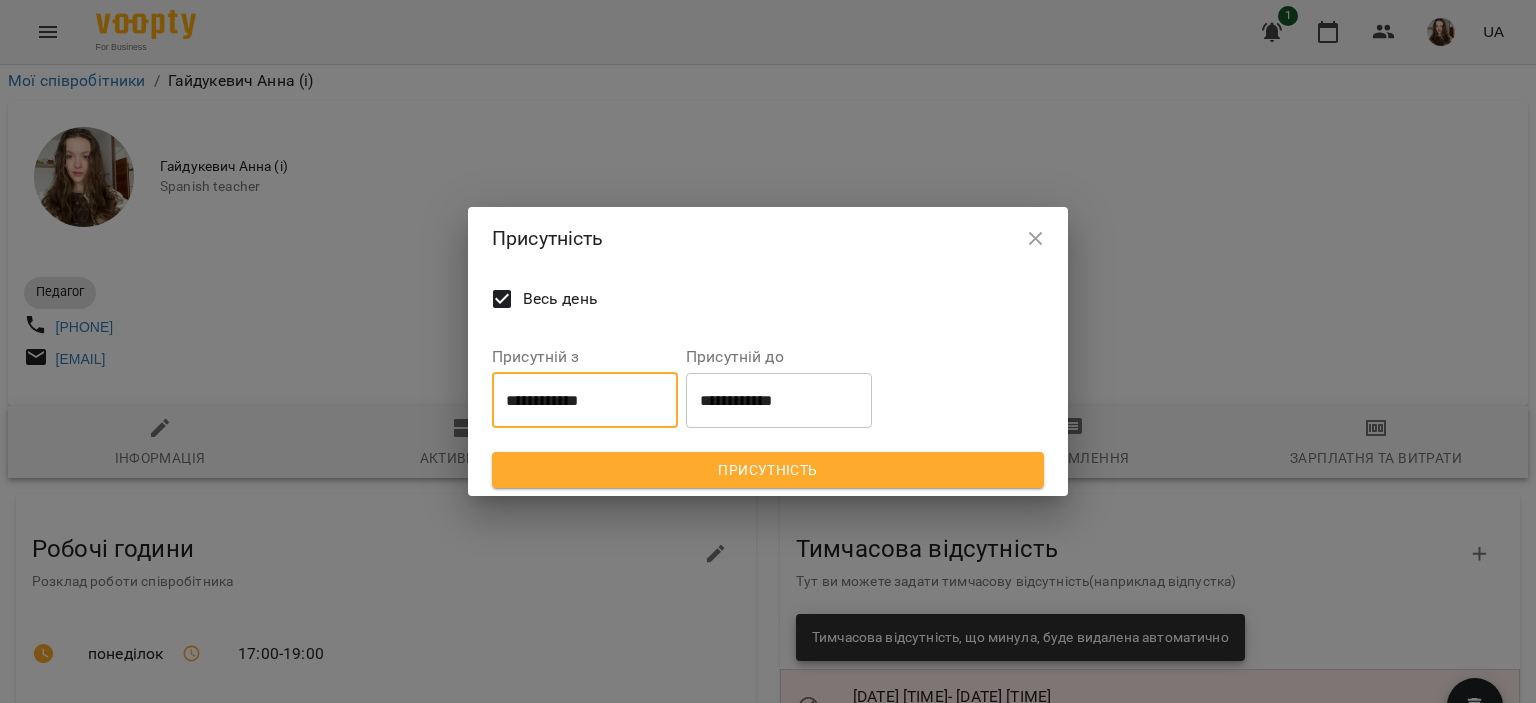 drag, startPoint x: 628, startPoint y: 395, endPoint x: 392, endPoint y: 404, distance: 236.17155 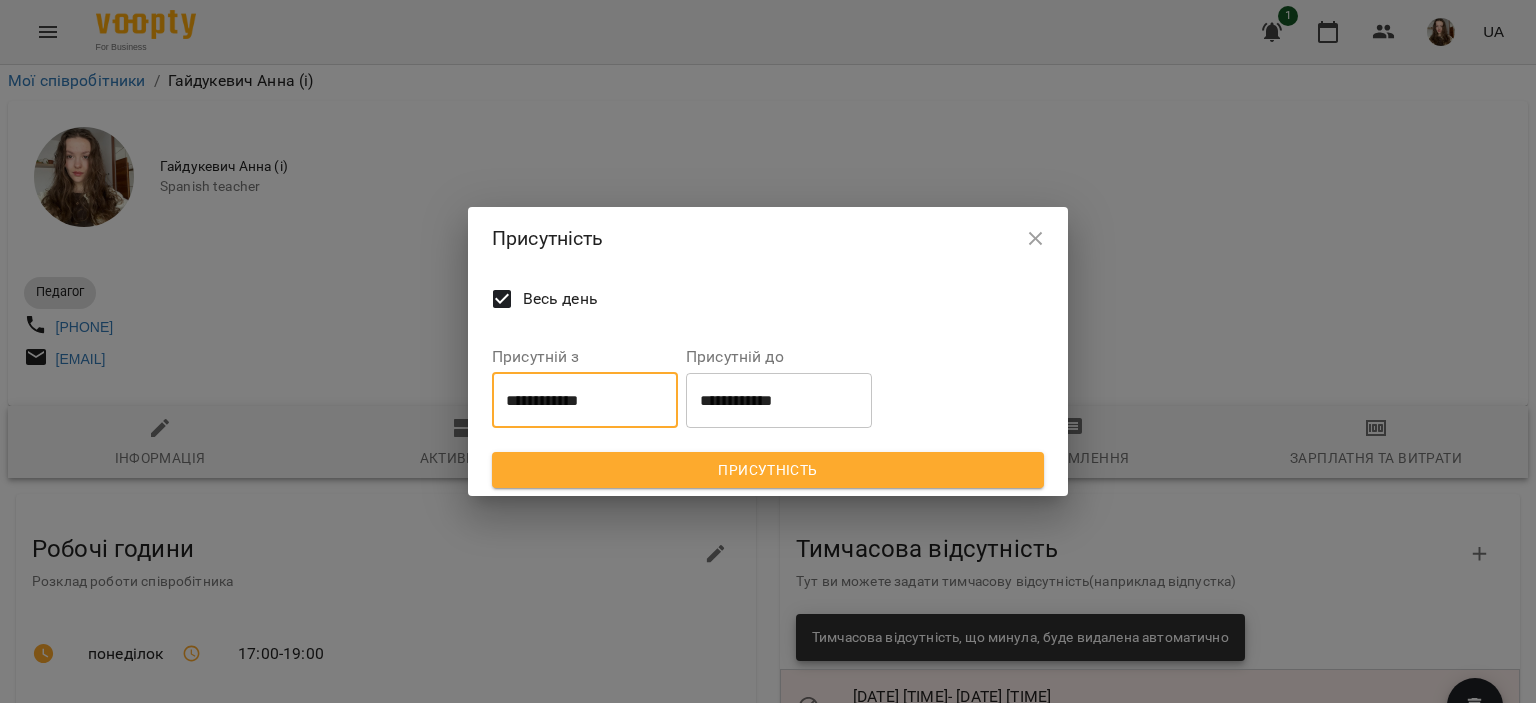 click on "**********" at bounding box center [585, 400] 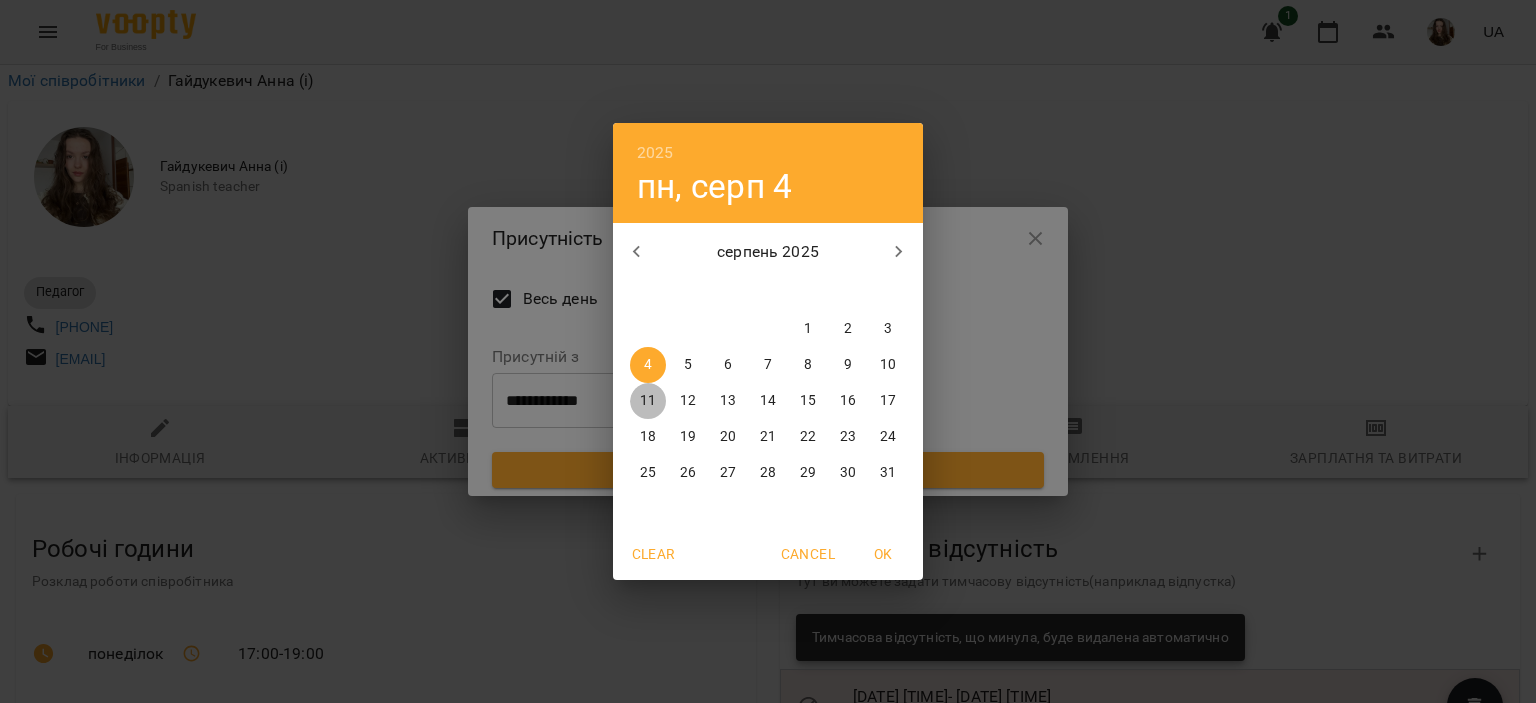 click on "11" at bounding box center (648, 401) 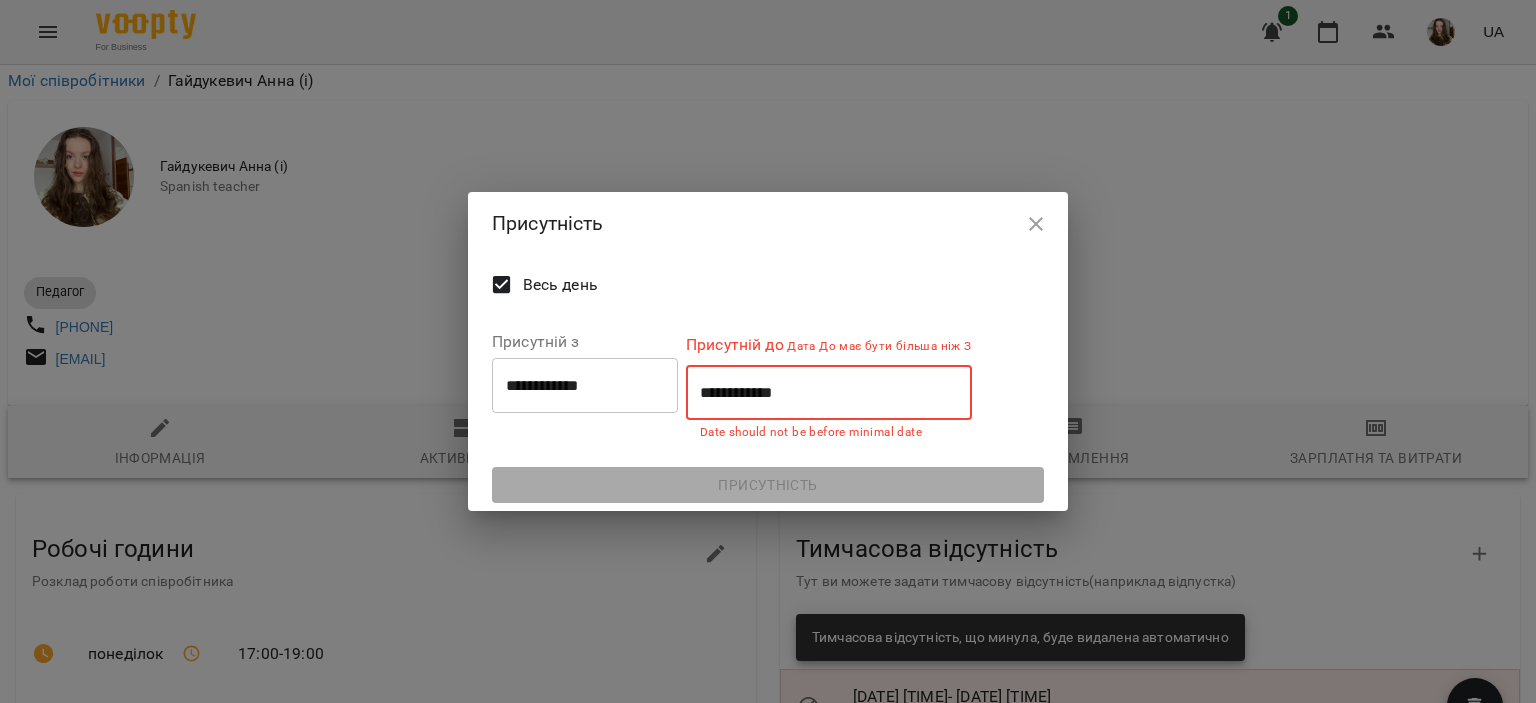 click on "**********" at bounding box center (829, 393) 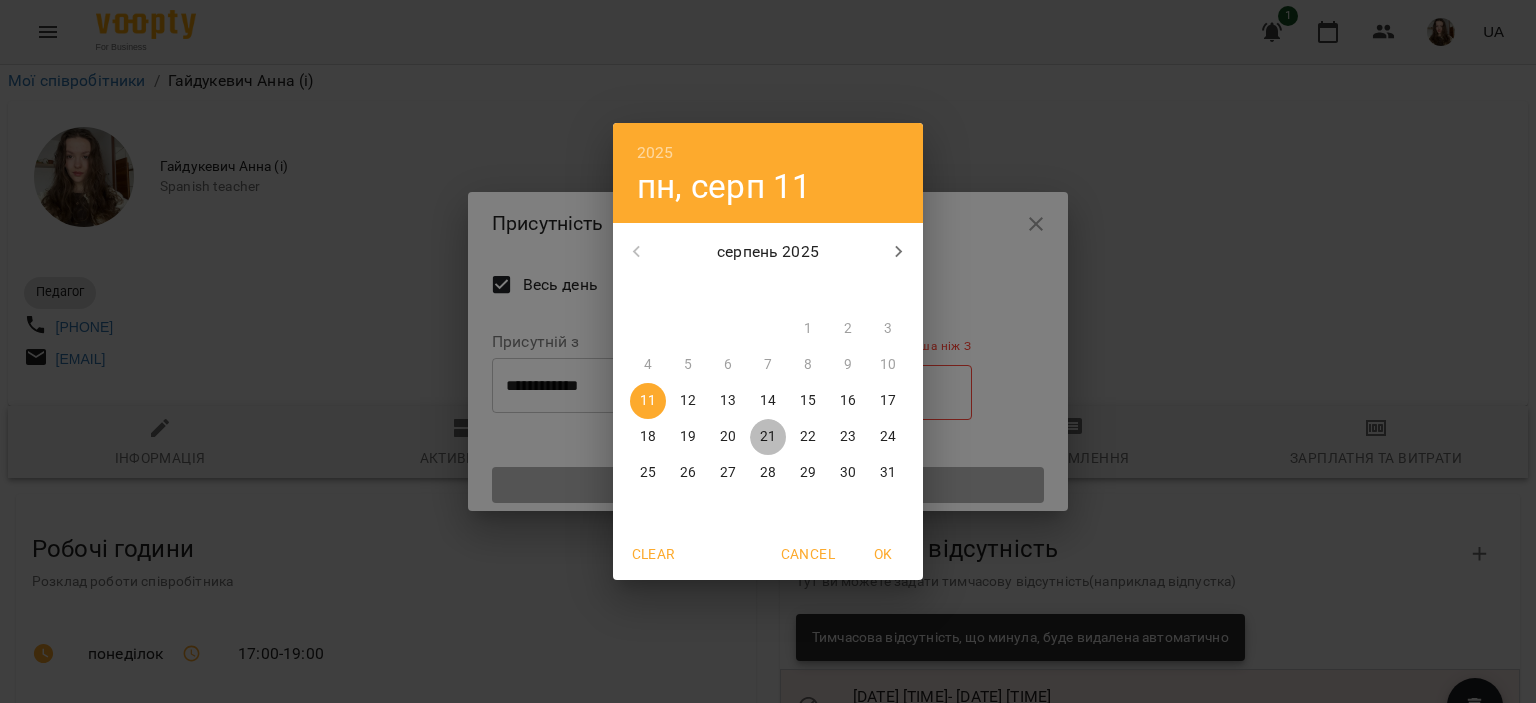 click on "21" at bounding box center (768, 437) 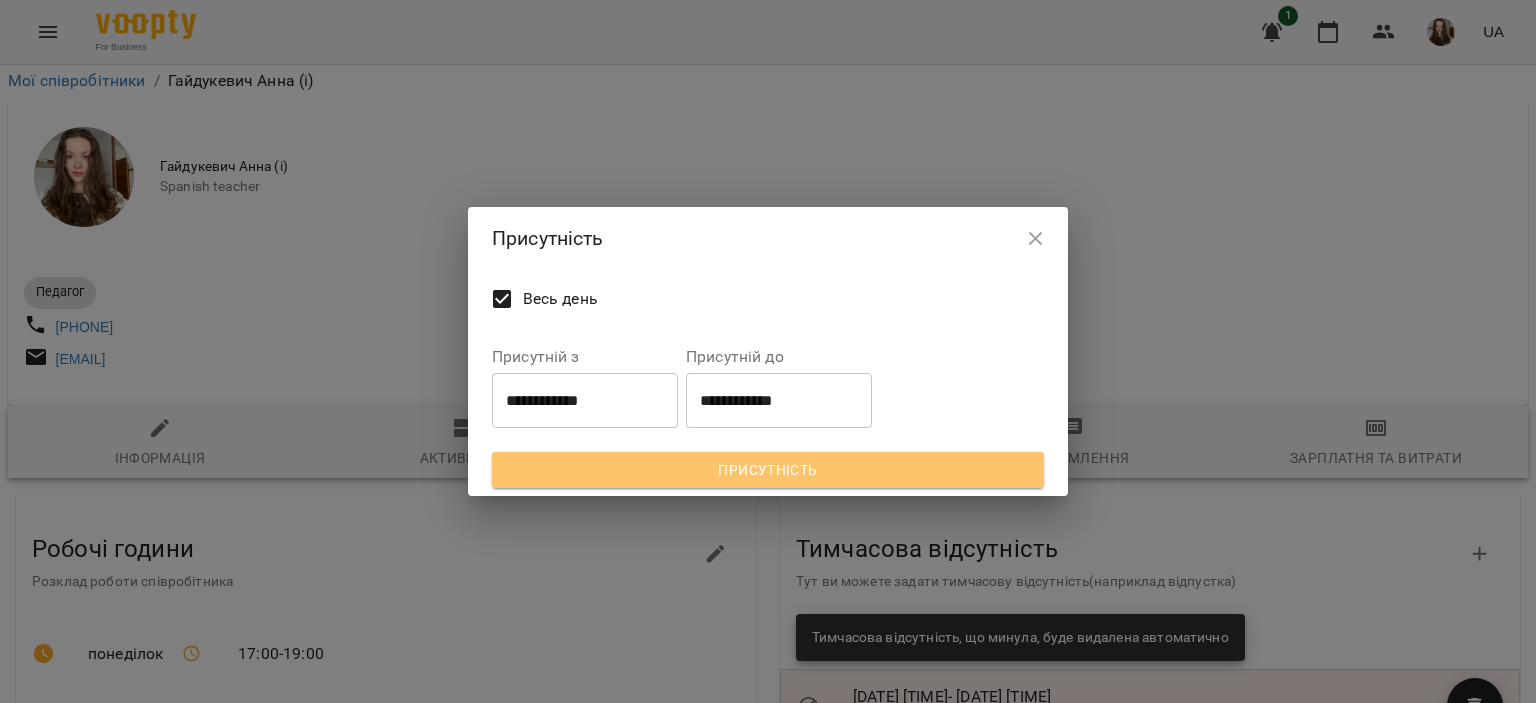 click on "Присутність" at bounding box center [768, 470] 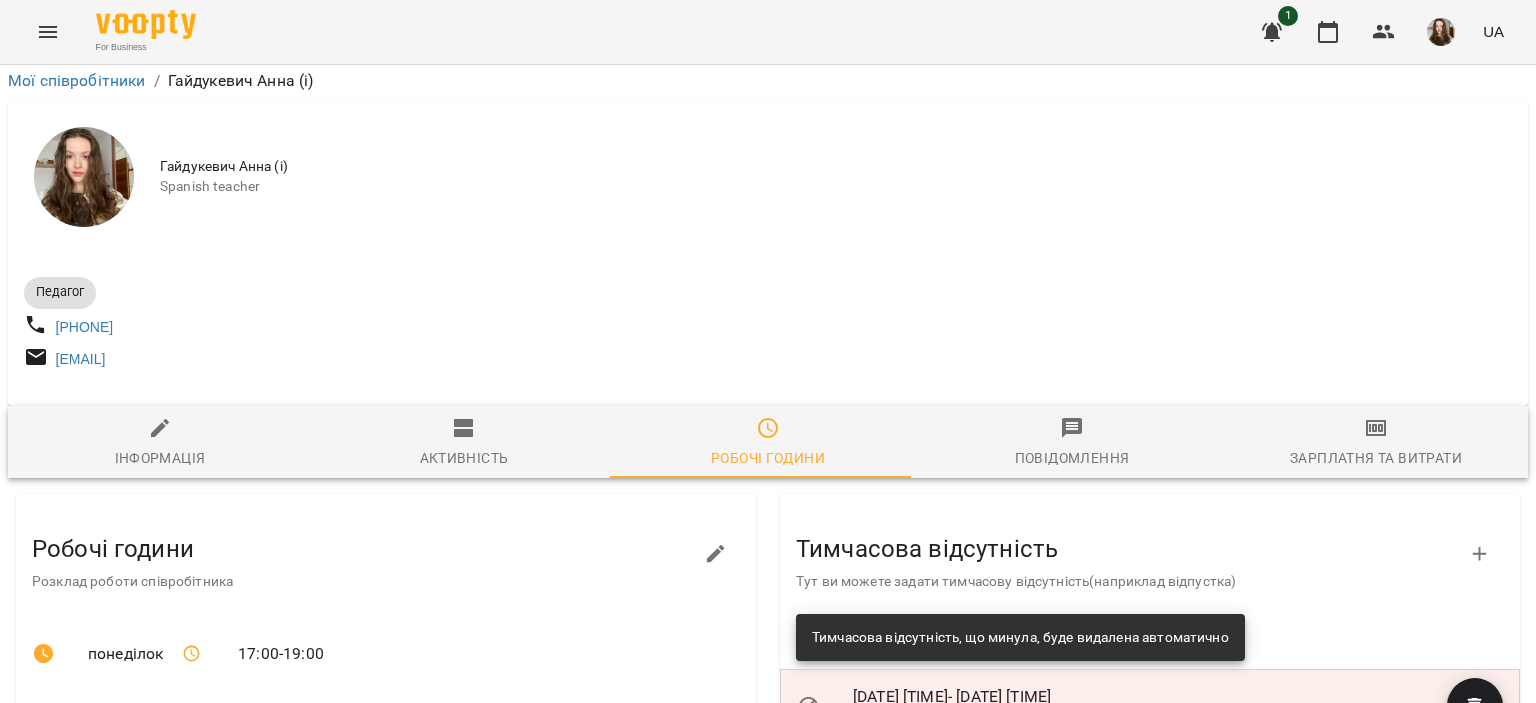 scroll, scrollTop: 808, scrollLeft: 0, axis: vertical 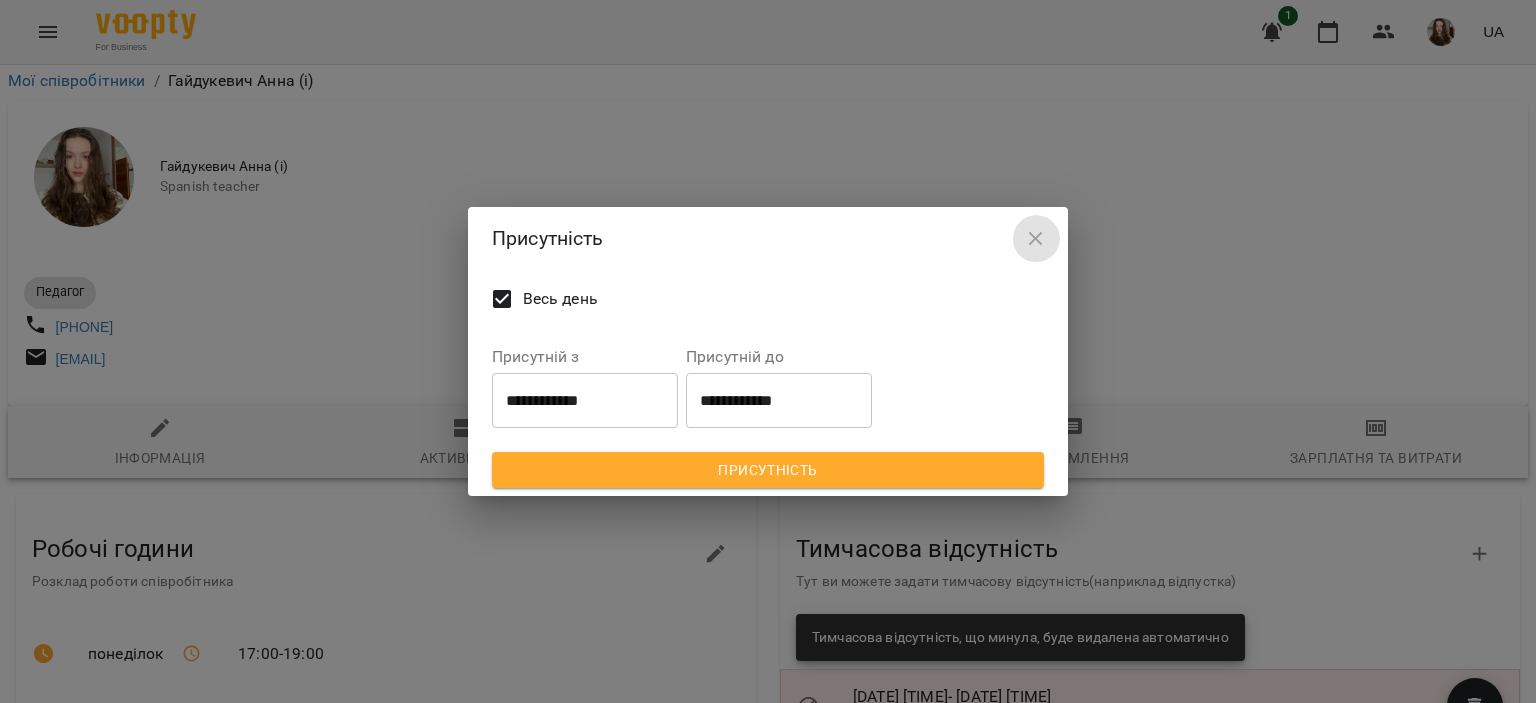 click 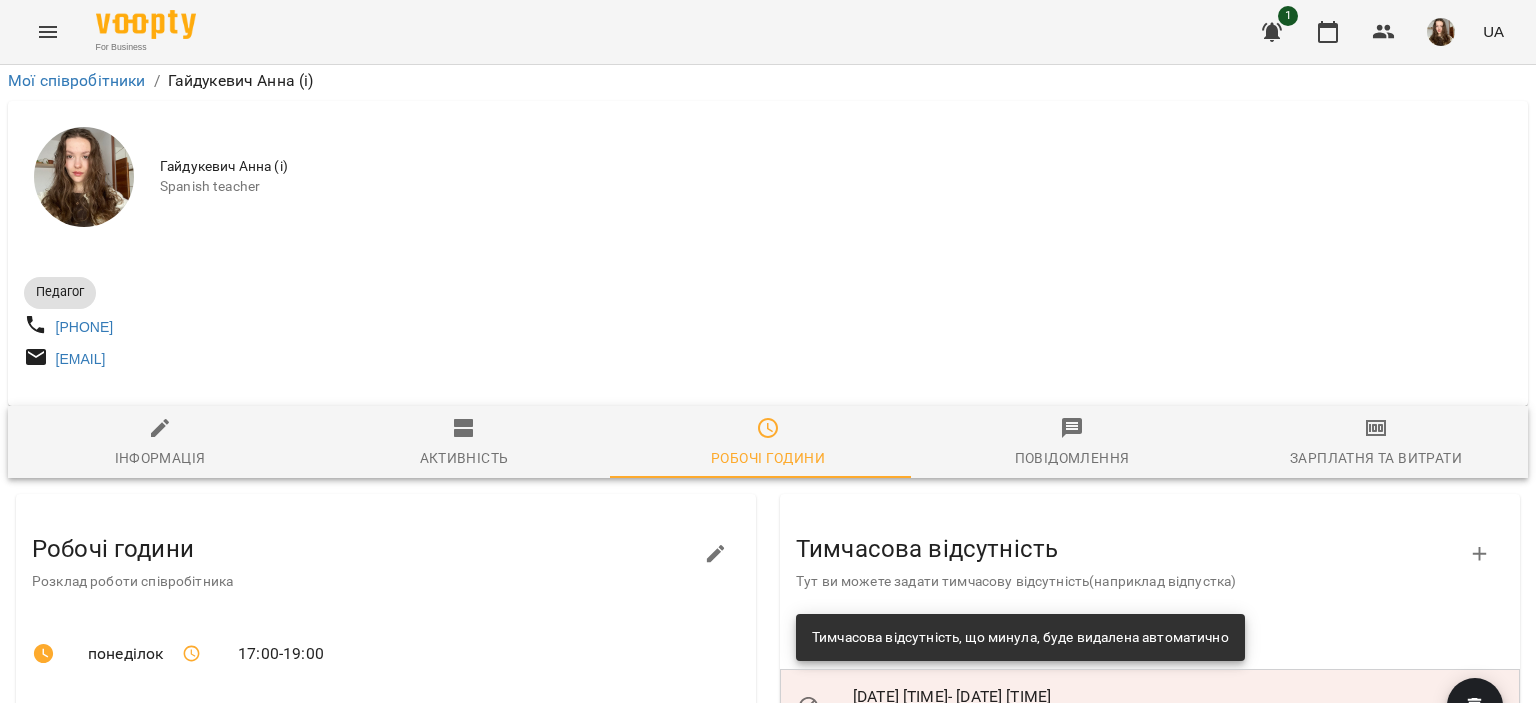 click on "[DATE] [TIME] - [DATE] [TIME]" at bounding box center (951, 1375) 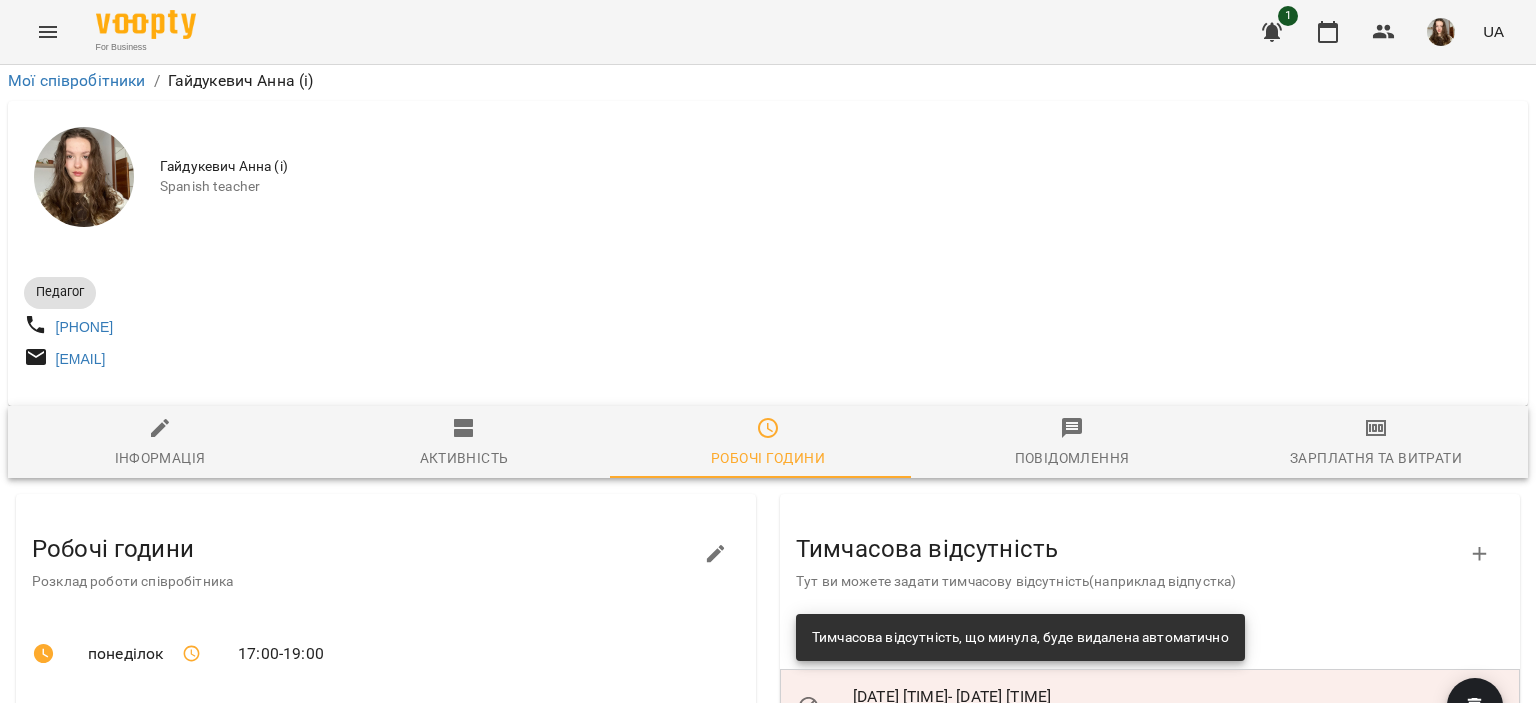 click on "Присутність" at bounding box center [861, 1375] 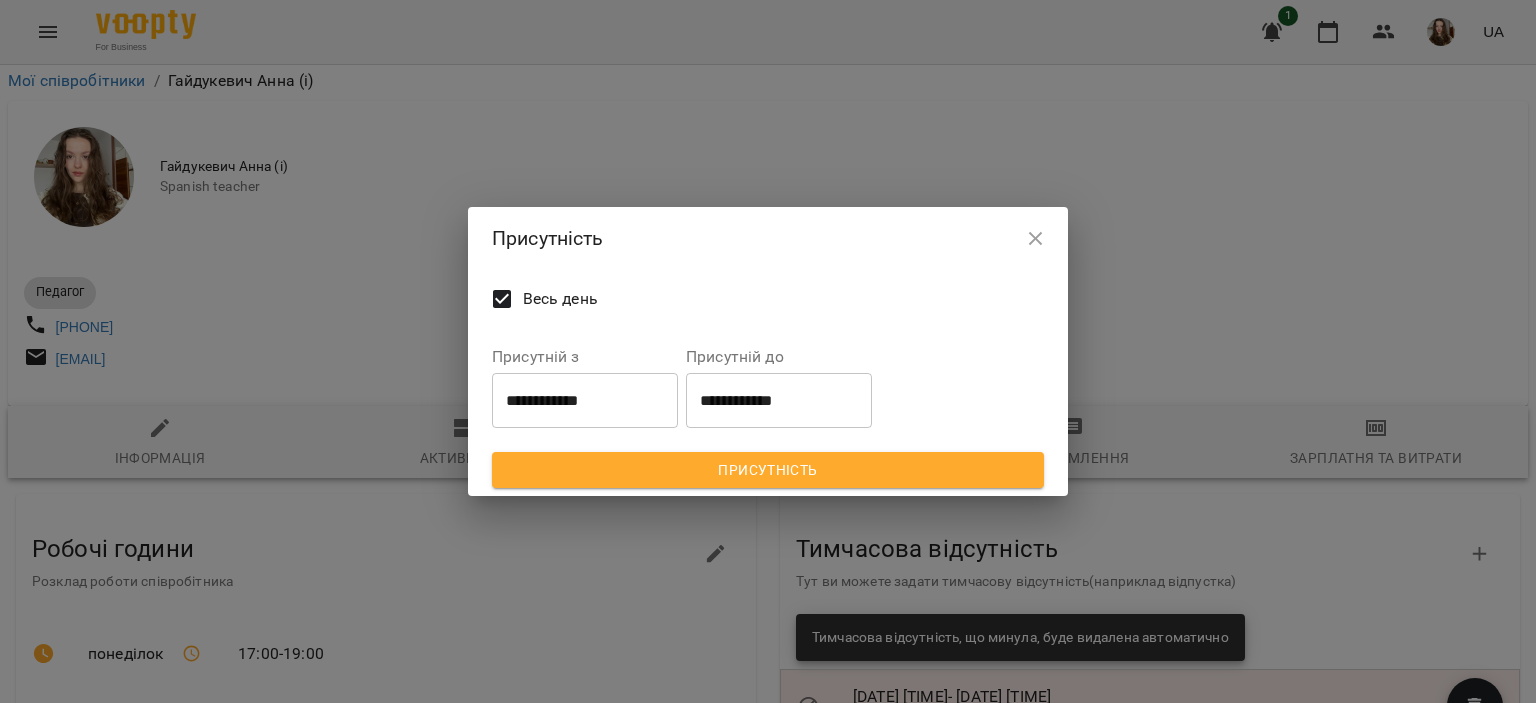 click on "**********" at bounding box center [585, 400] 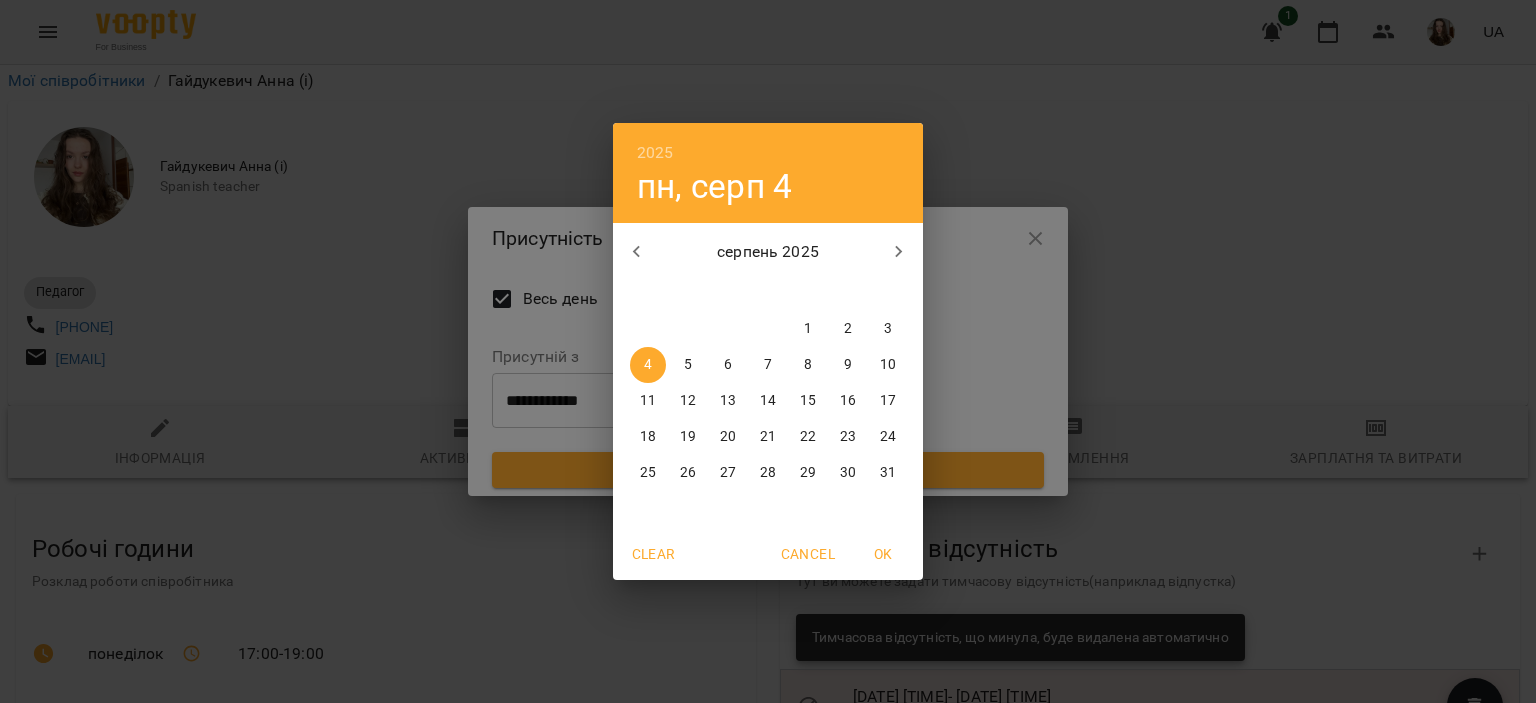click on "11" at bounding box center [648, 401] 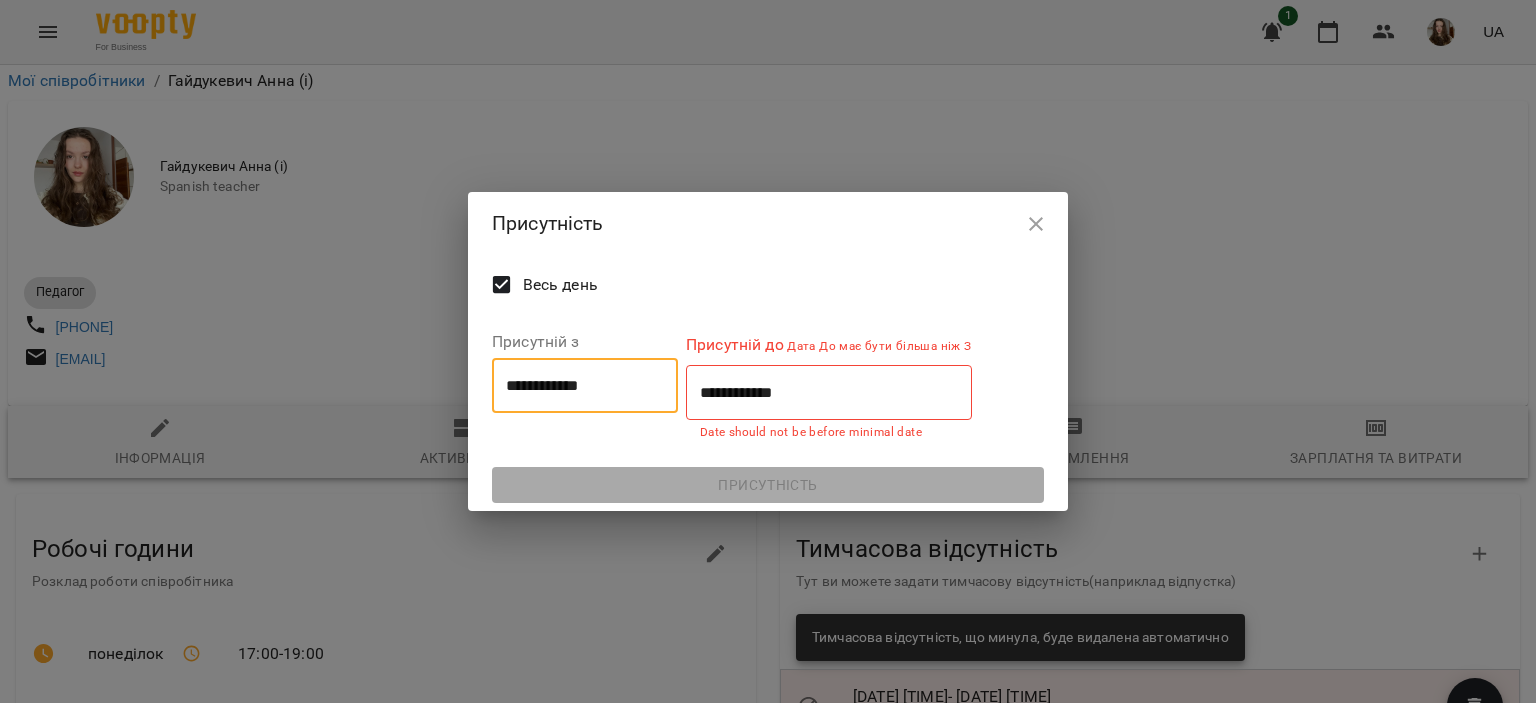 click on "**********" at bounding box center (829, 393) 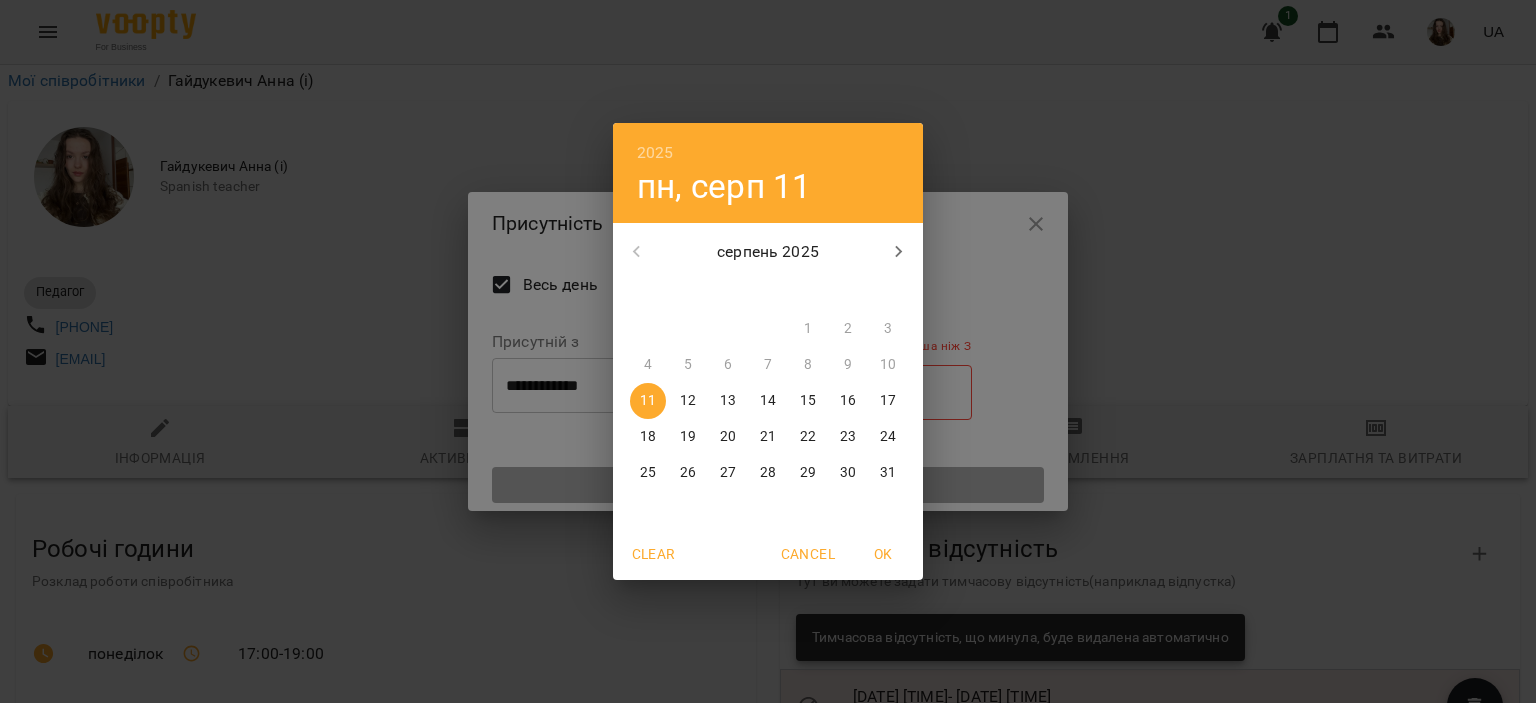 click on "21" at bounding box center (768, 437) 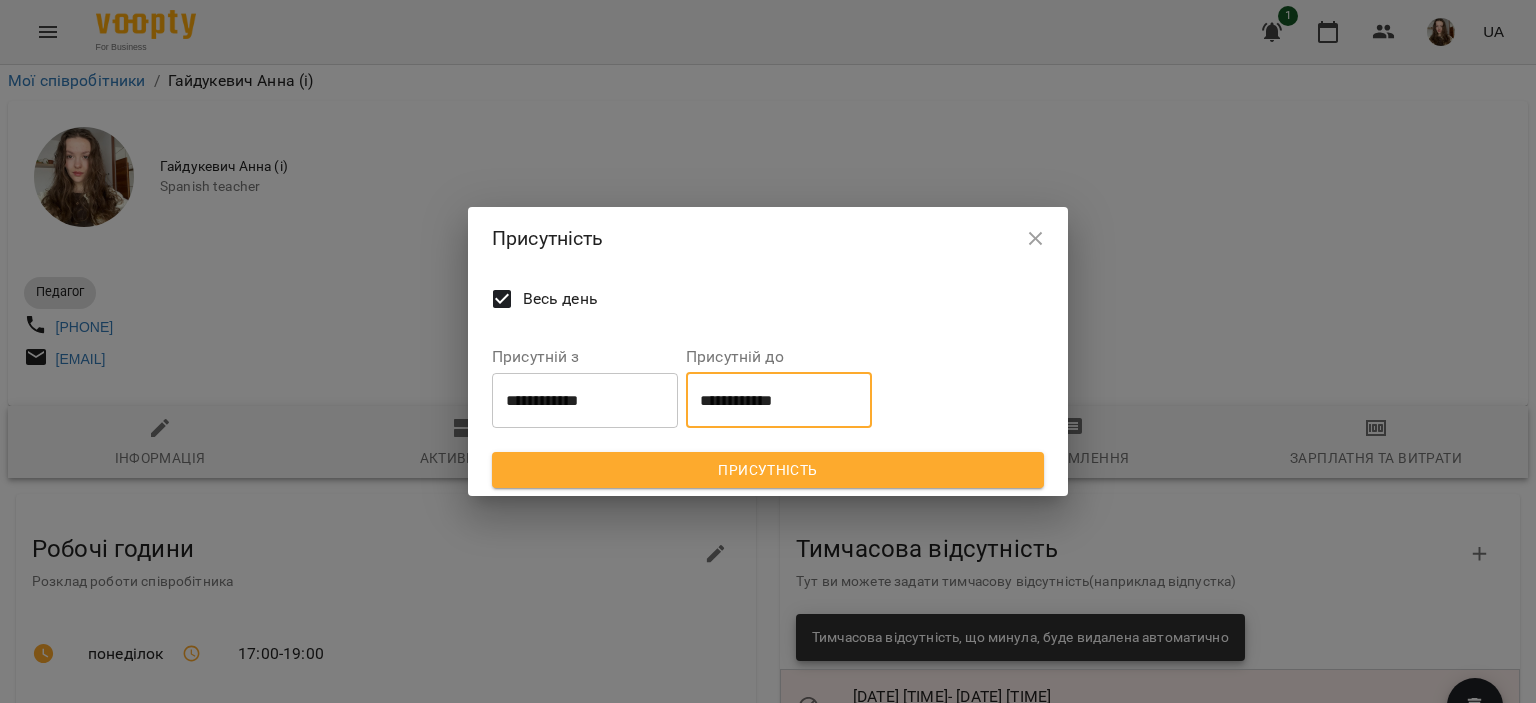 click on "Весь день" at bounding box center (560, 299) 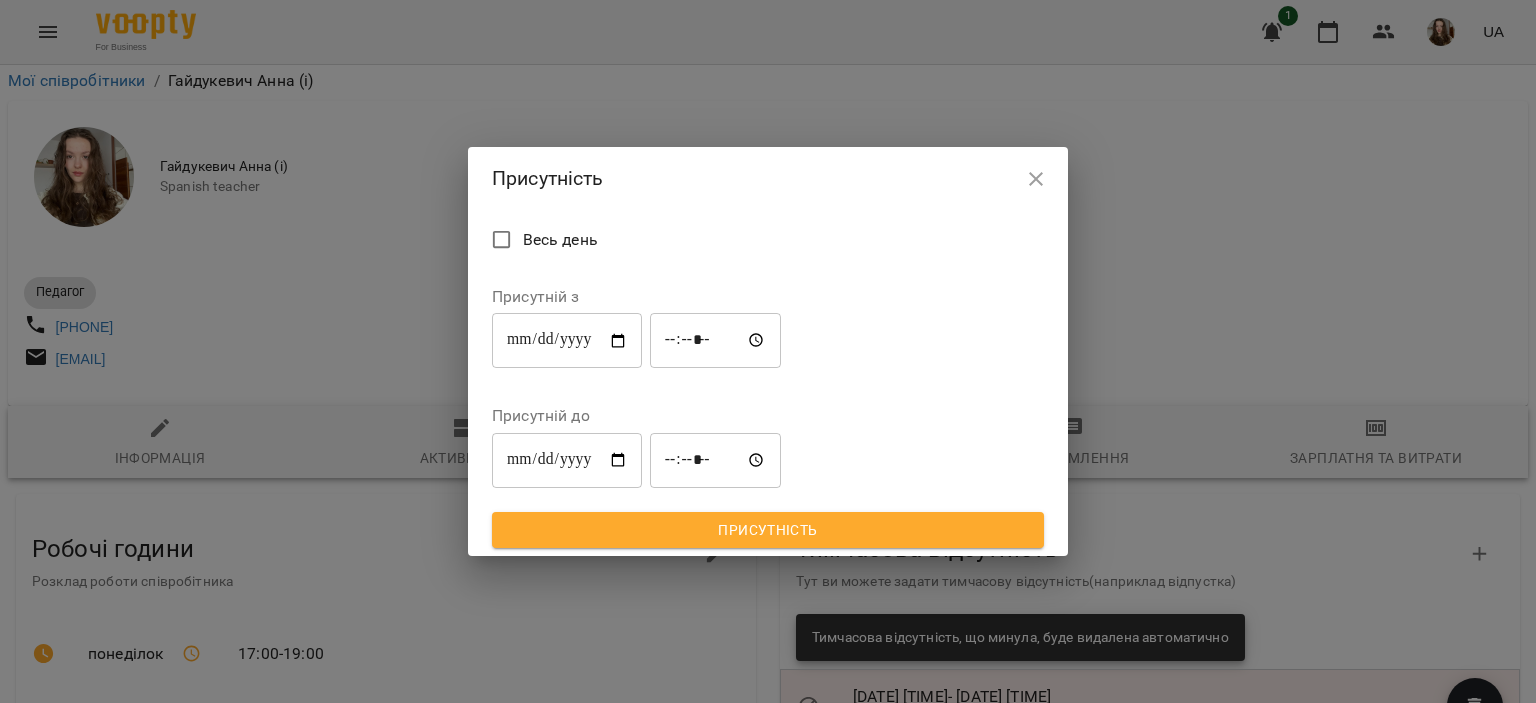 click on "**********" at bounding box center (567, 341) 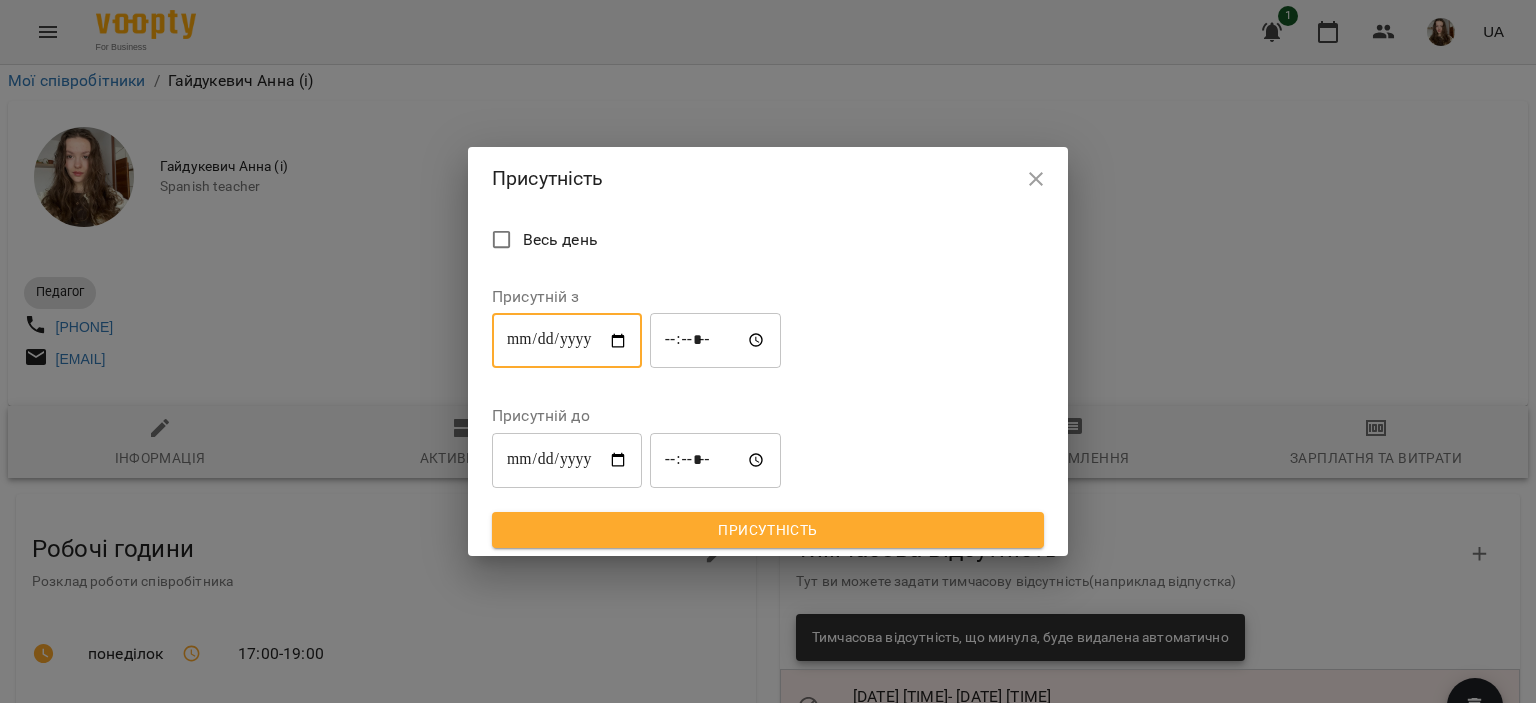 click on "**********" at bounding box center [567, 341] 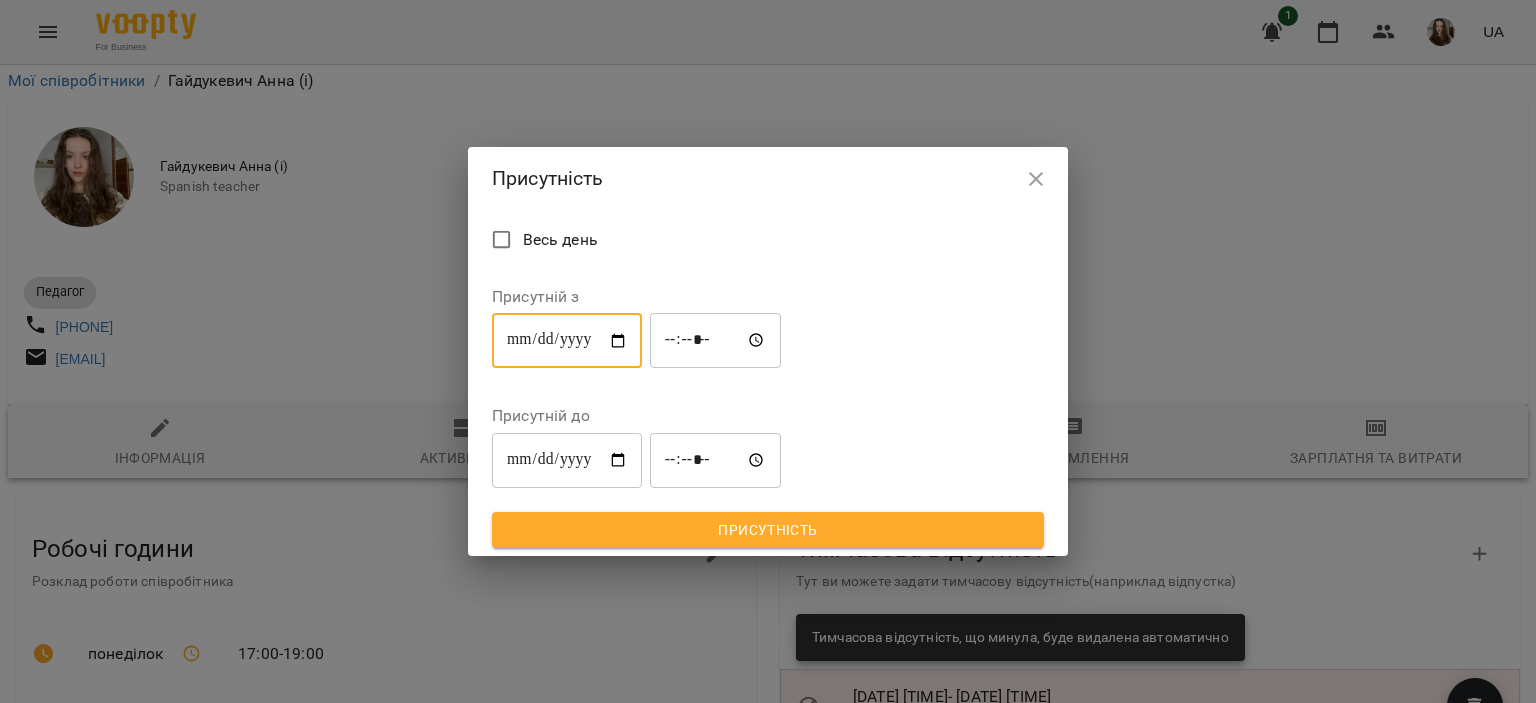 click on "**********" at bounding box center (567, 460) 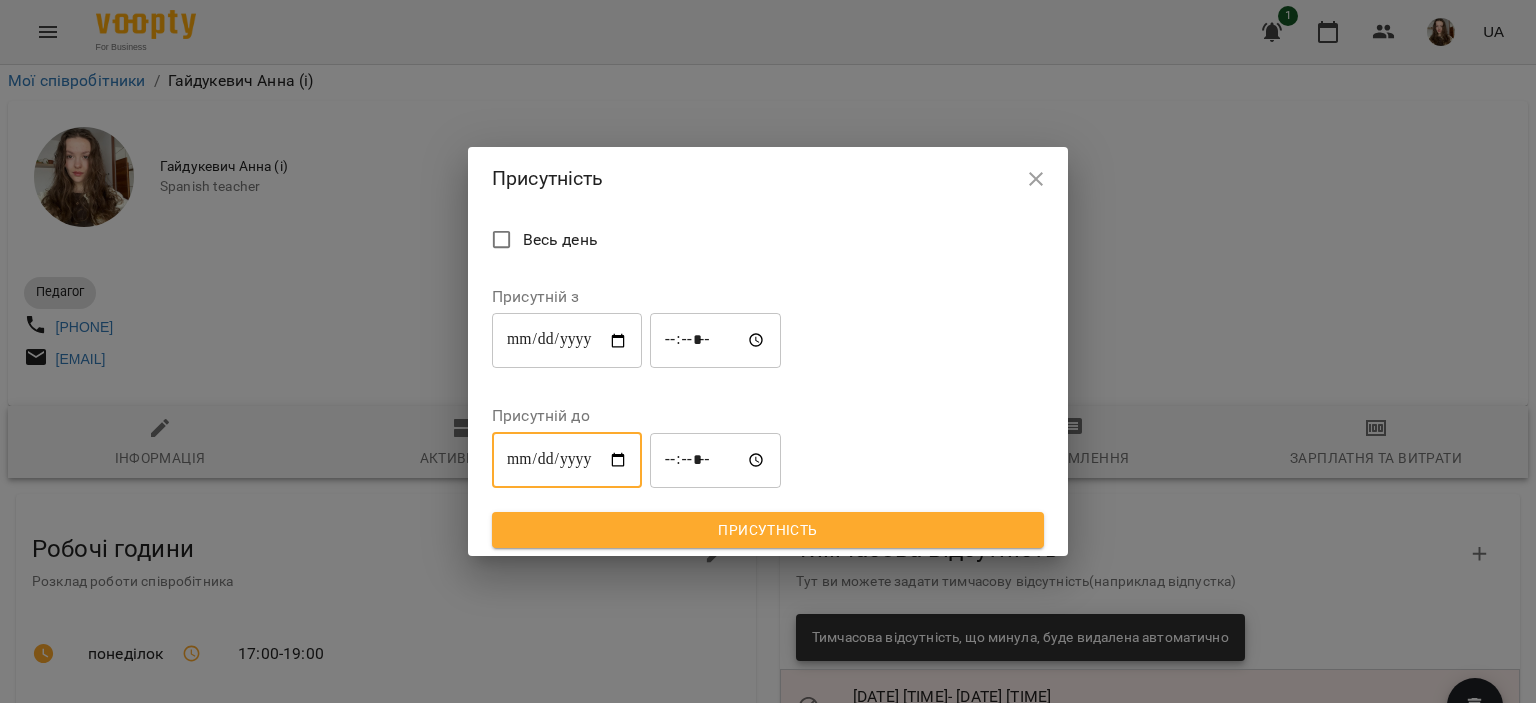 click on "**********" at bounding box center [567, 460] 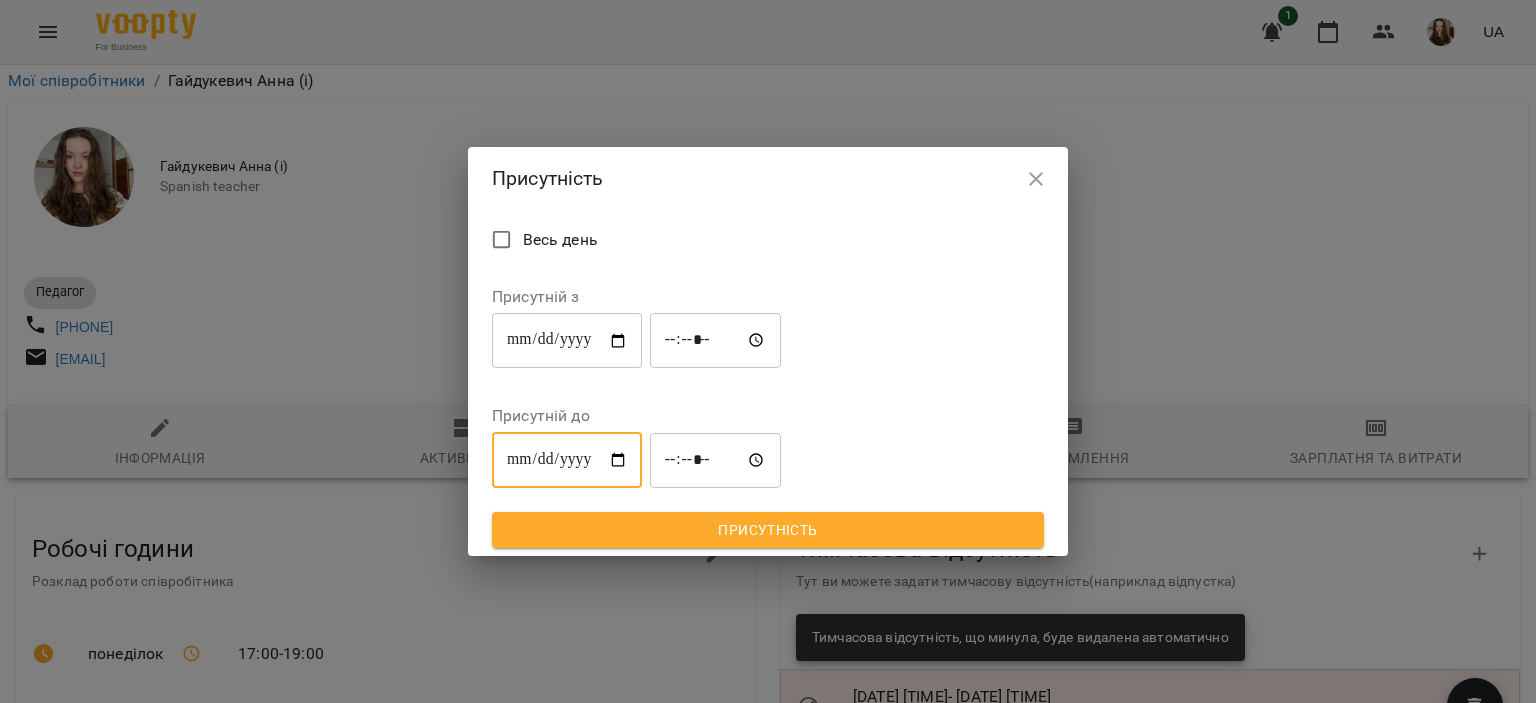 type on "**********" 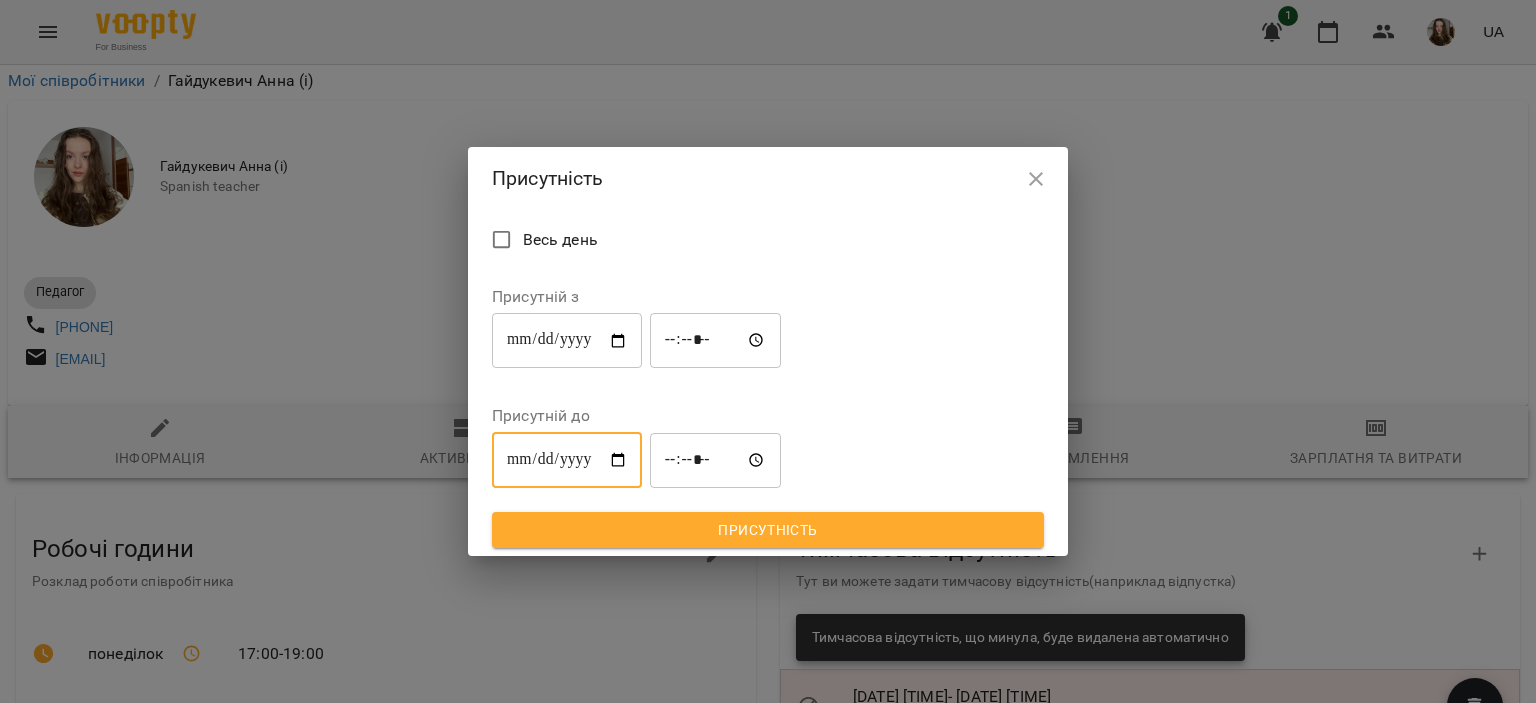 click on "*****" at bounding box center [716, 341] 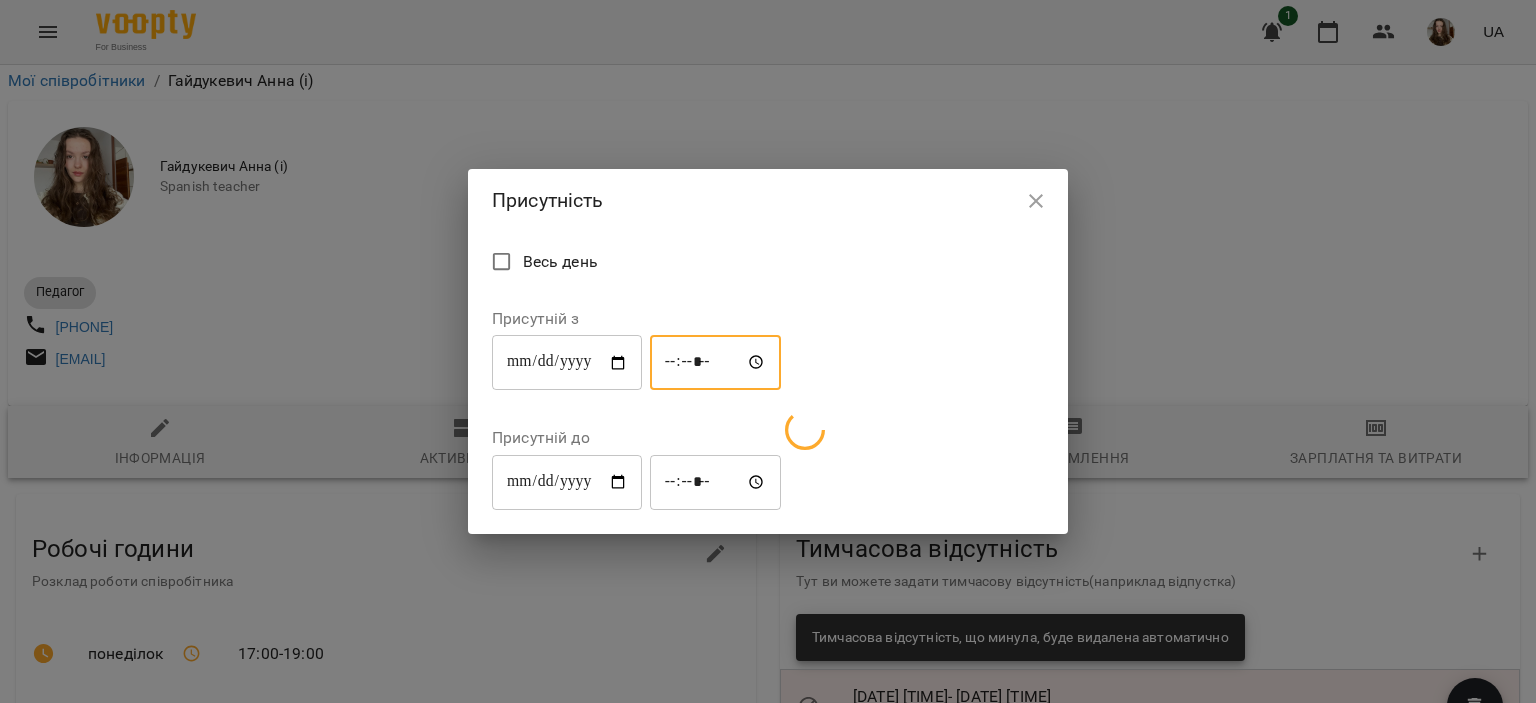 type on "*****" 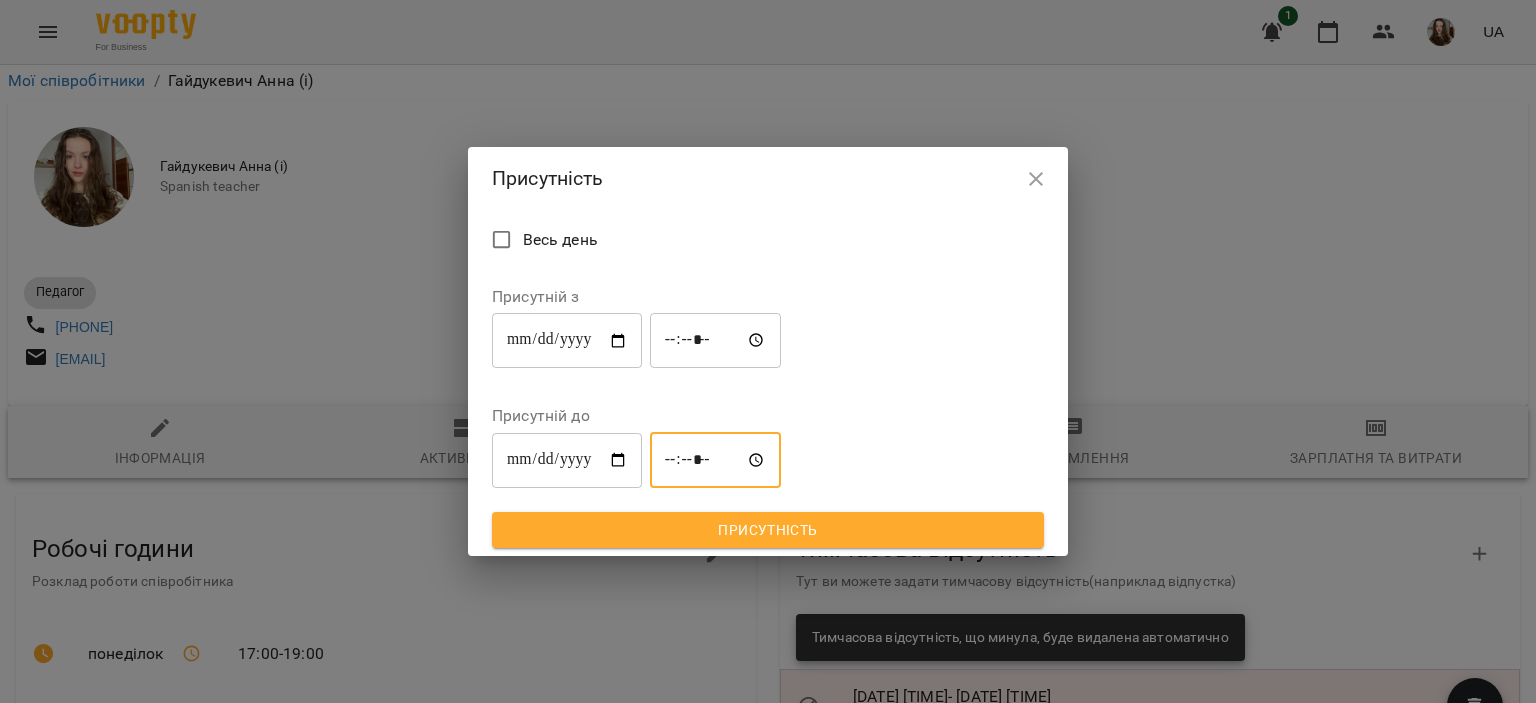 click on "*****" at bounding box center [716, 460] 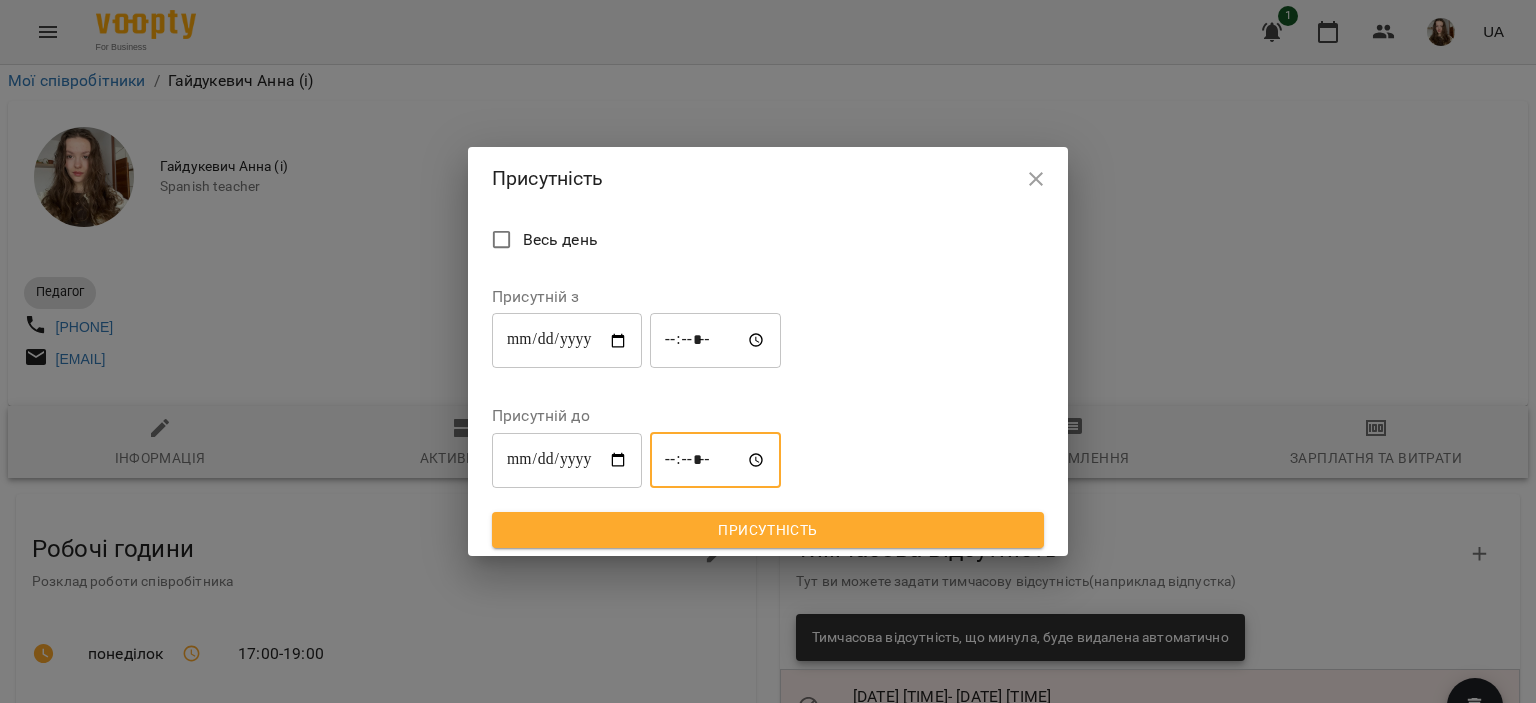 type on "*****" 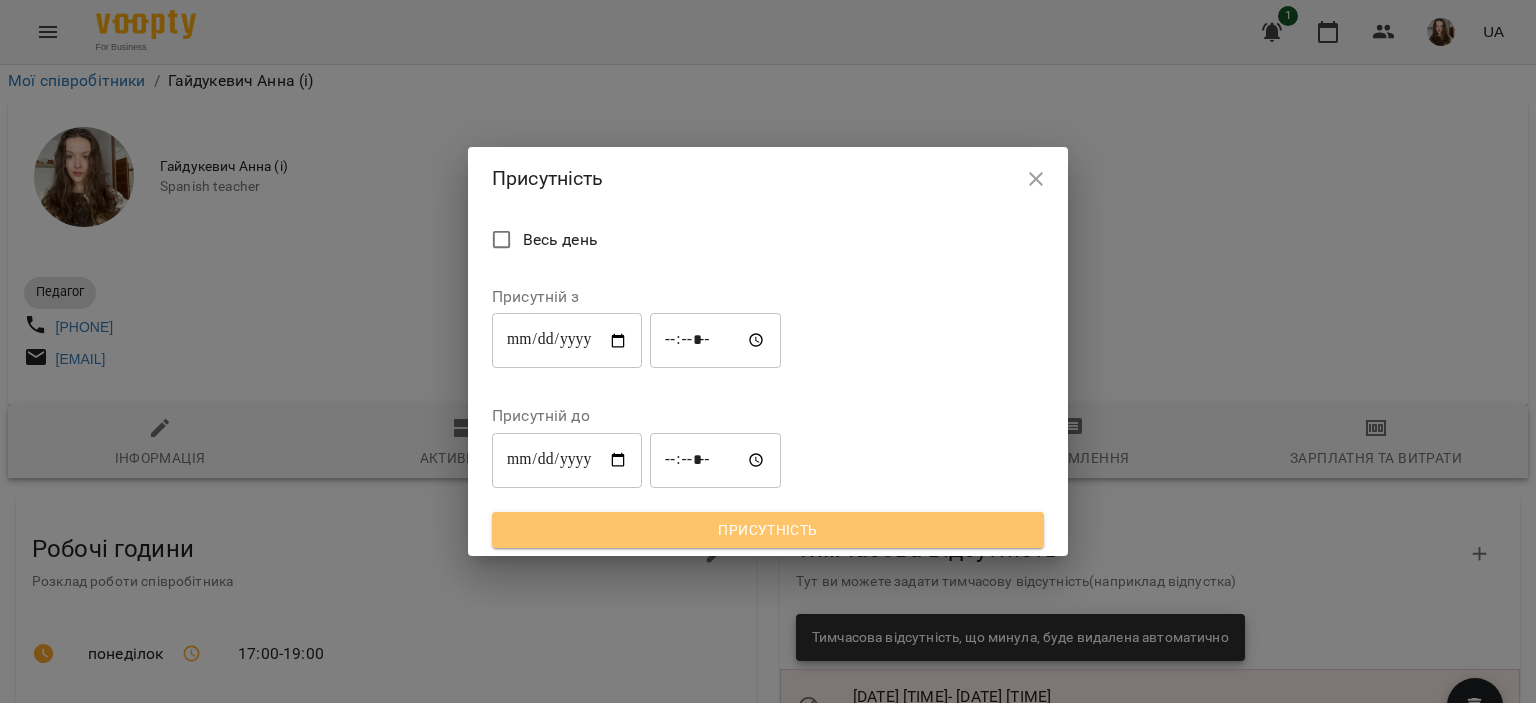 click on "Присутність" at bounding box center [768, 530] 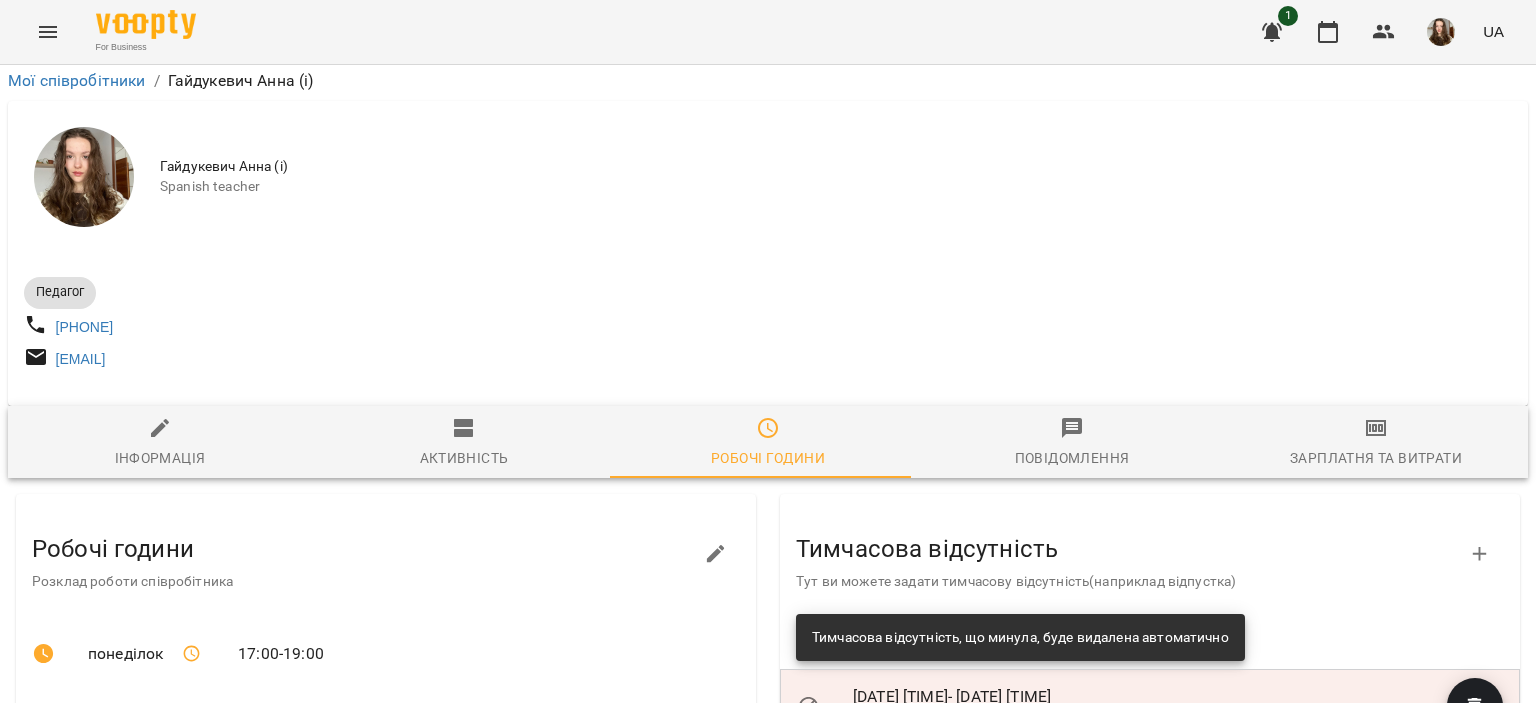 scroll, scrollTop: 808, scrollLeft: 0, axis: vertical 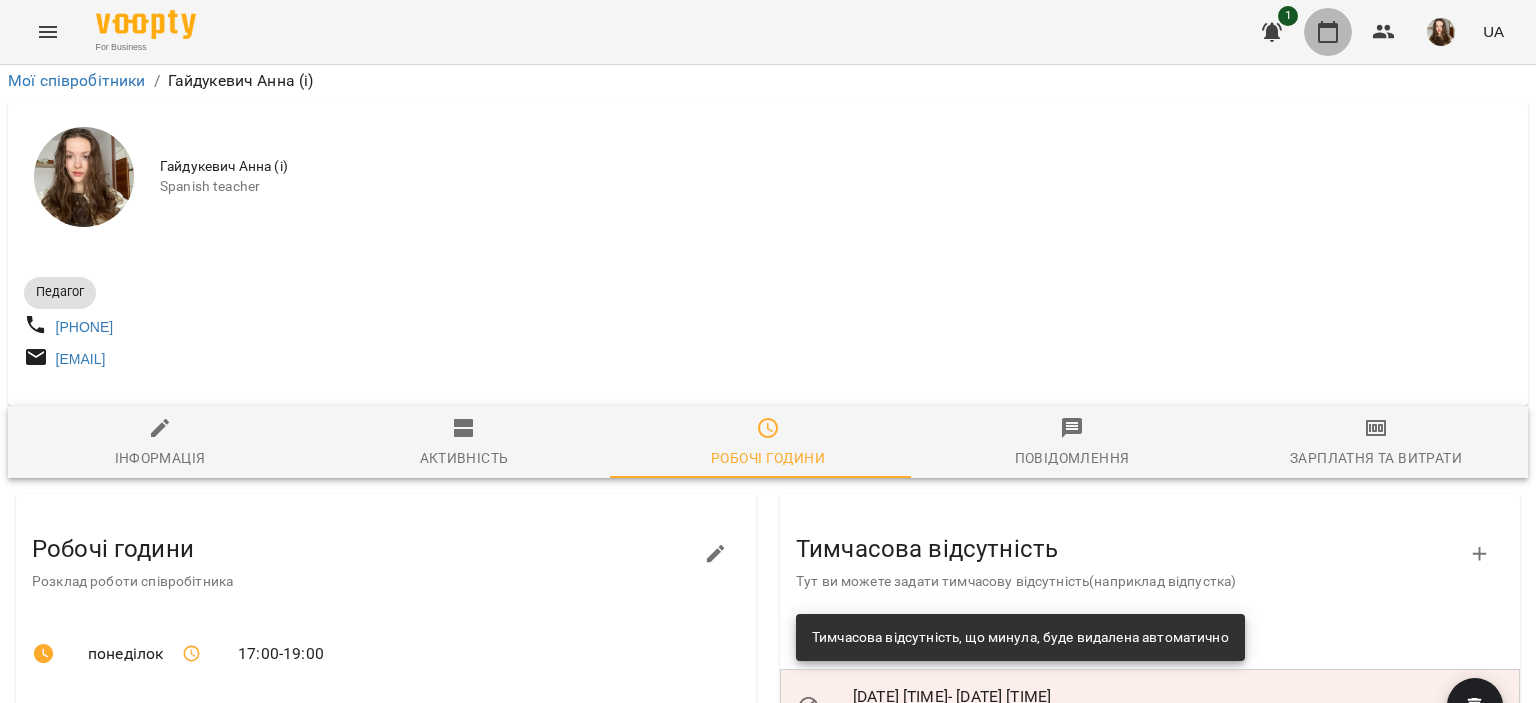 click at bounding box center (1328, 32) 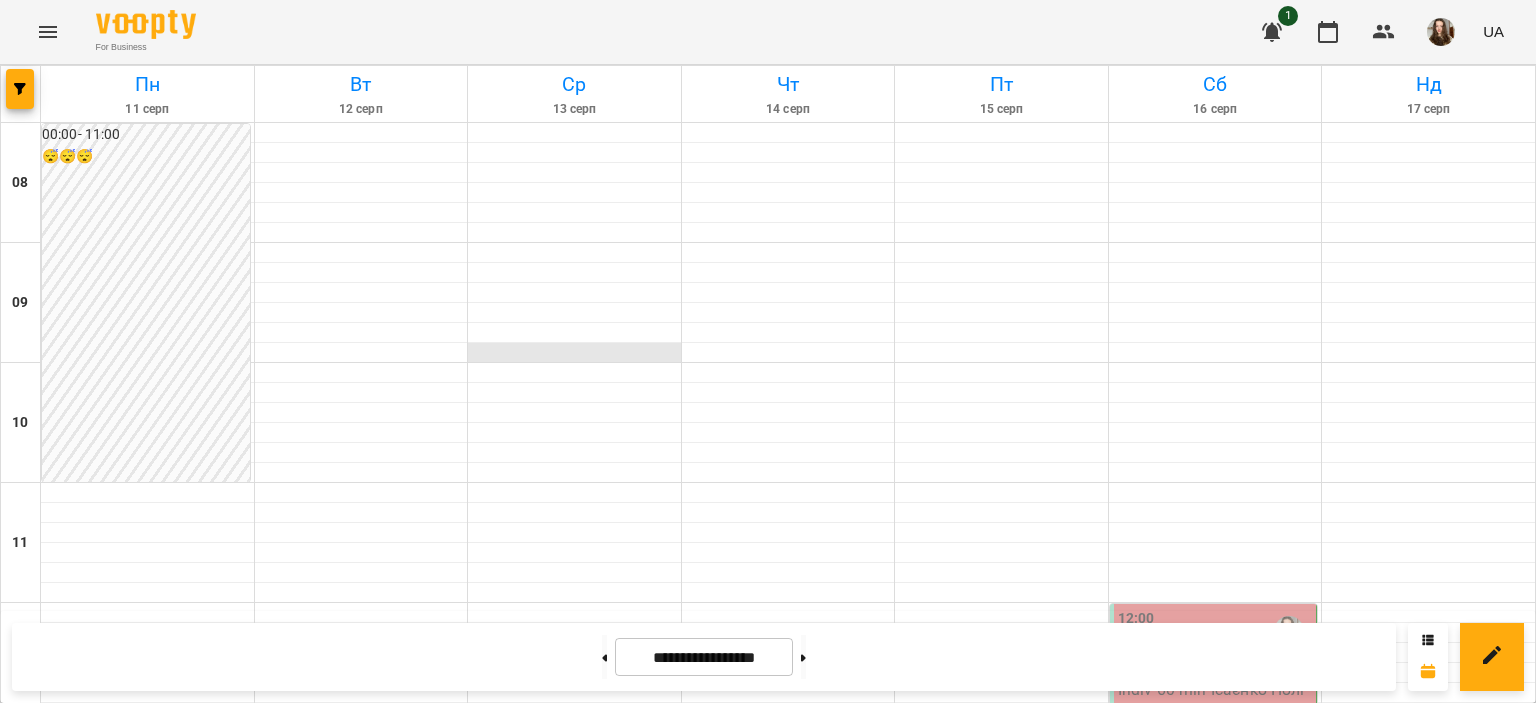 scroll, scrollTop: 0, scrollLeft: 0, axis: both 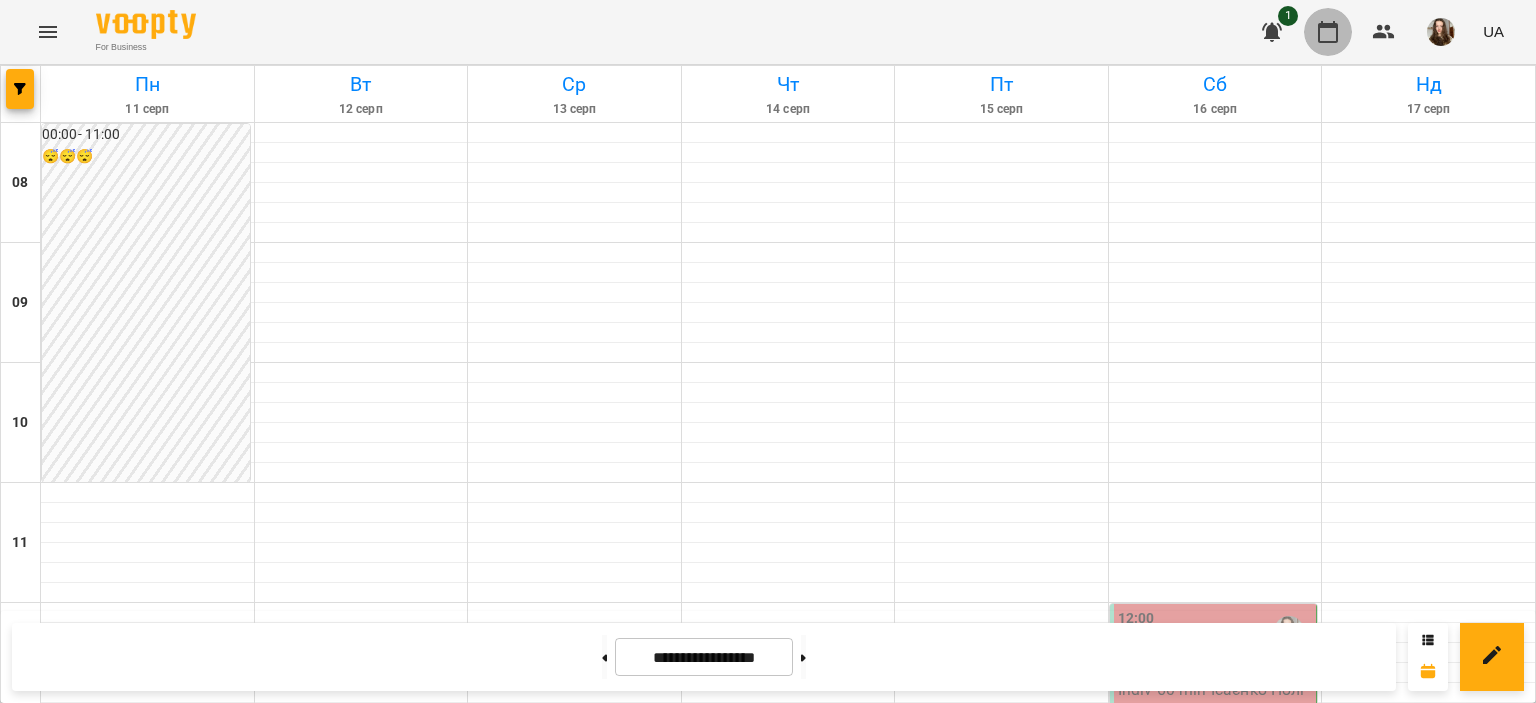 click at bounding box center [1328, 32] 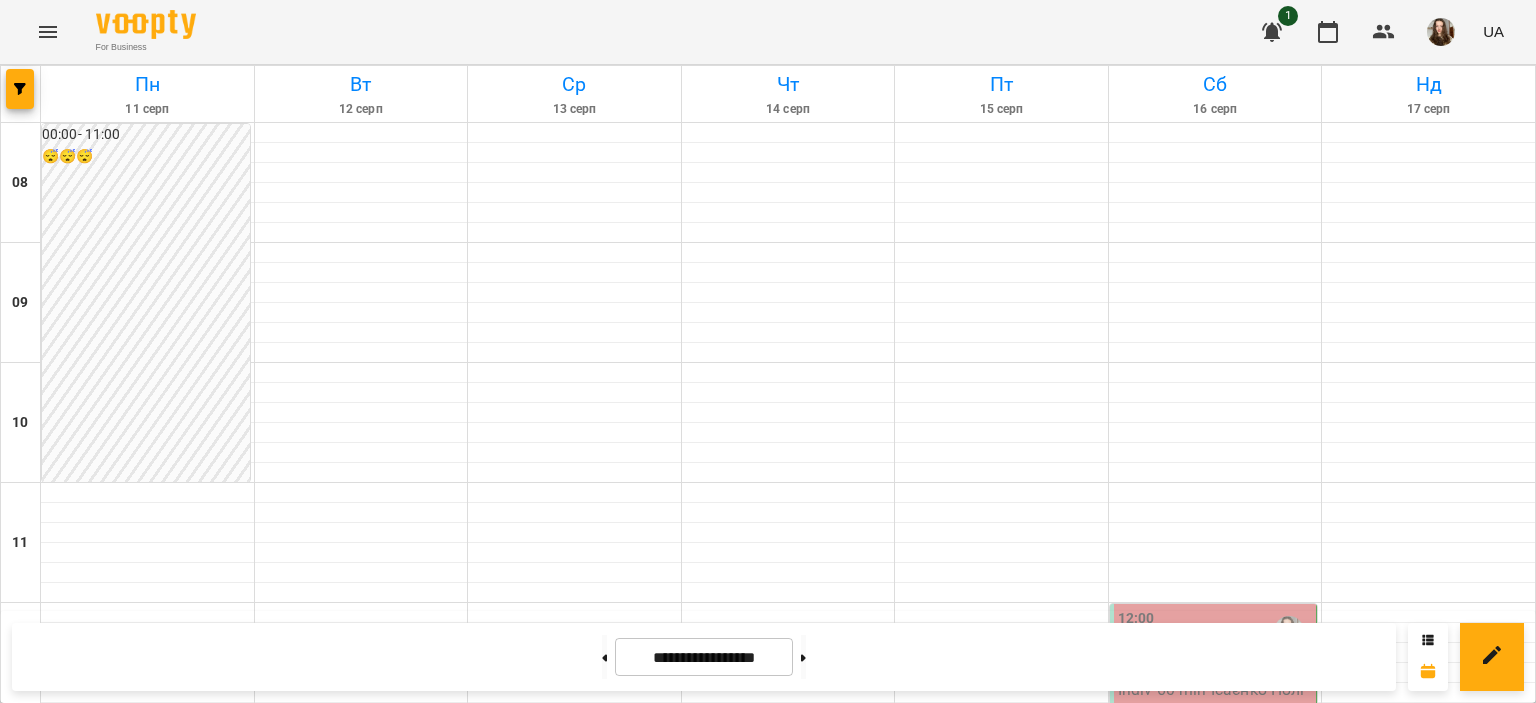 click at bounding box center [1441, 32] 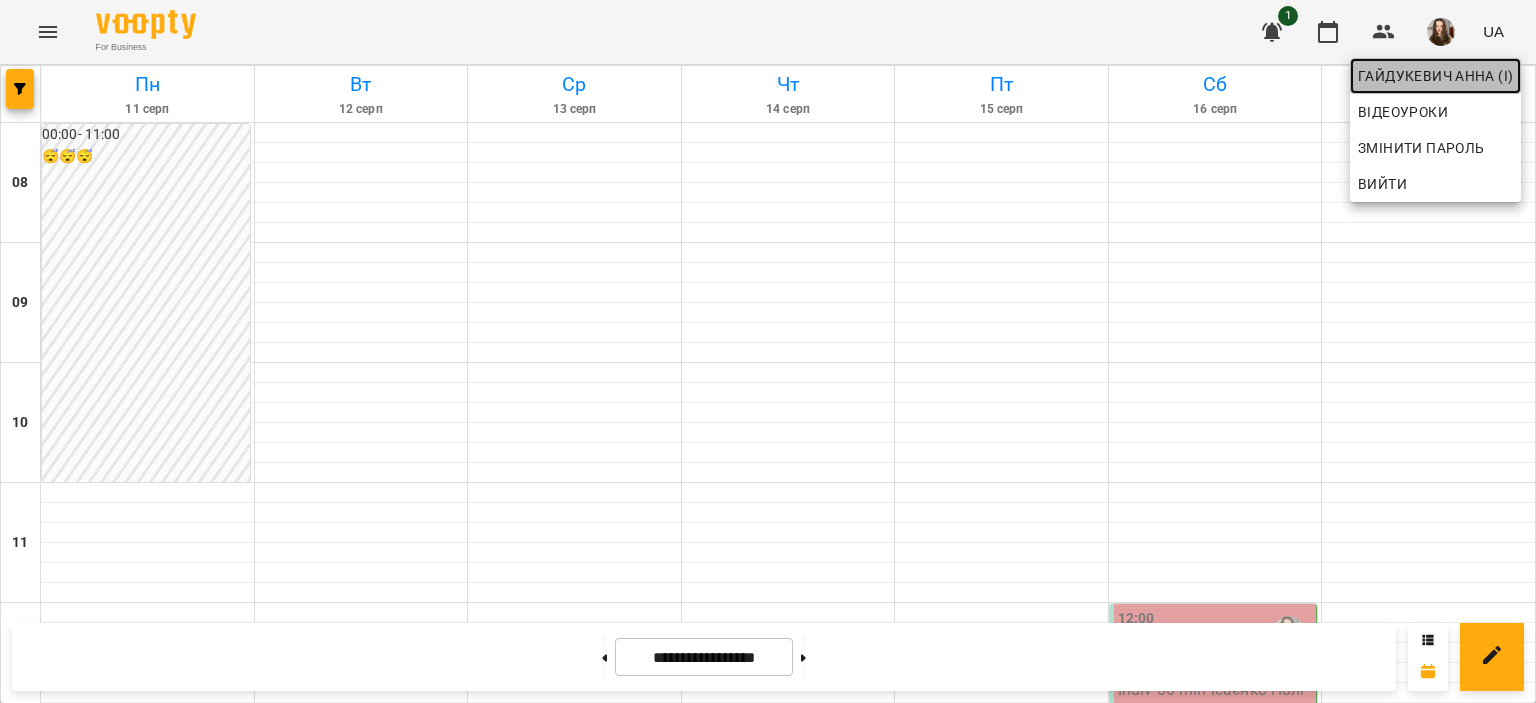 click on "Гайдукевич Анна (і)" at bounding box center [1435, 76] 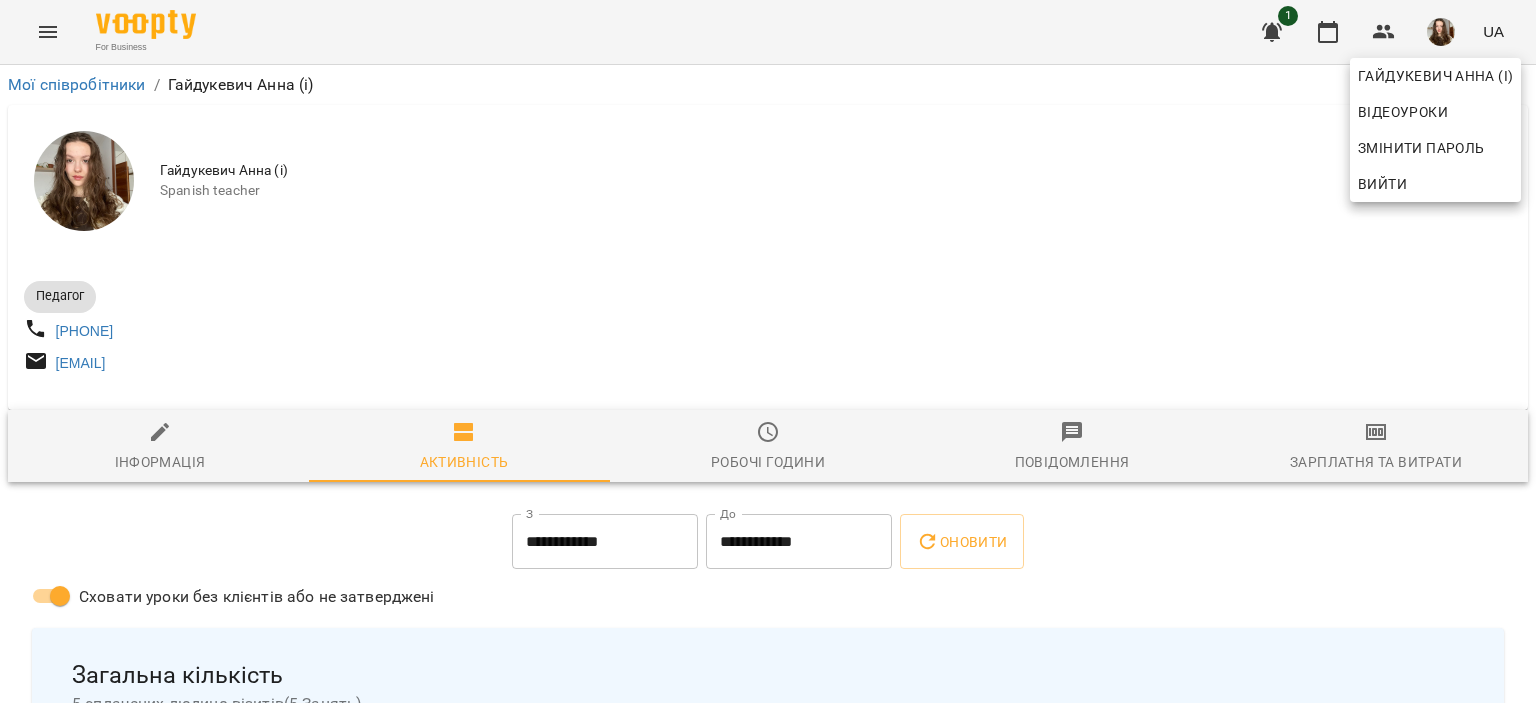 click at bounding box center (768, 351) 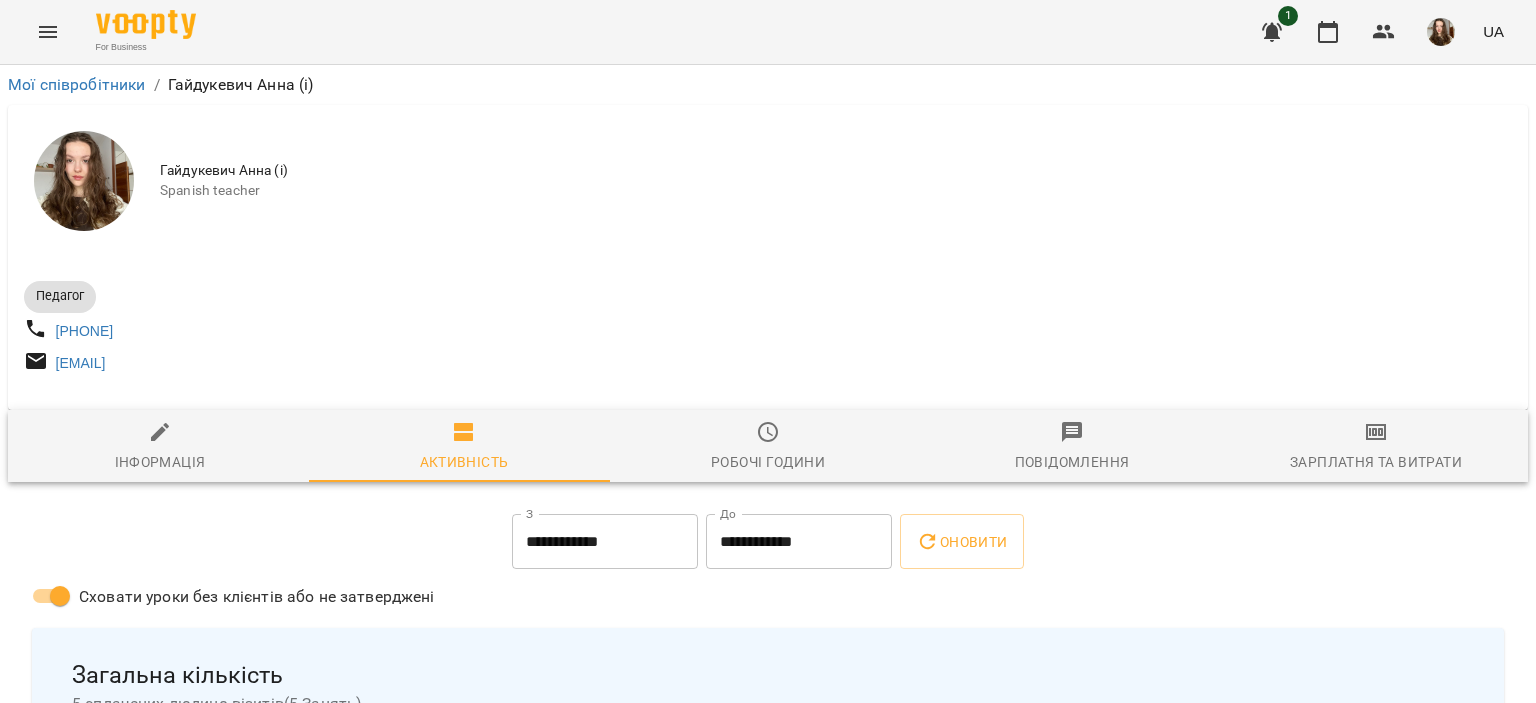 click on "Робочі години" at bounding box center (768, 447) 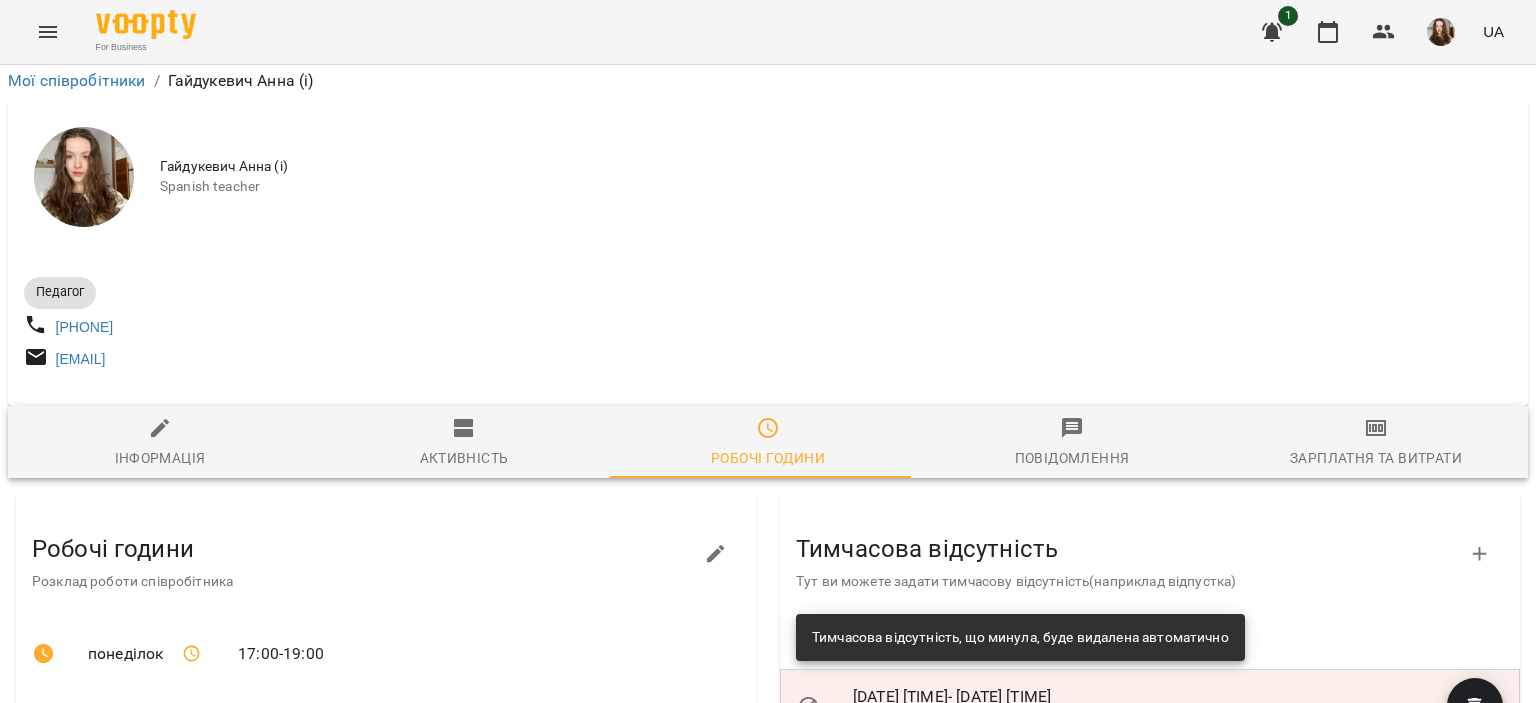 click 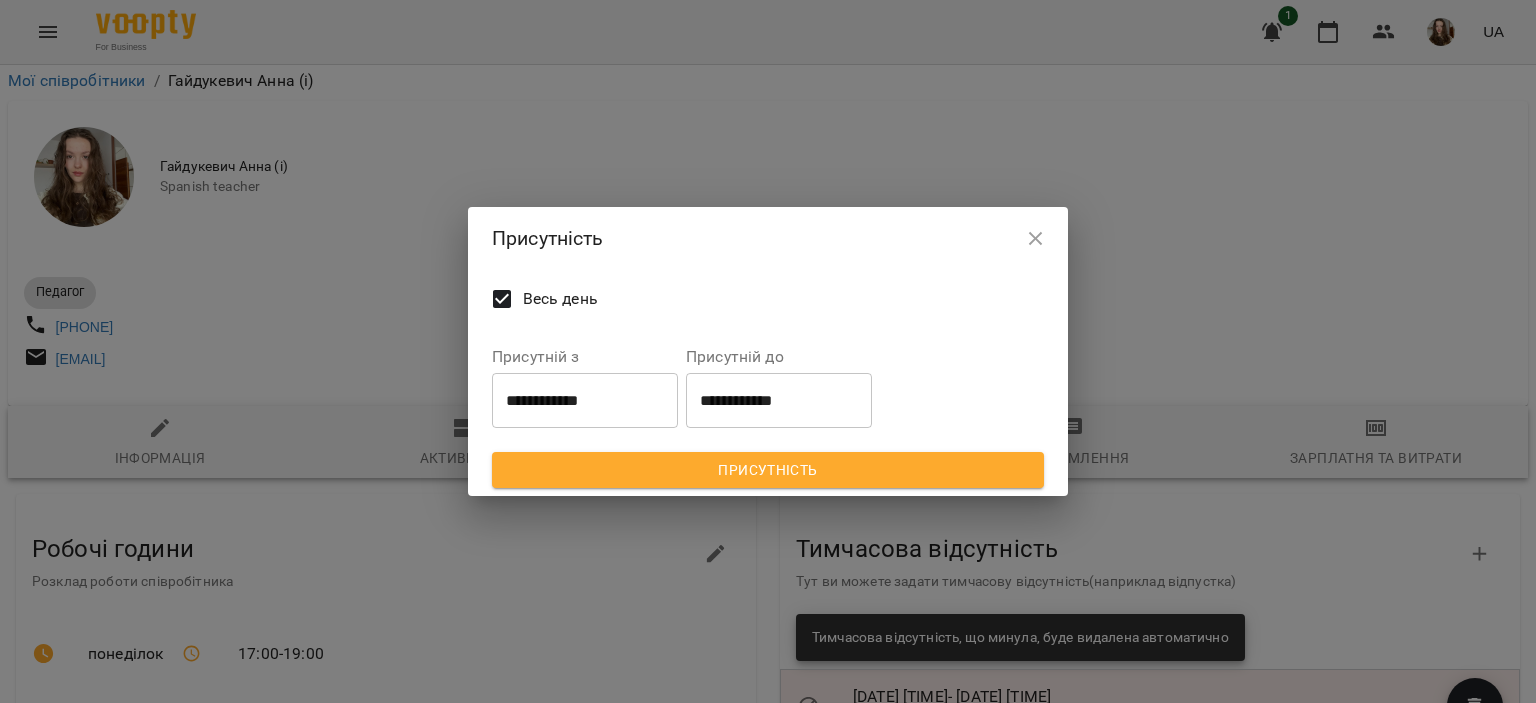 click on "**********" at bounding box center (585, 400) 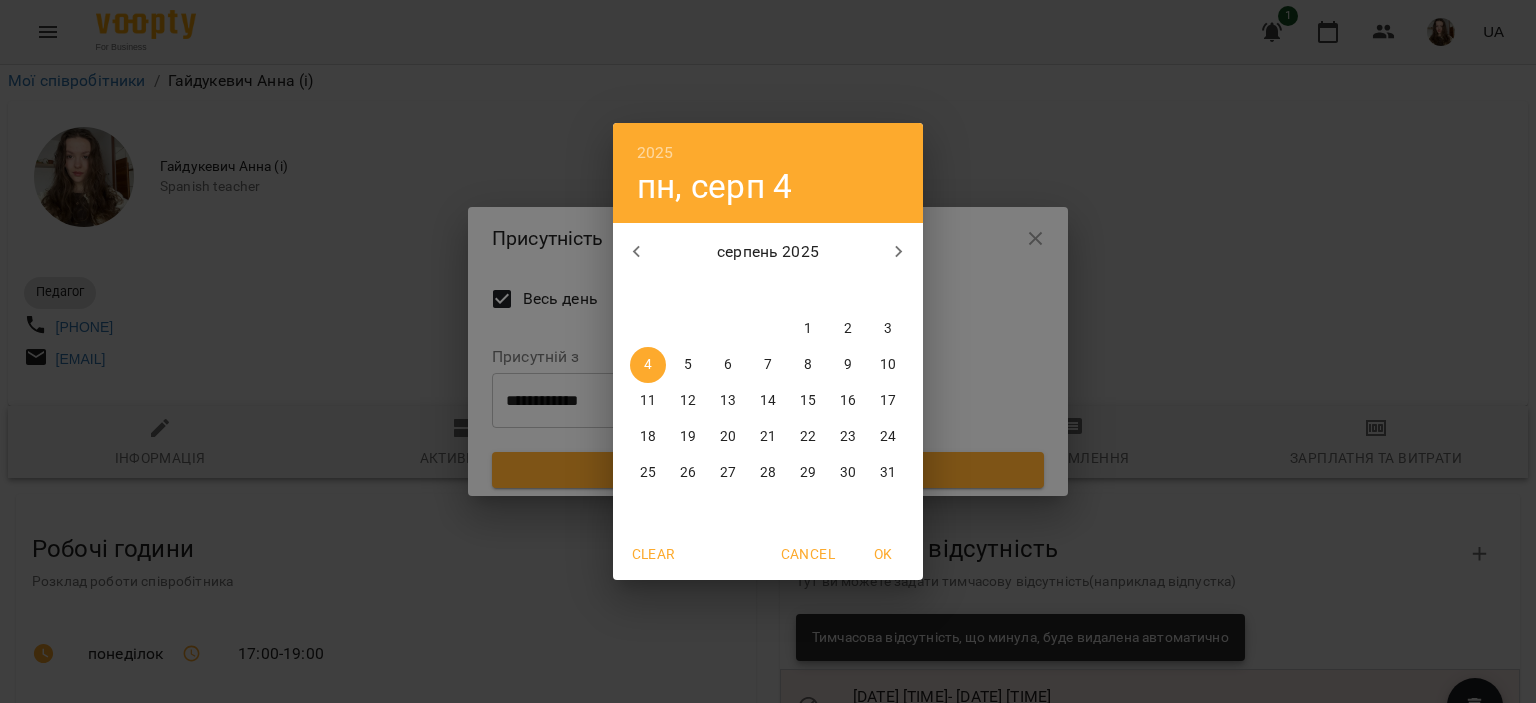 click on "[YEAR] пн, [MONTH] [DAY] [YEAR] пн вт ср чт пт сб нд 28 29 30 31 1 2 3 4 5 6 7 8 9 10 11 12 13 14 15 16 17 18 19 20 21 22 23 24 25 26 27 28 29 30 31 Clear Cancel OK" at bounding box center [768, 351] 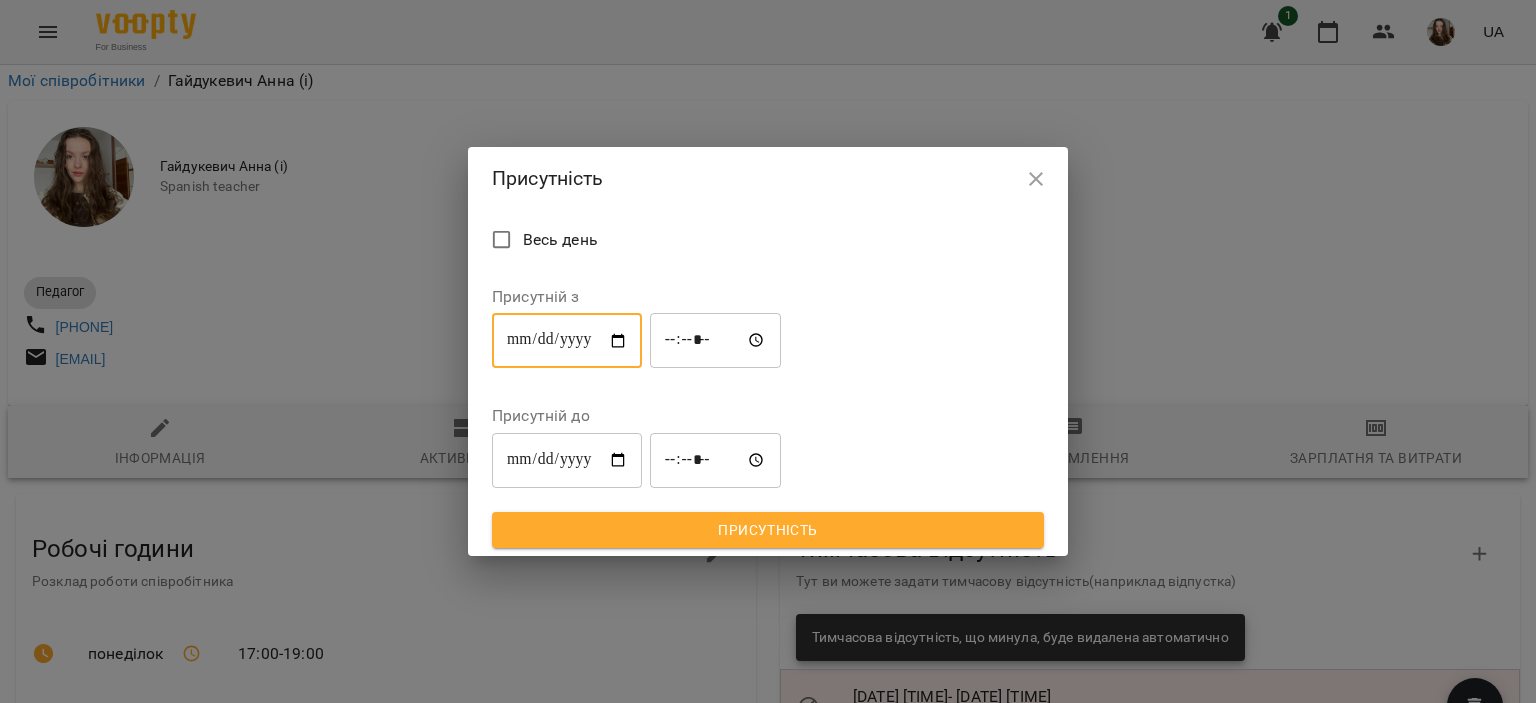 click on "**********" at bounding box center (567, 341) 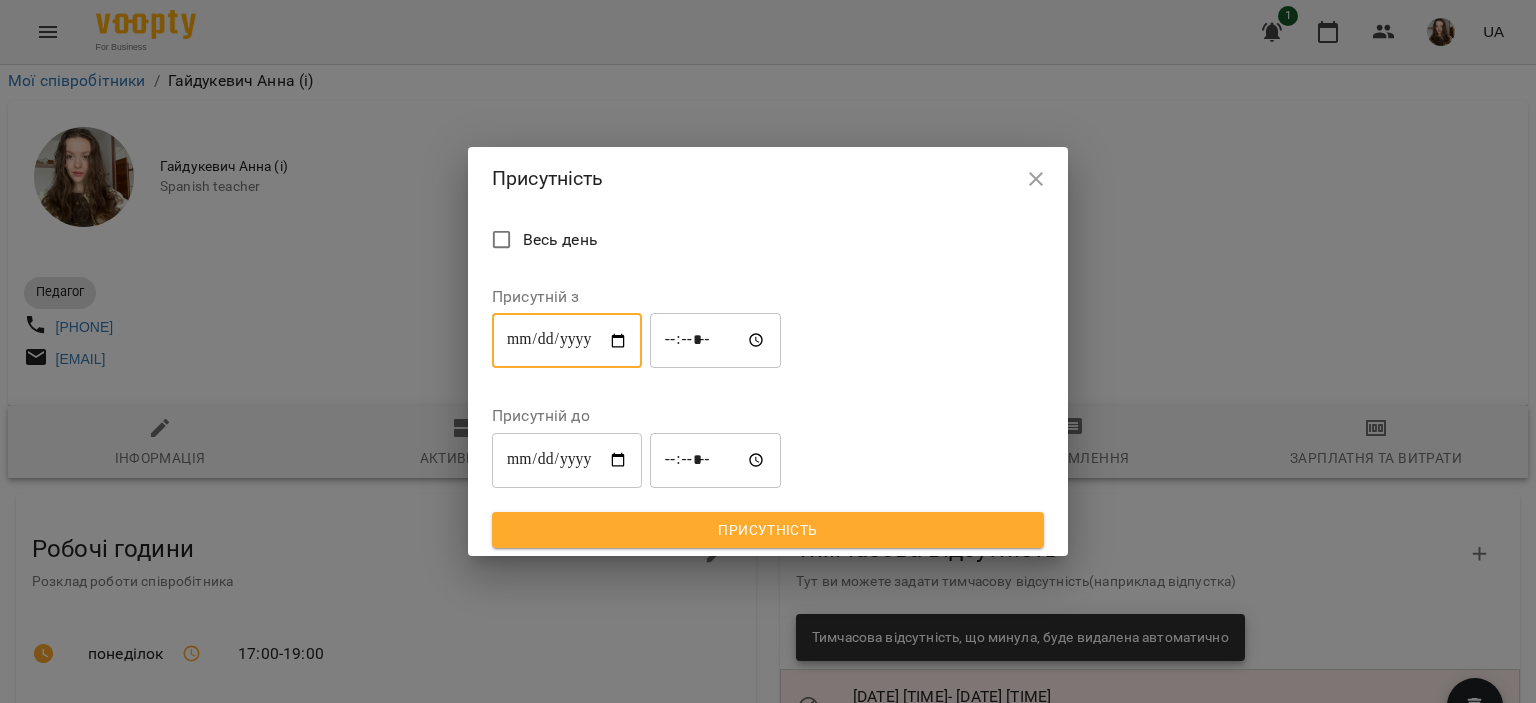 type on "**********" 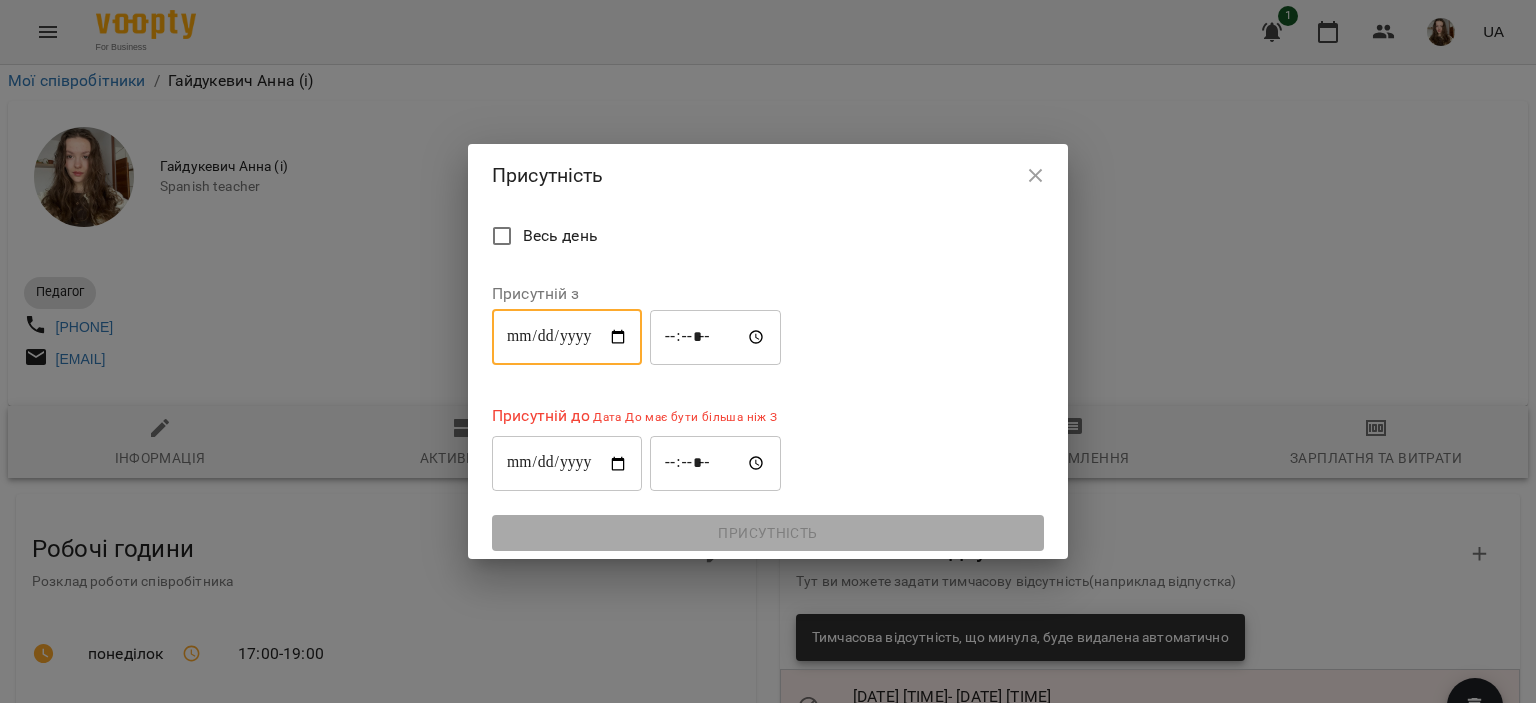 click on "*****" at bounding box center (716, 337) 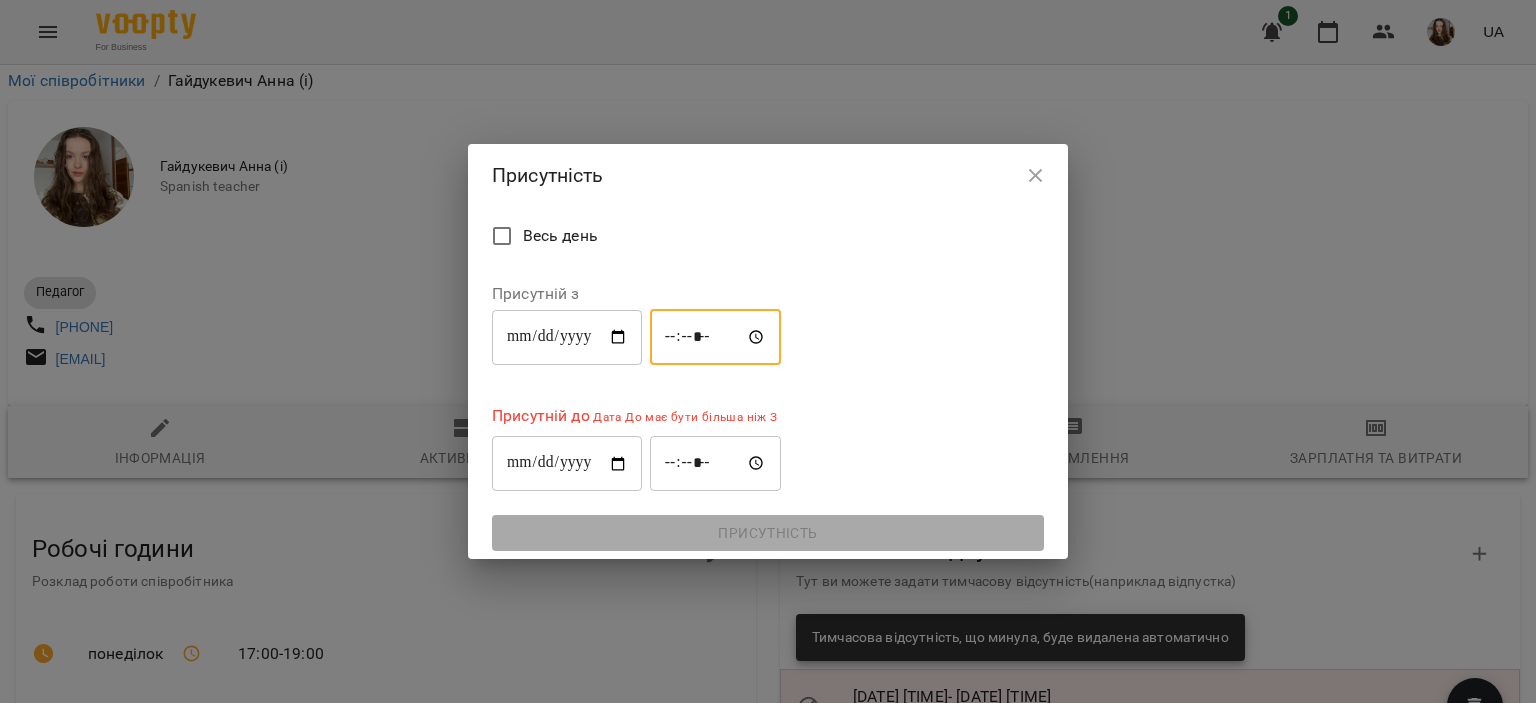 click on "*****" at bounding box center (716, 337) 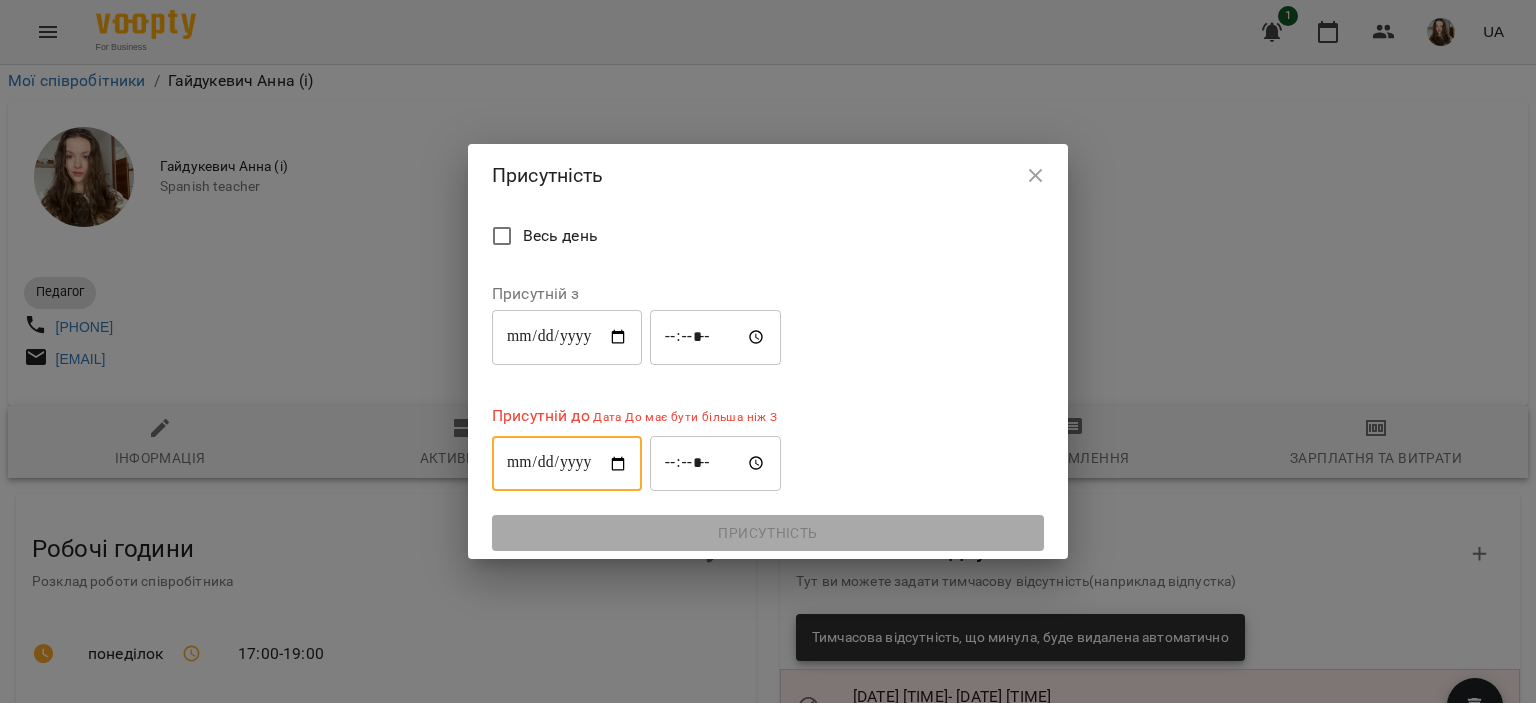 click on "**********" at bounding box center [567, 464] 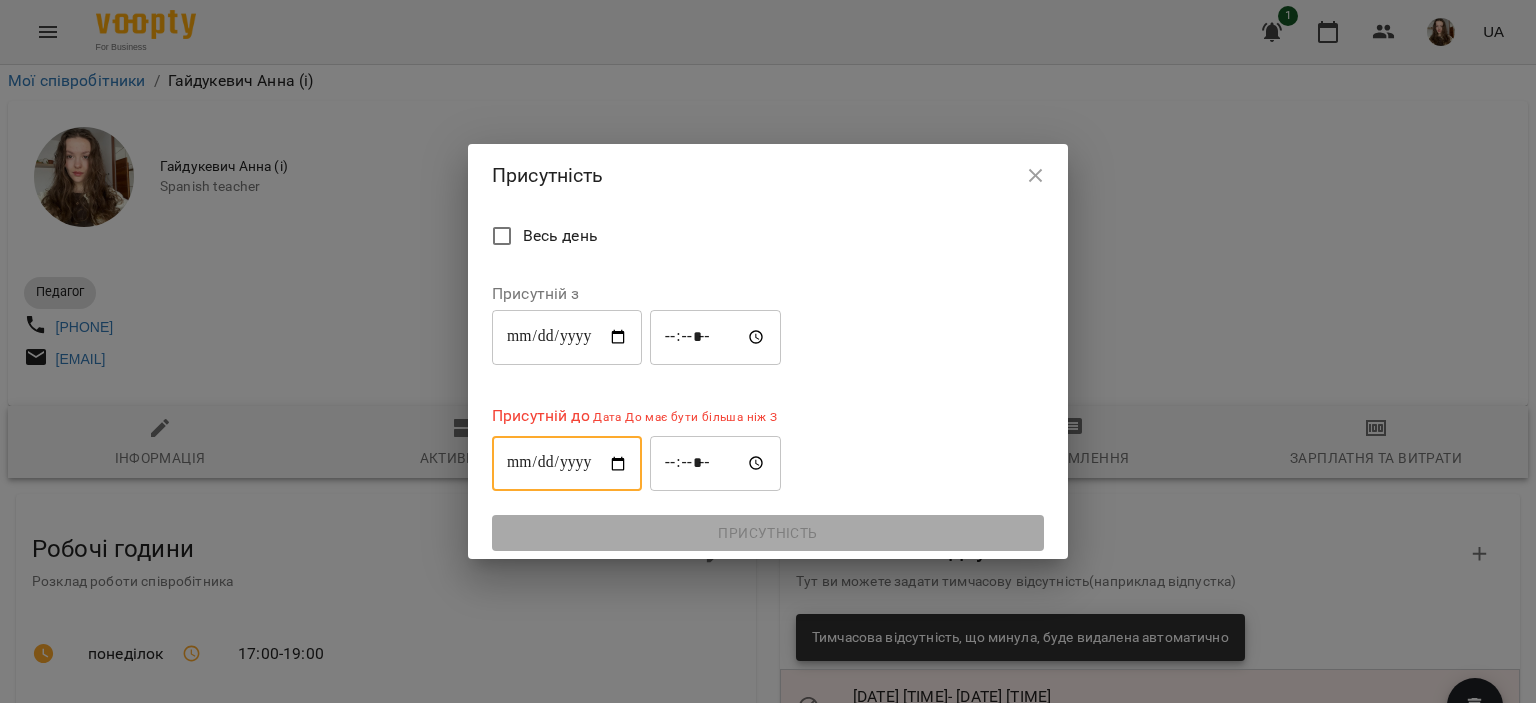 click on "**********" at bounding box center (567, 464) 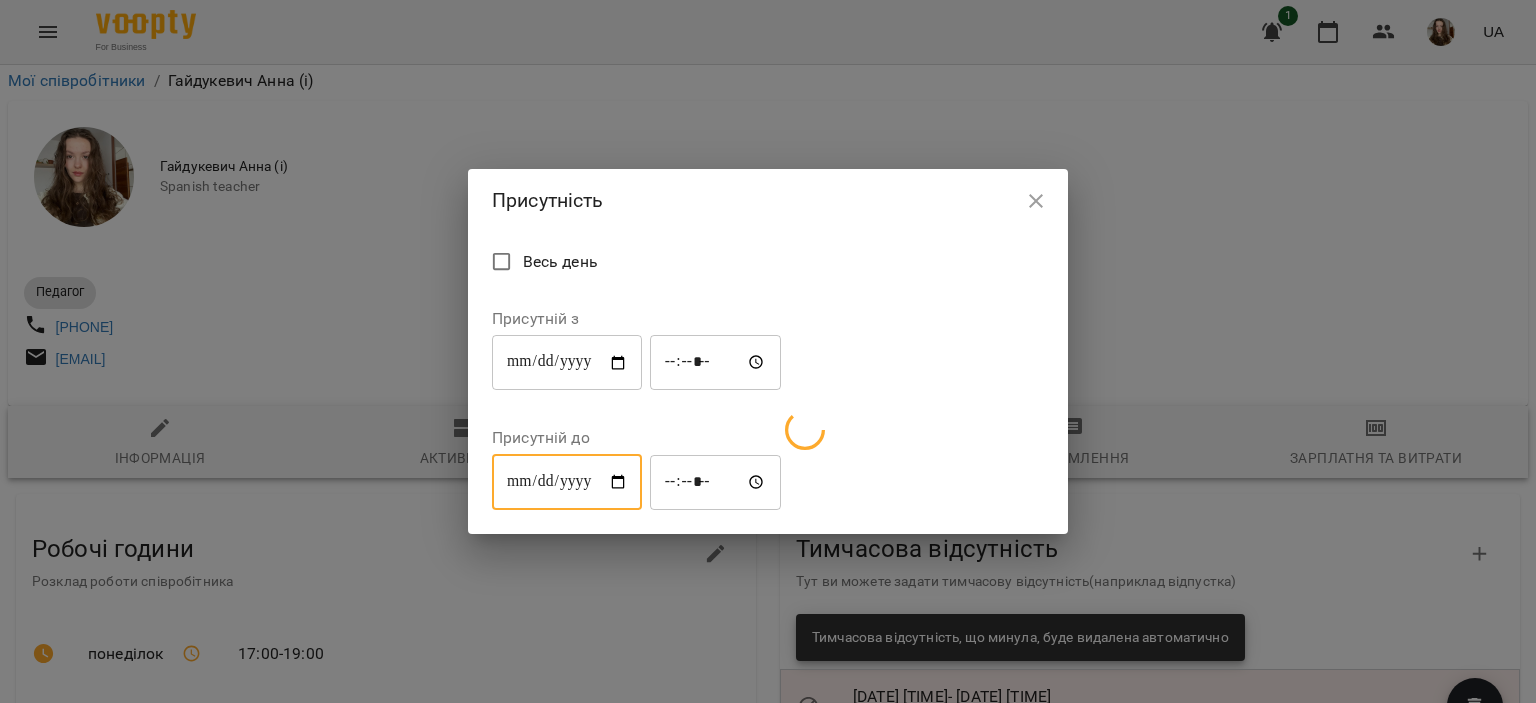 type on "**********" 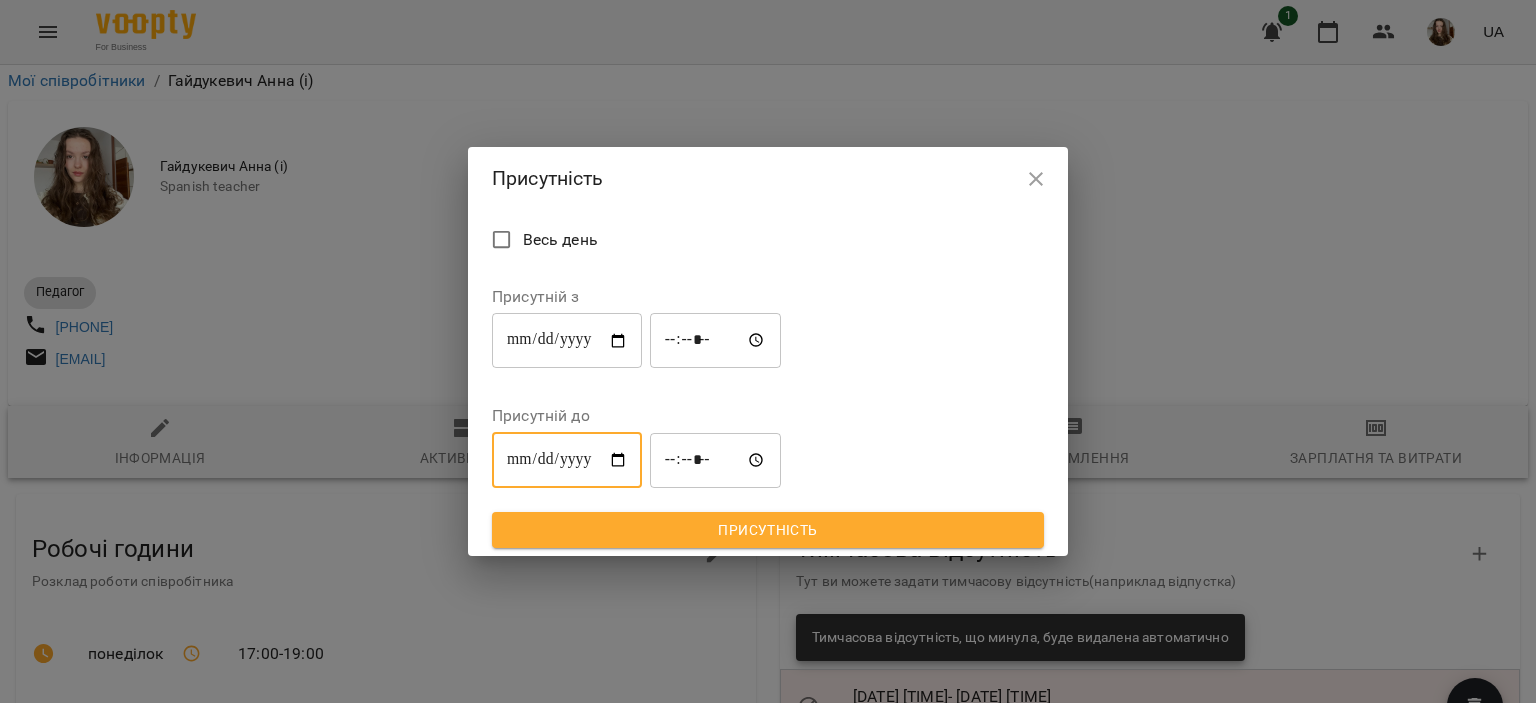 click on "*****" at bounding box center [716, 341] 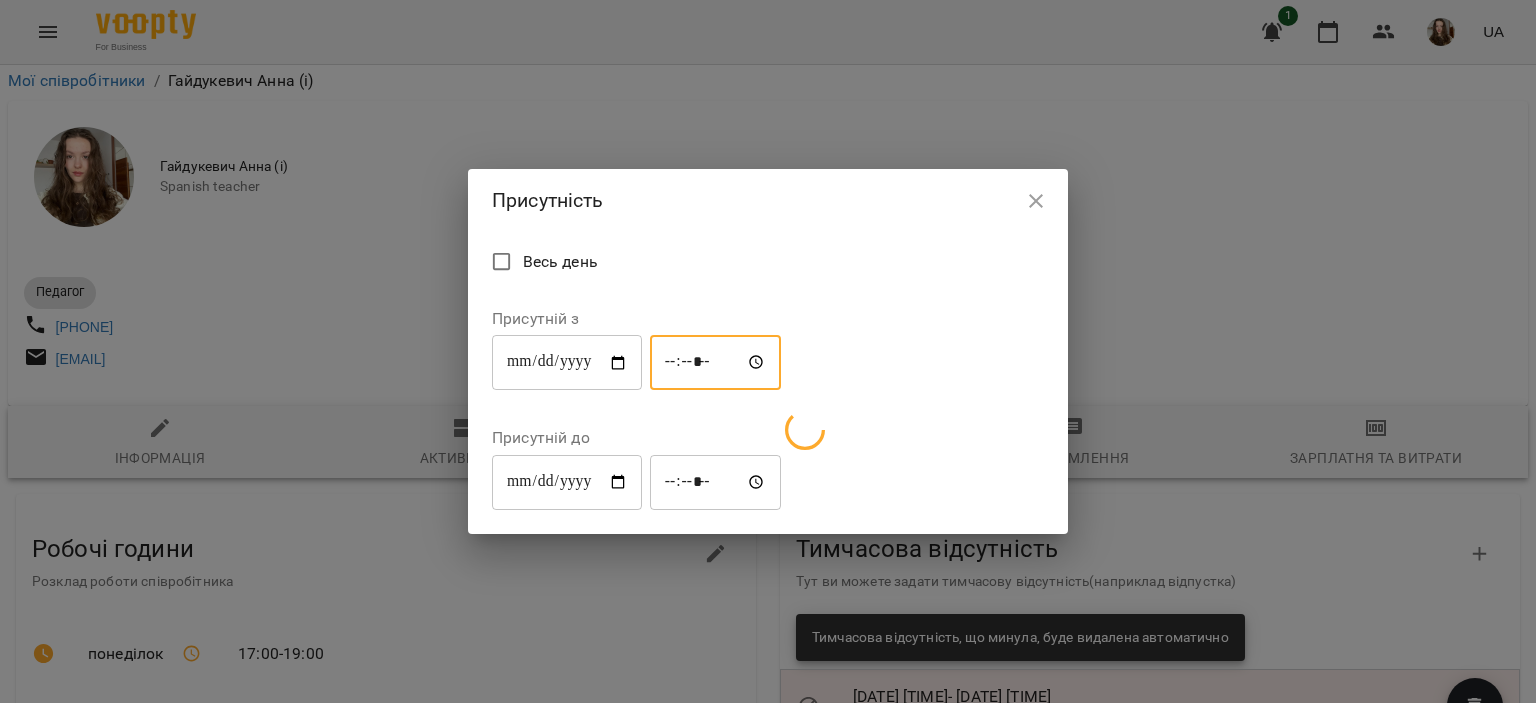 type on "*****" 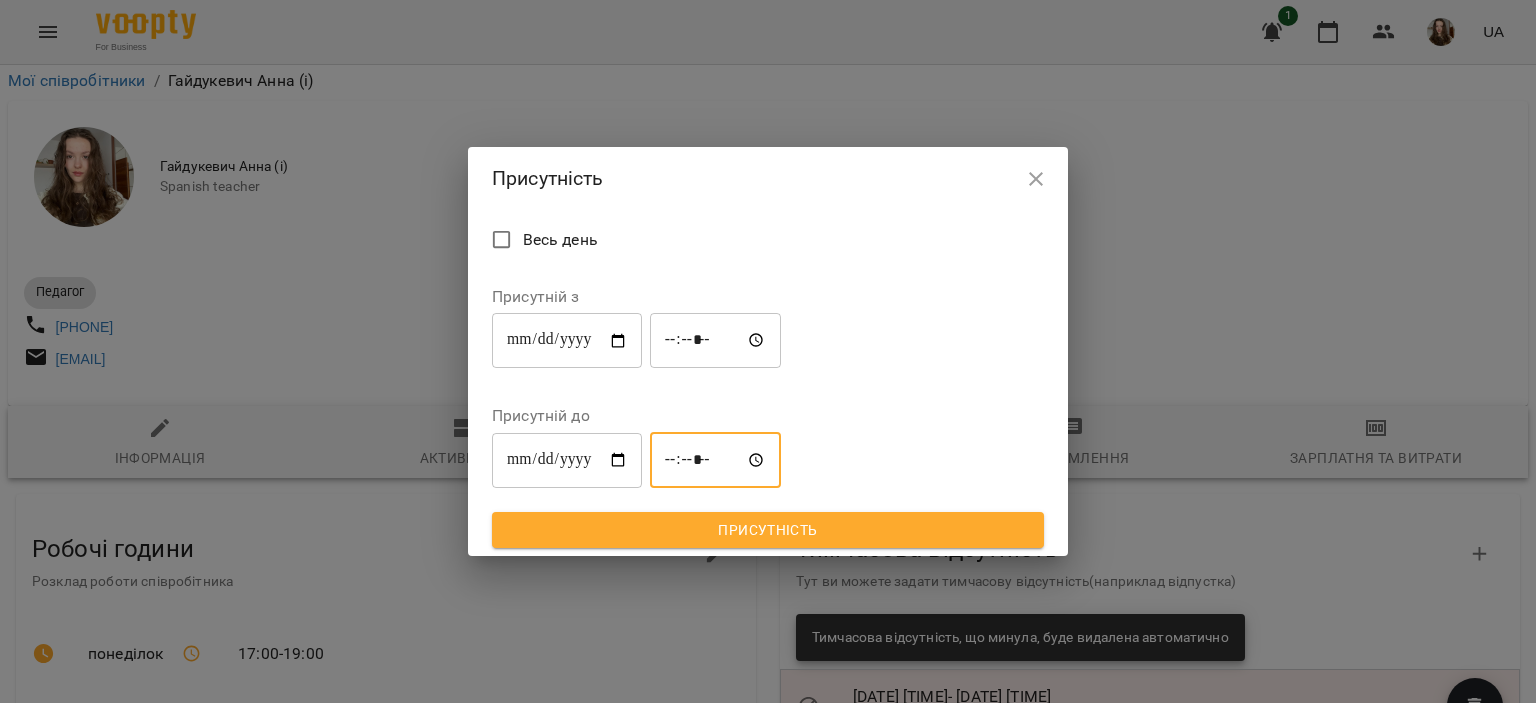 click on "*****" at bounding box center [716, 460] 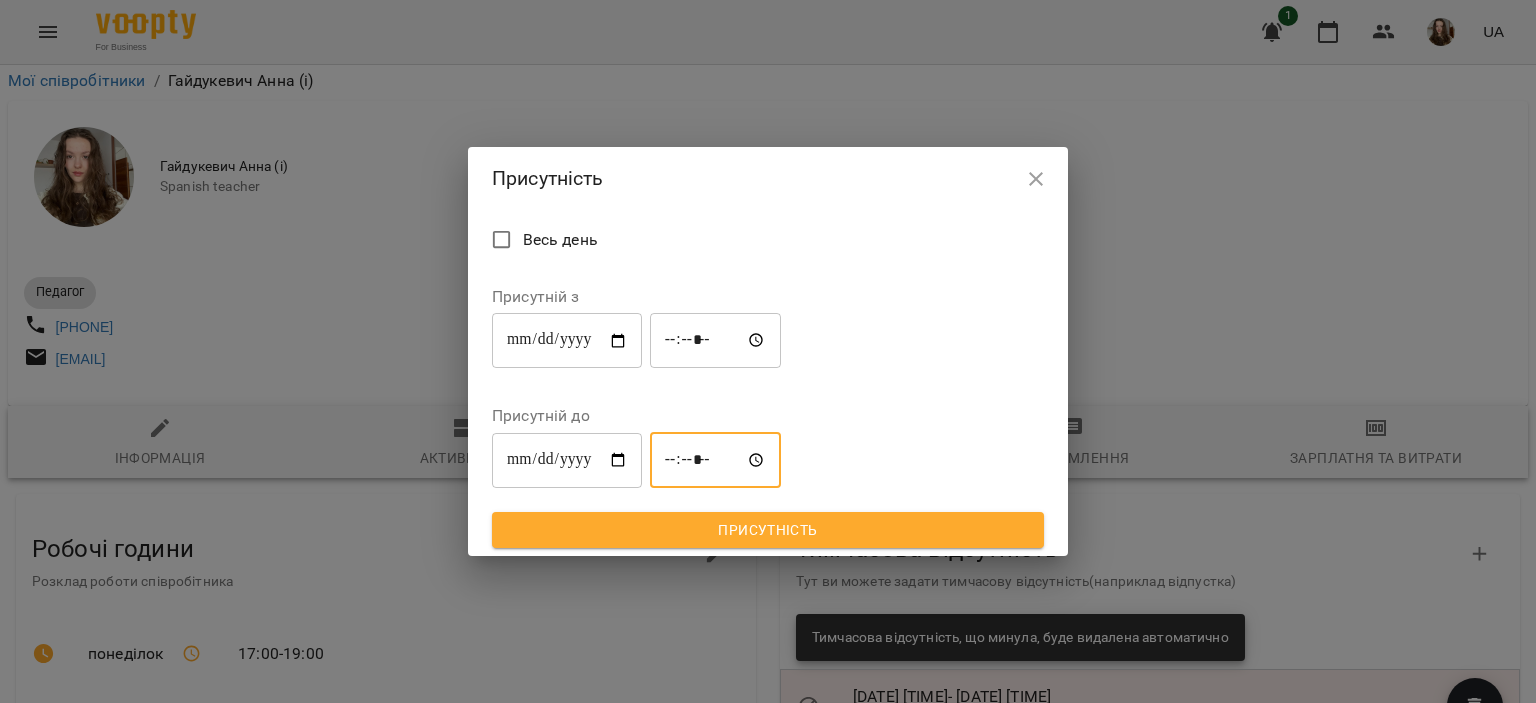 click on "*****" at bounding box center [716, 460] 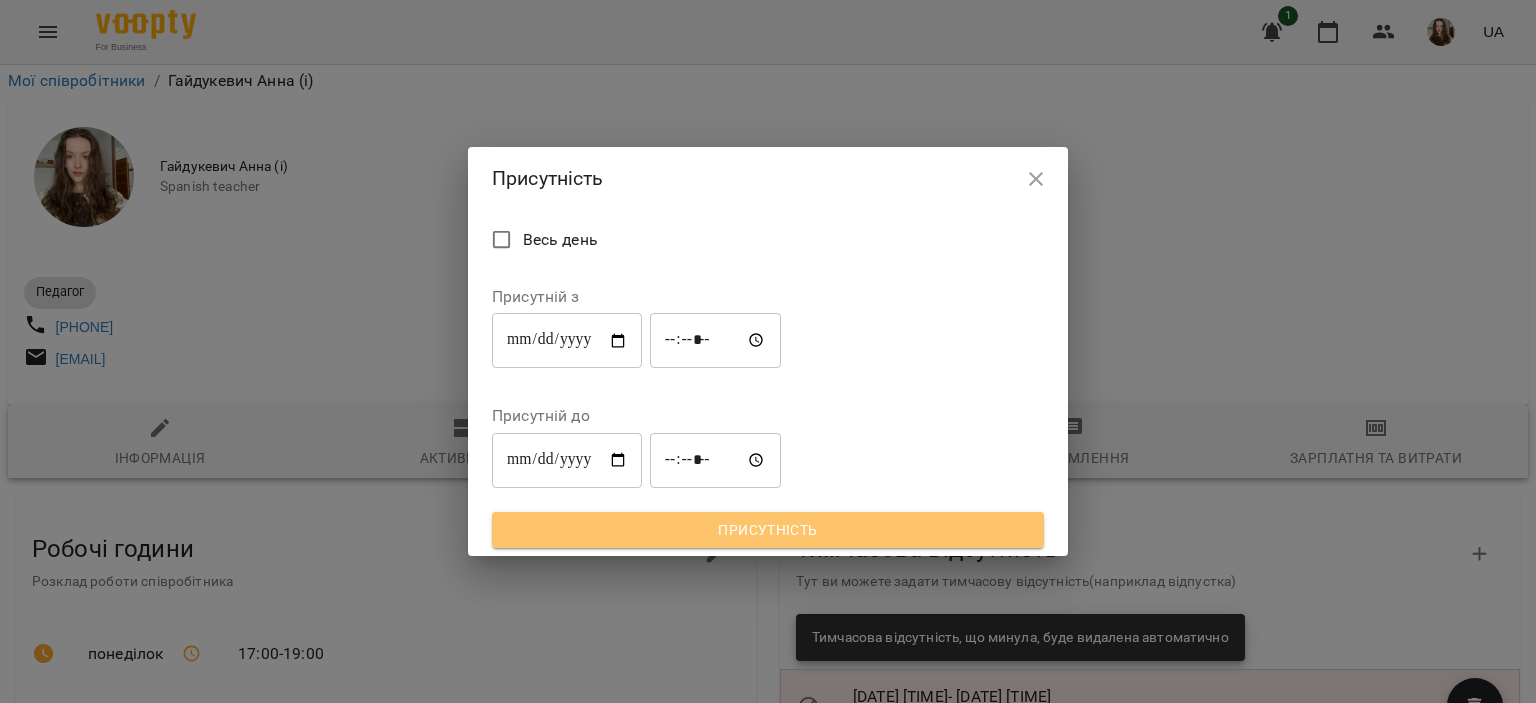 click on "Присутність" at bounding box center [768, 530] 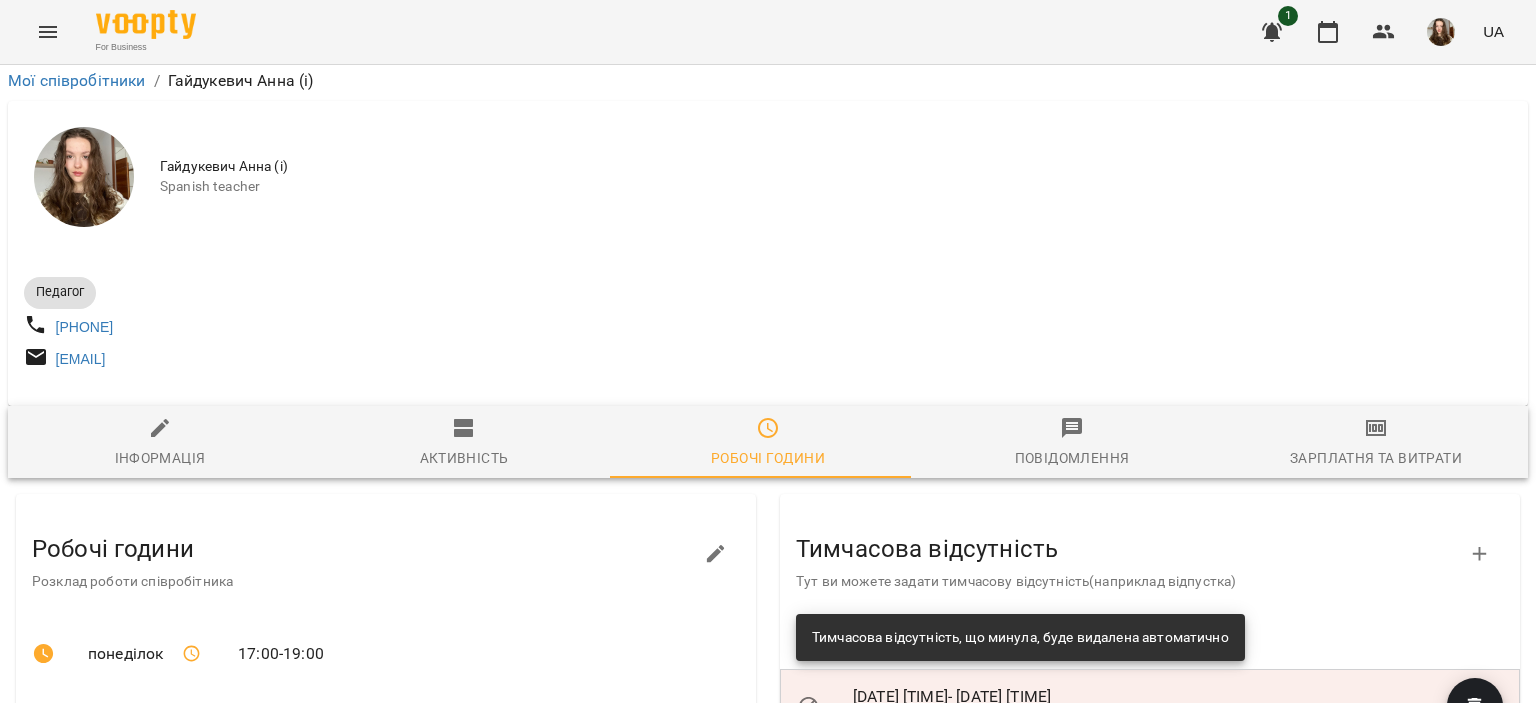 scroll, scrollTop: 808, scrollLeft: 0, axis: vertical 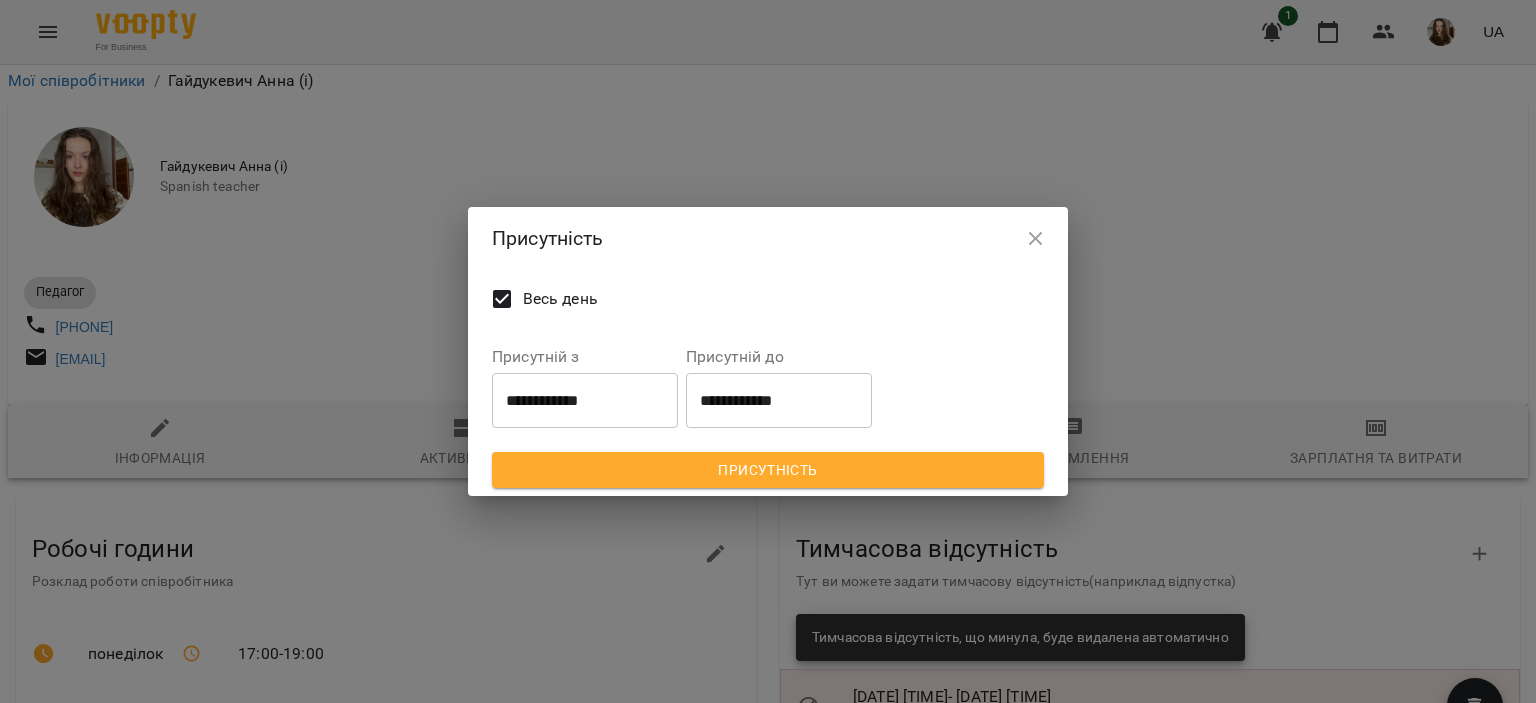 click on "Весь день" at bounding box center [560, 299] 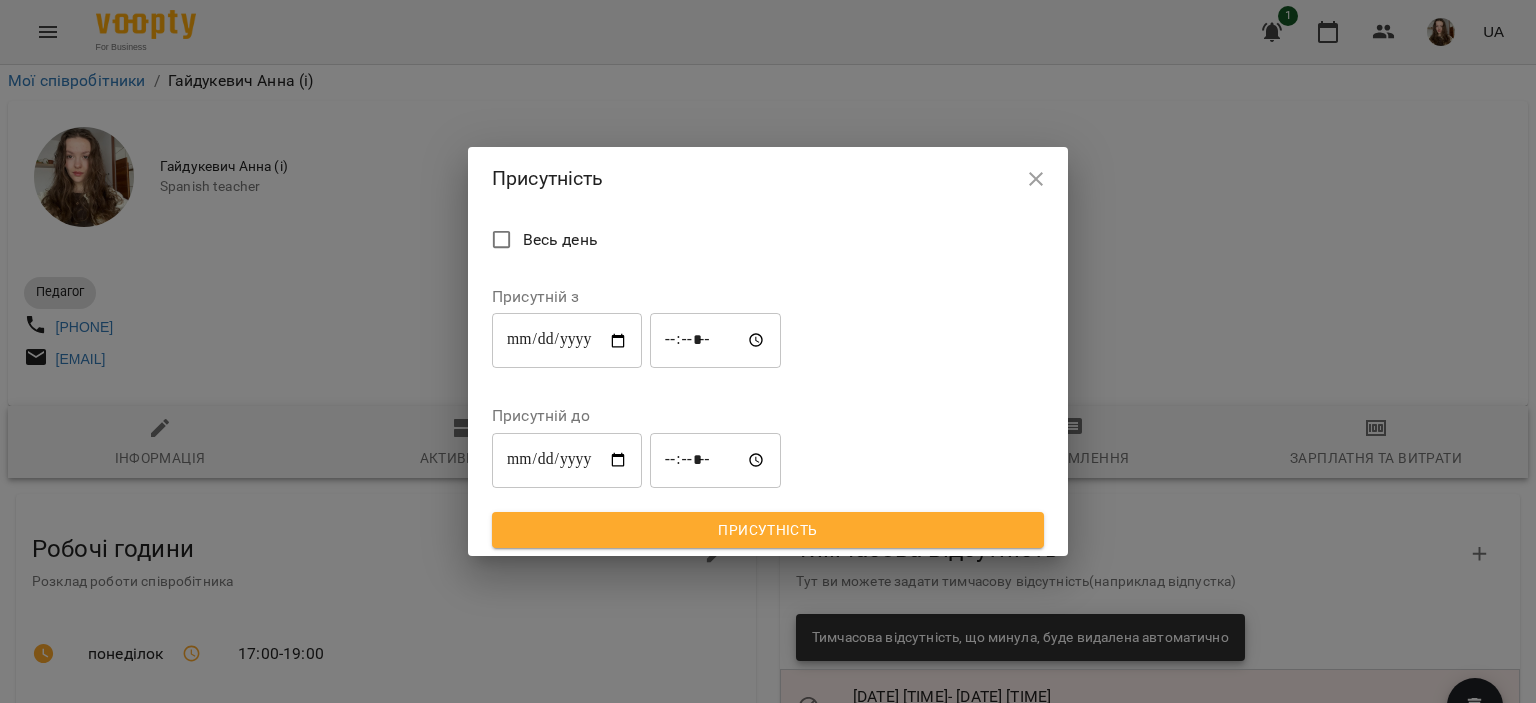 click on "**********" at bounding box center [567, 341] 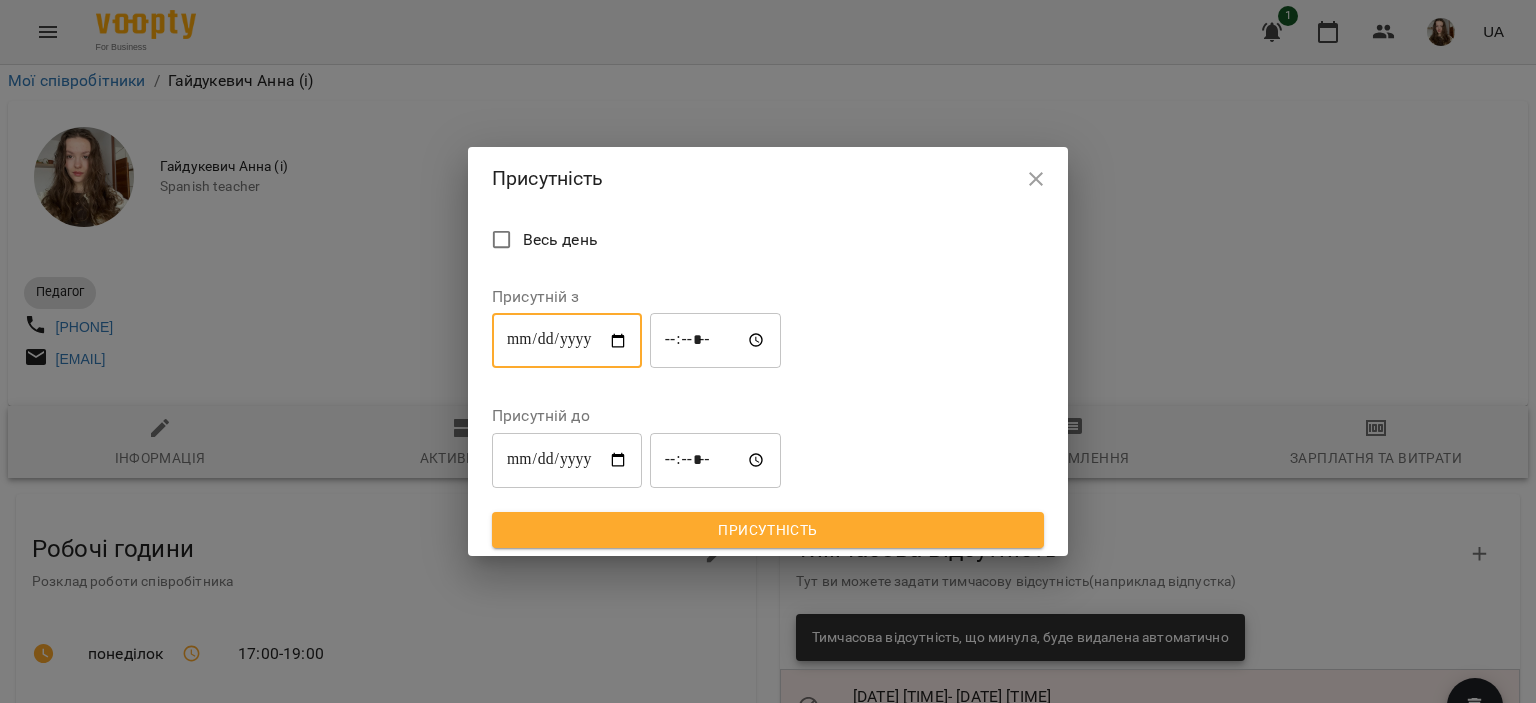 type on "**********" 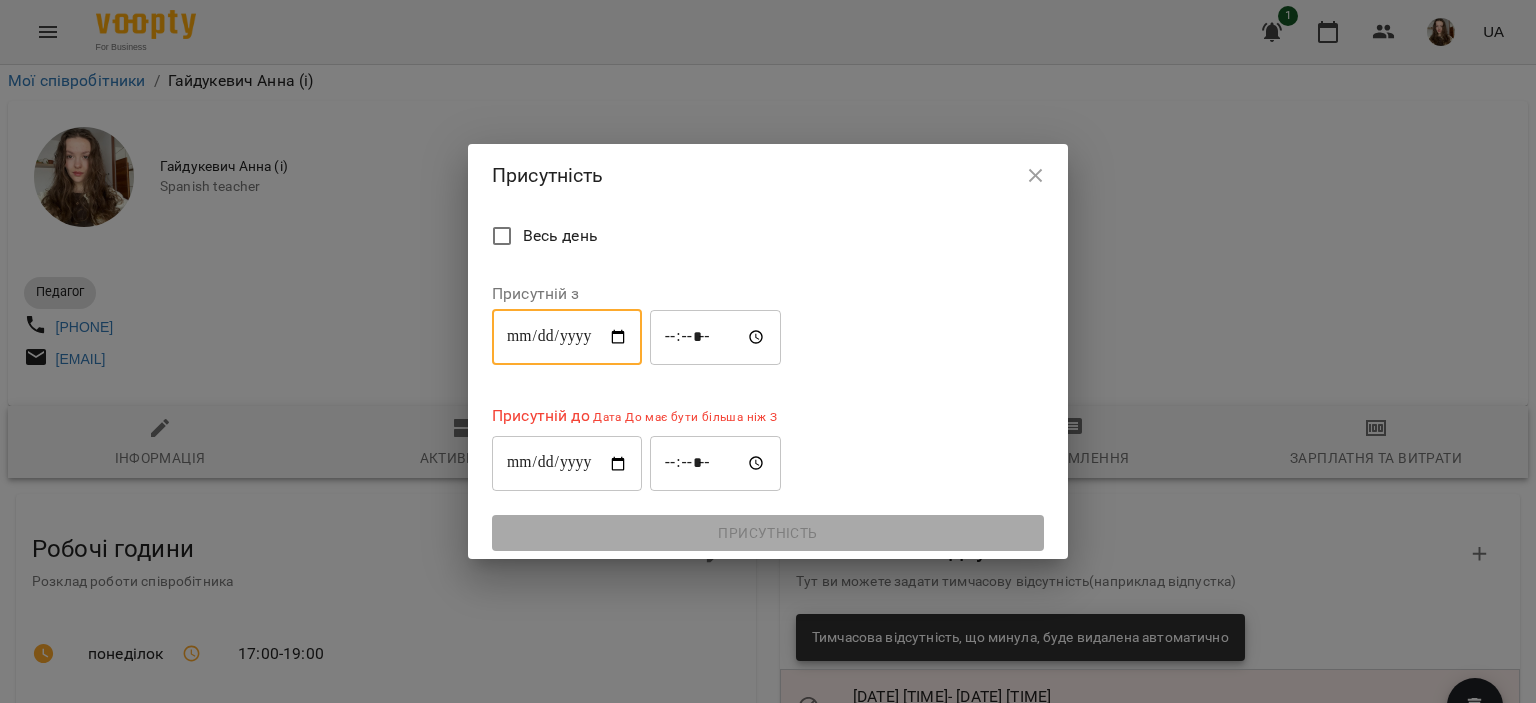 click on "**********" at bounding box center (567, 464) 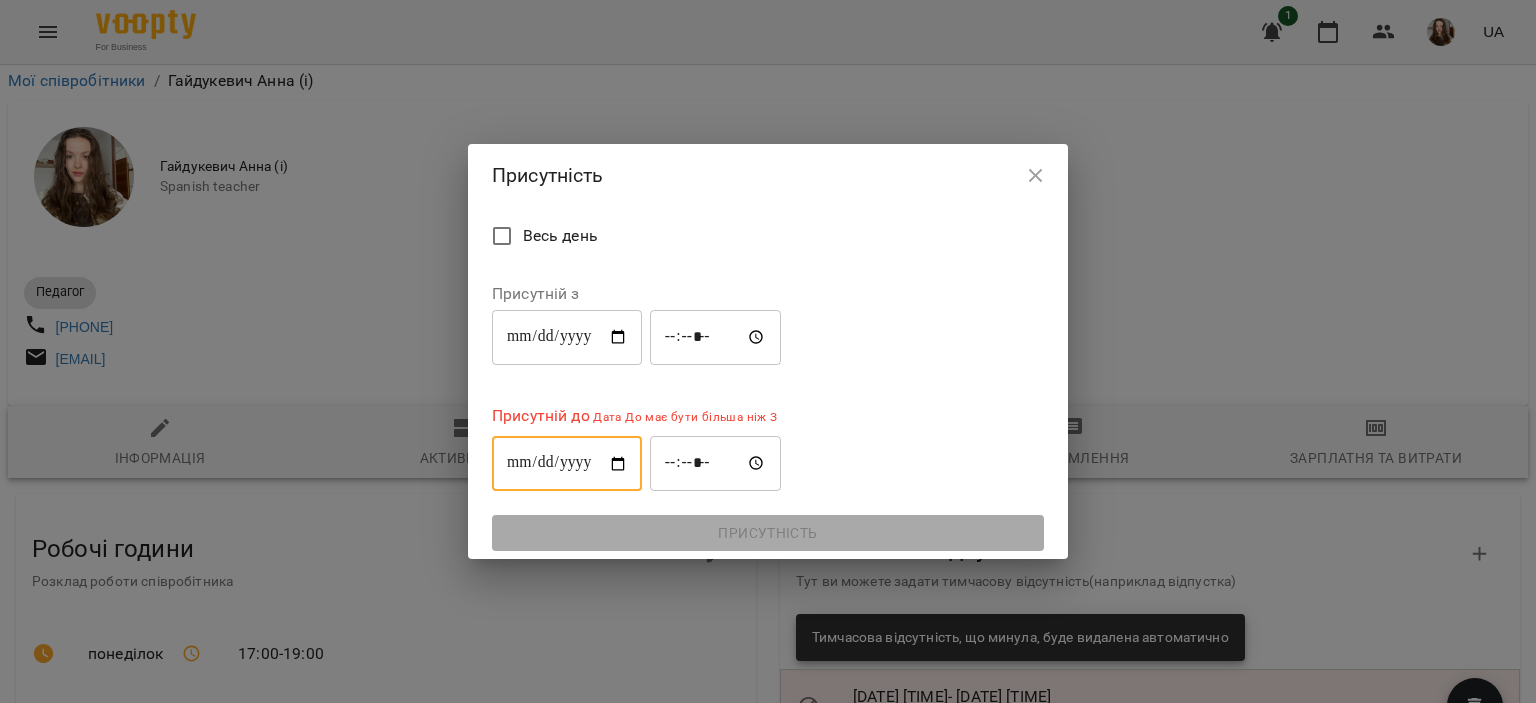 type on "**********" 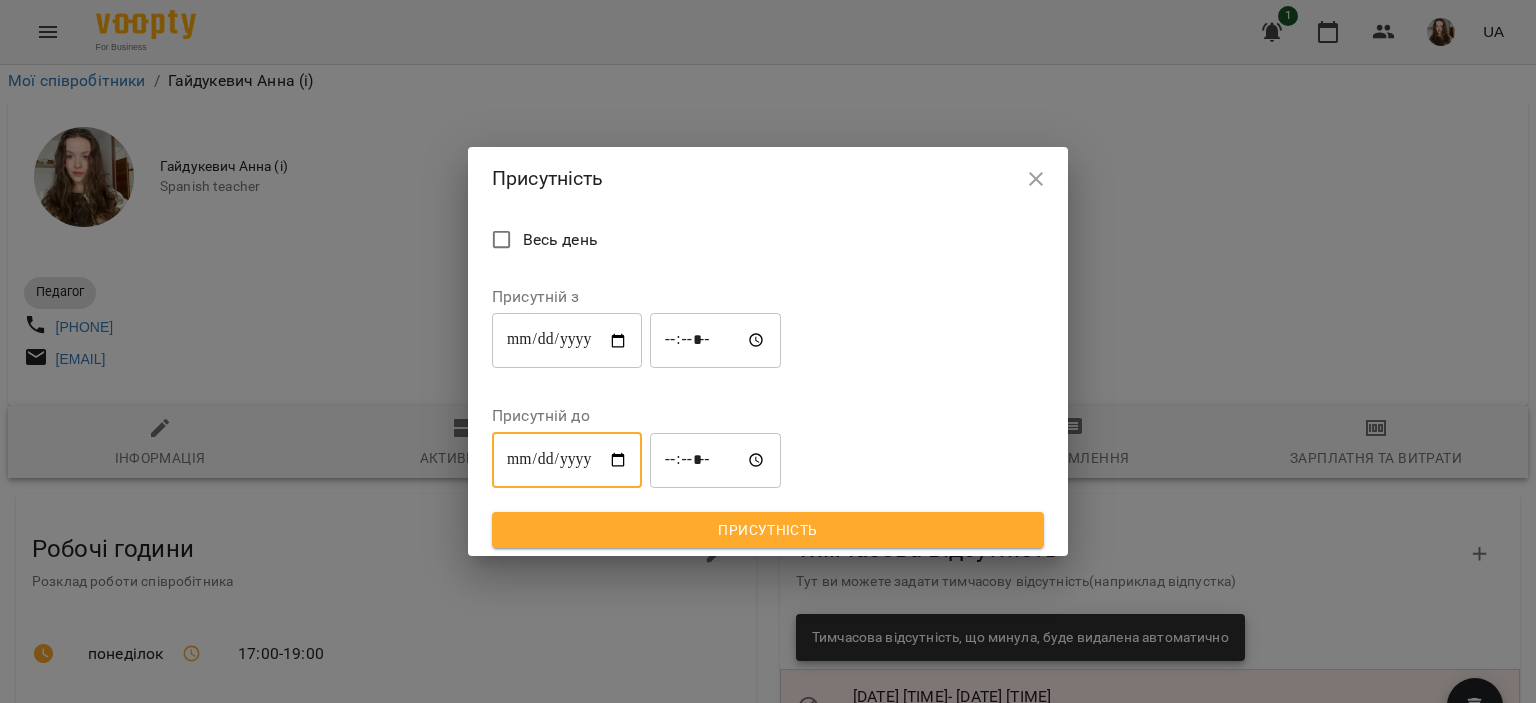 click on "*****" at bounding box center [716, 341] 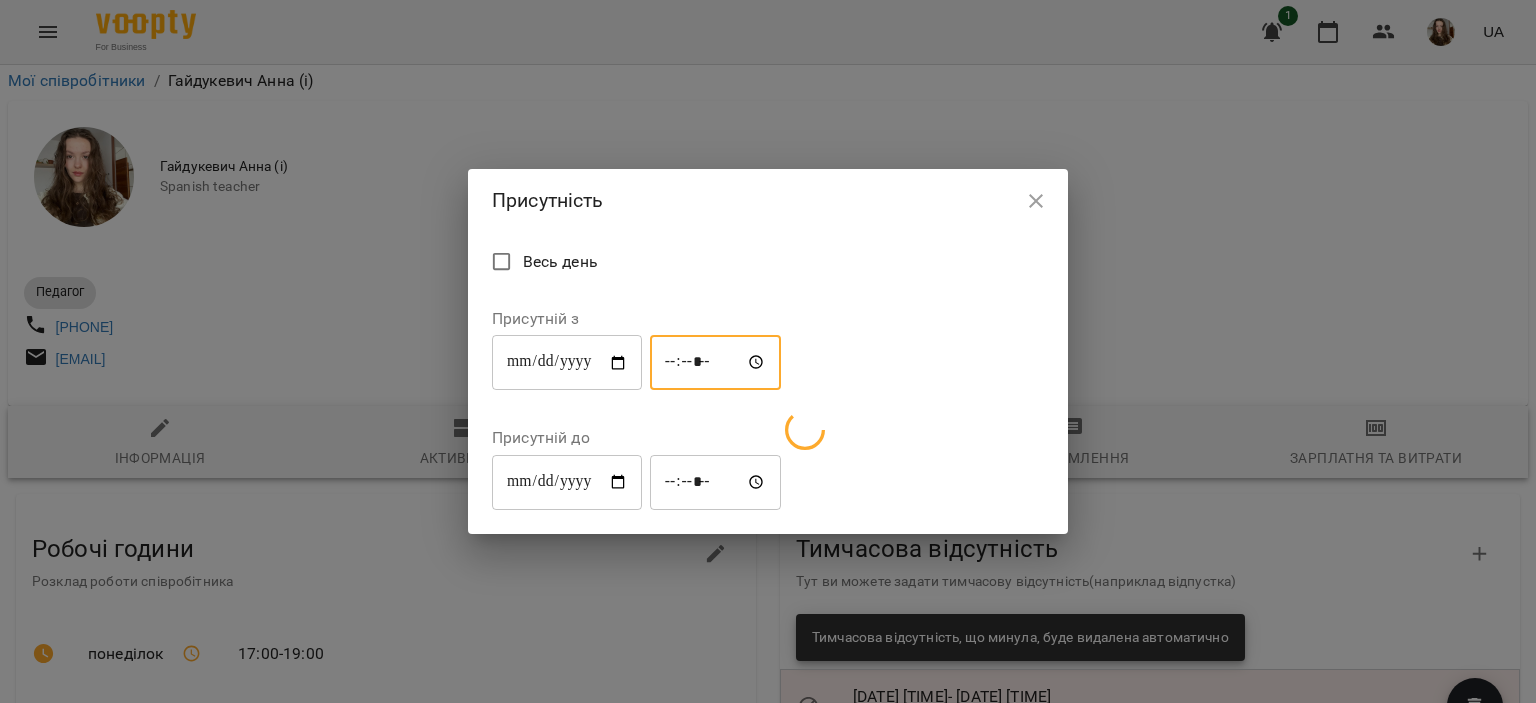 type on "*****" 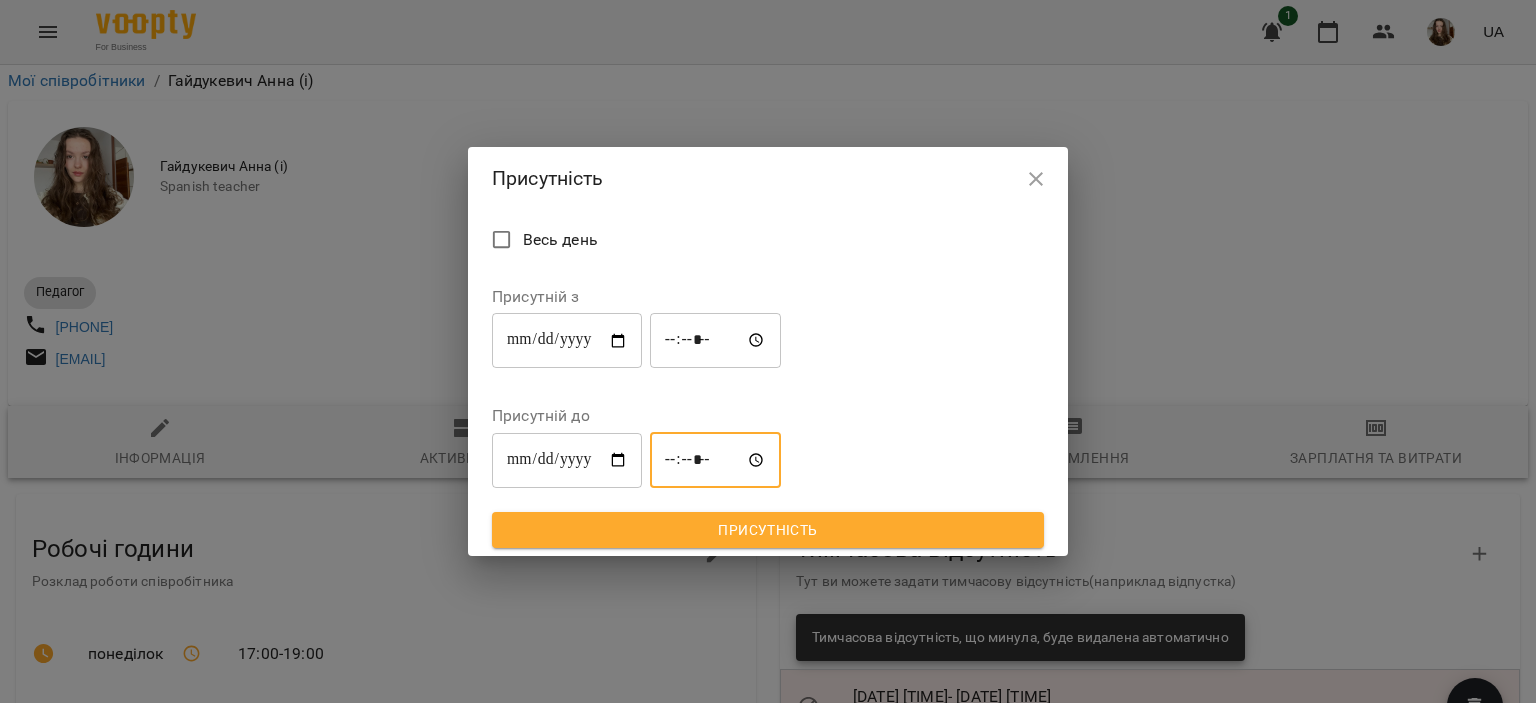 click on "*****" at bounding box center [716, 460] 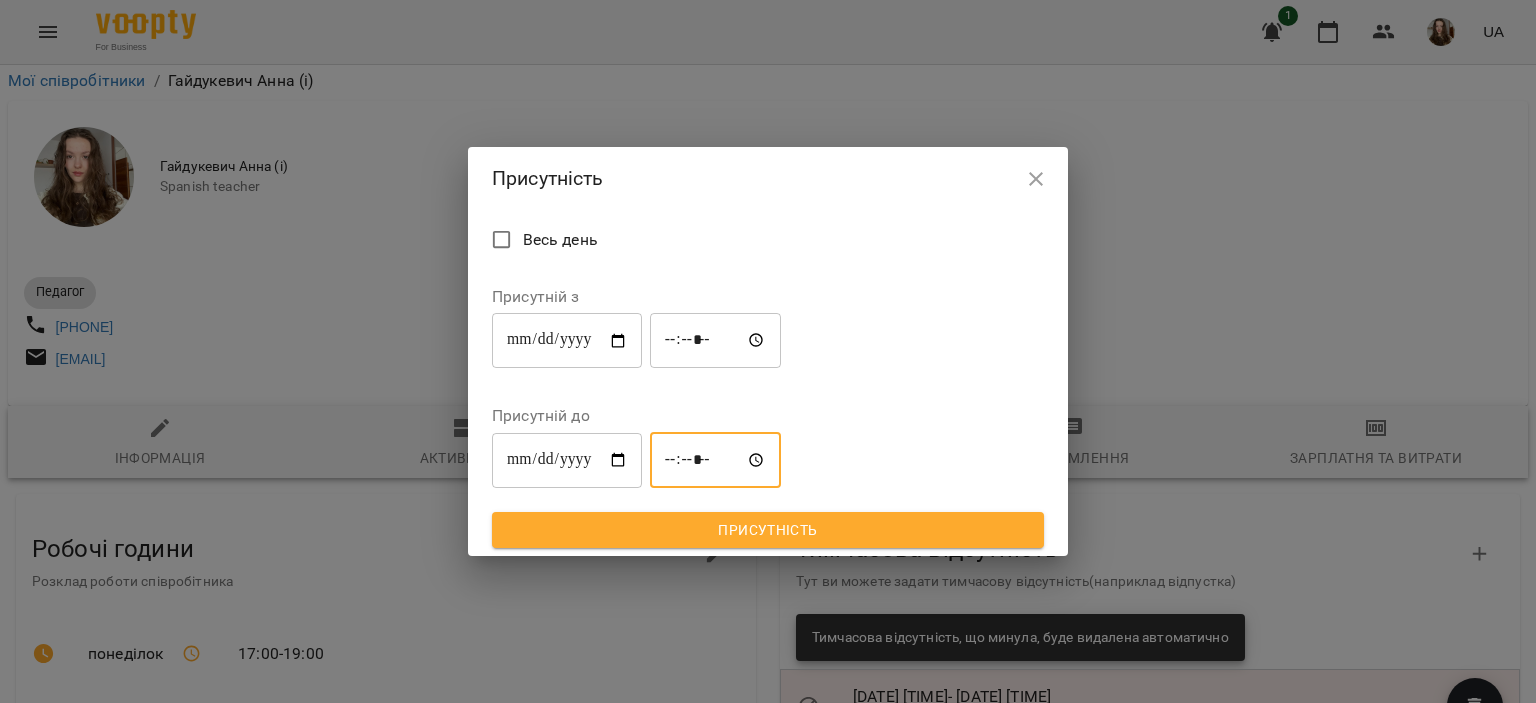 click on "*****" at bounding box center (716, 460) 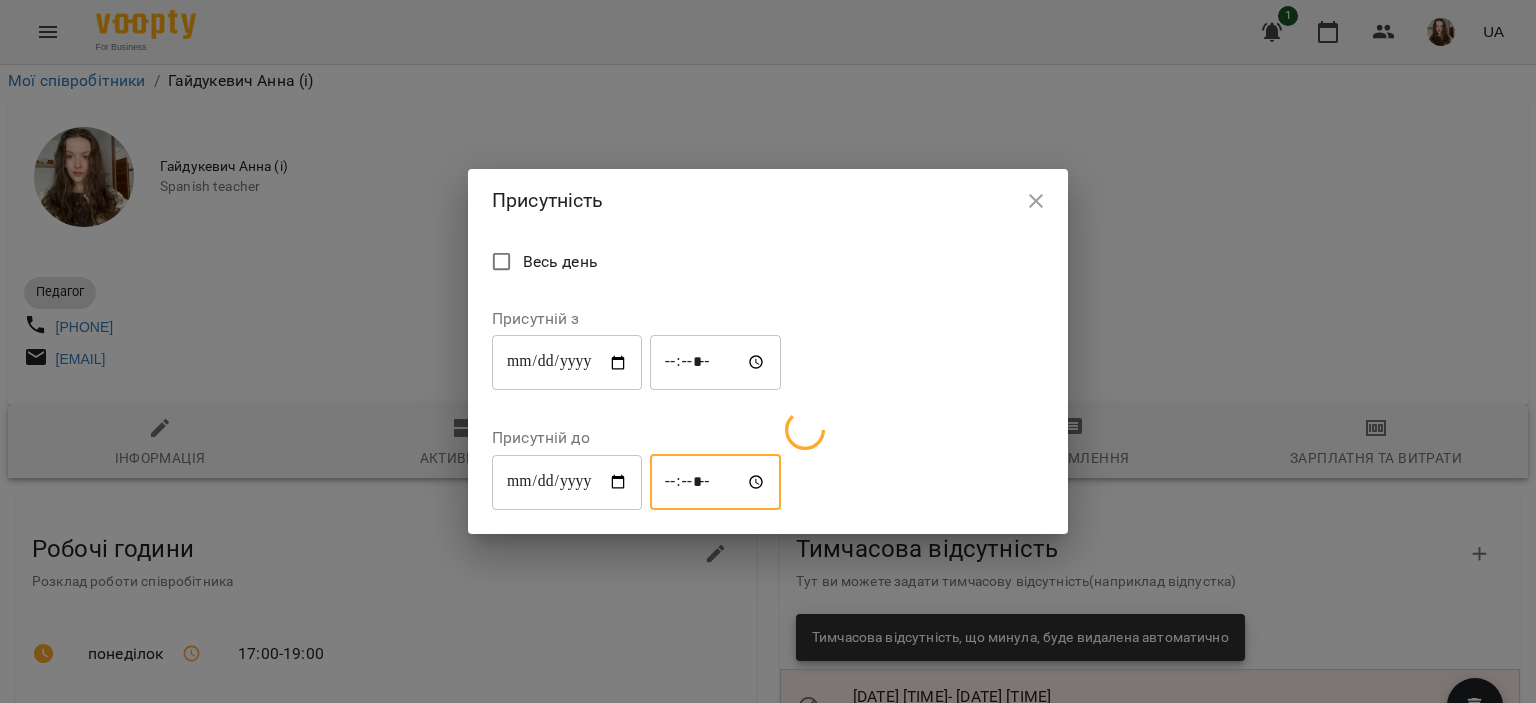 type on "*****" 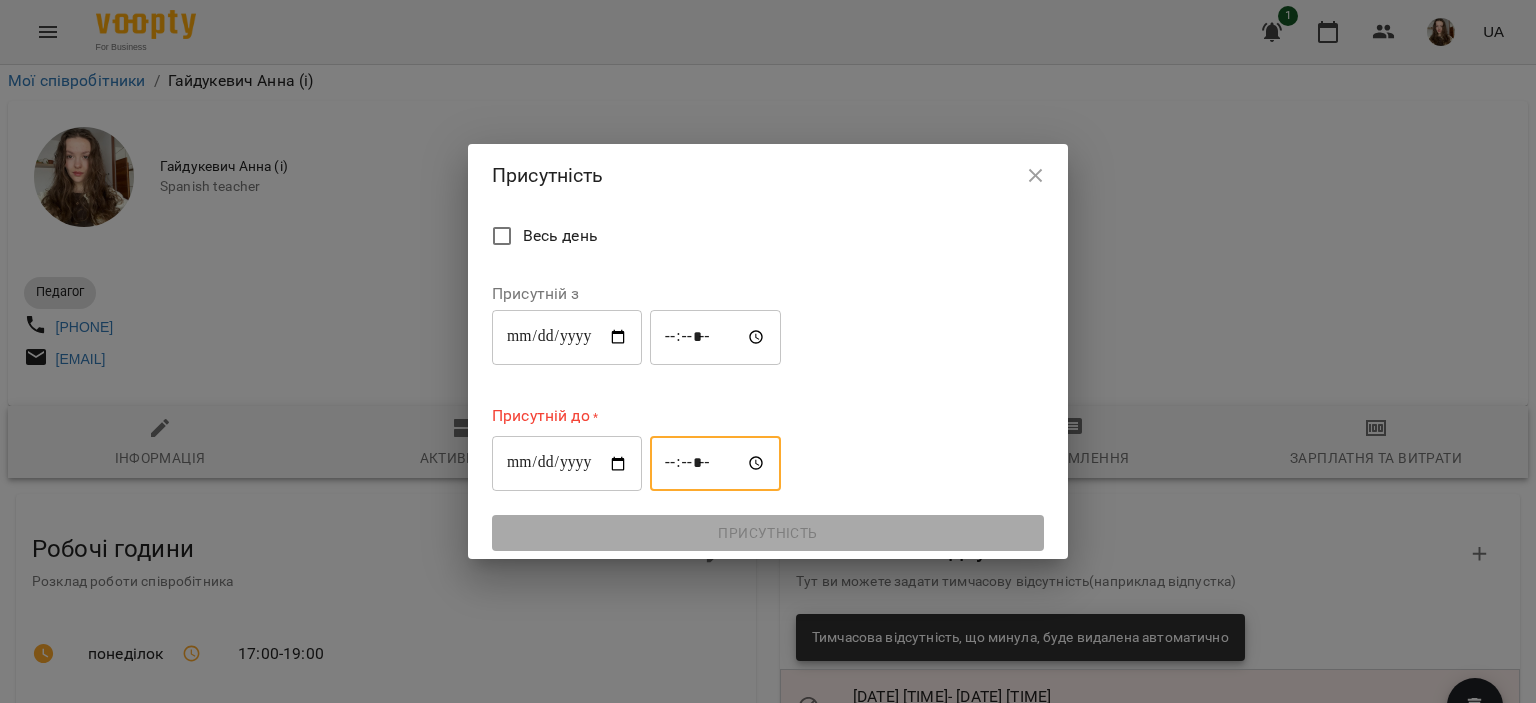 click at bounding box center (716, 464) 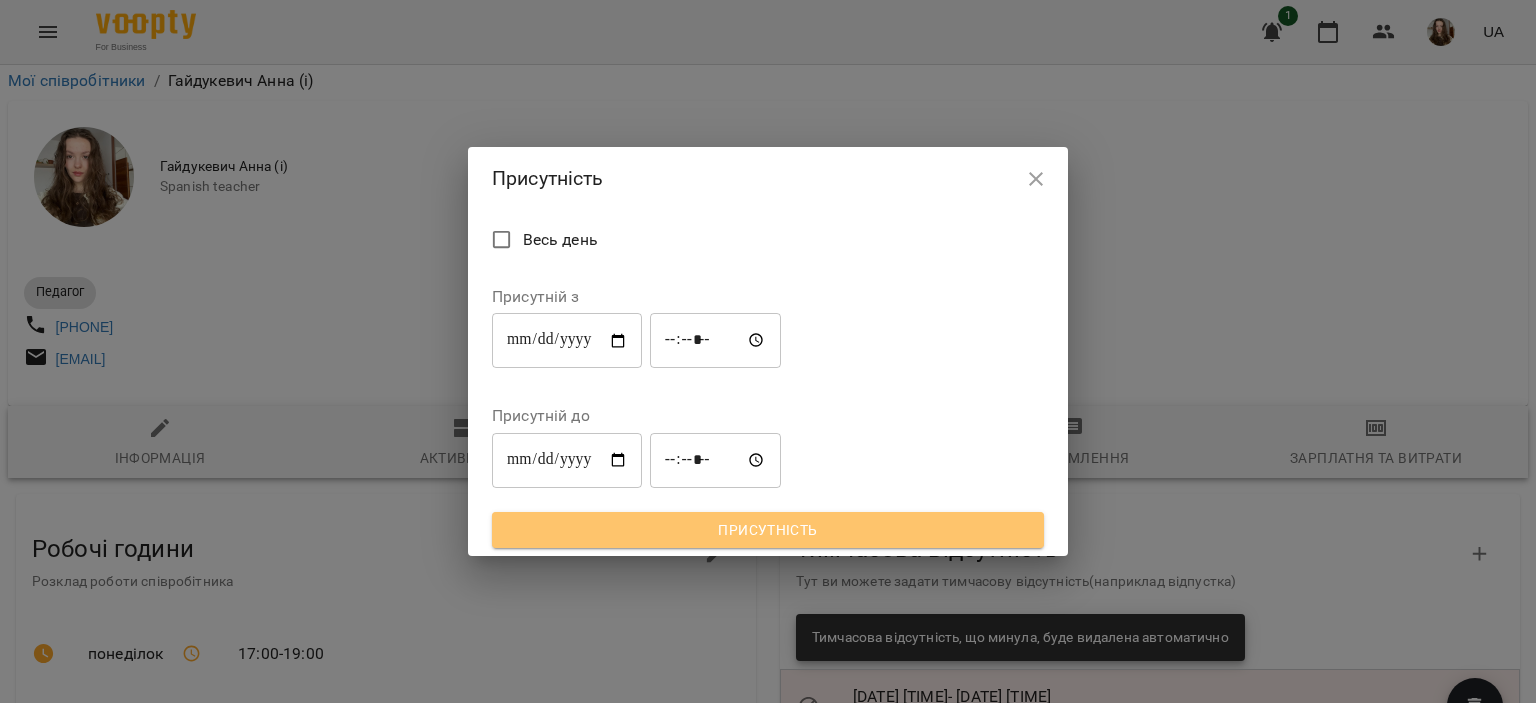 click on "Присутність" at bounding box center [768, 530] 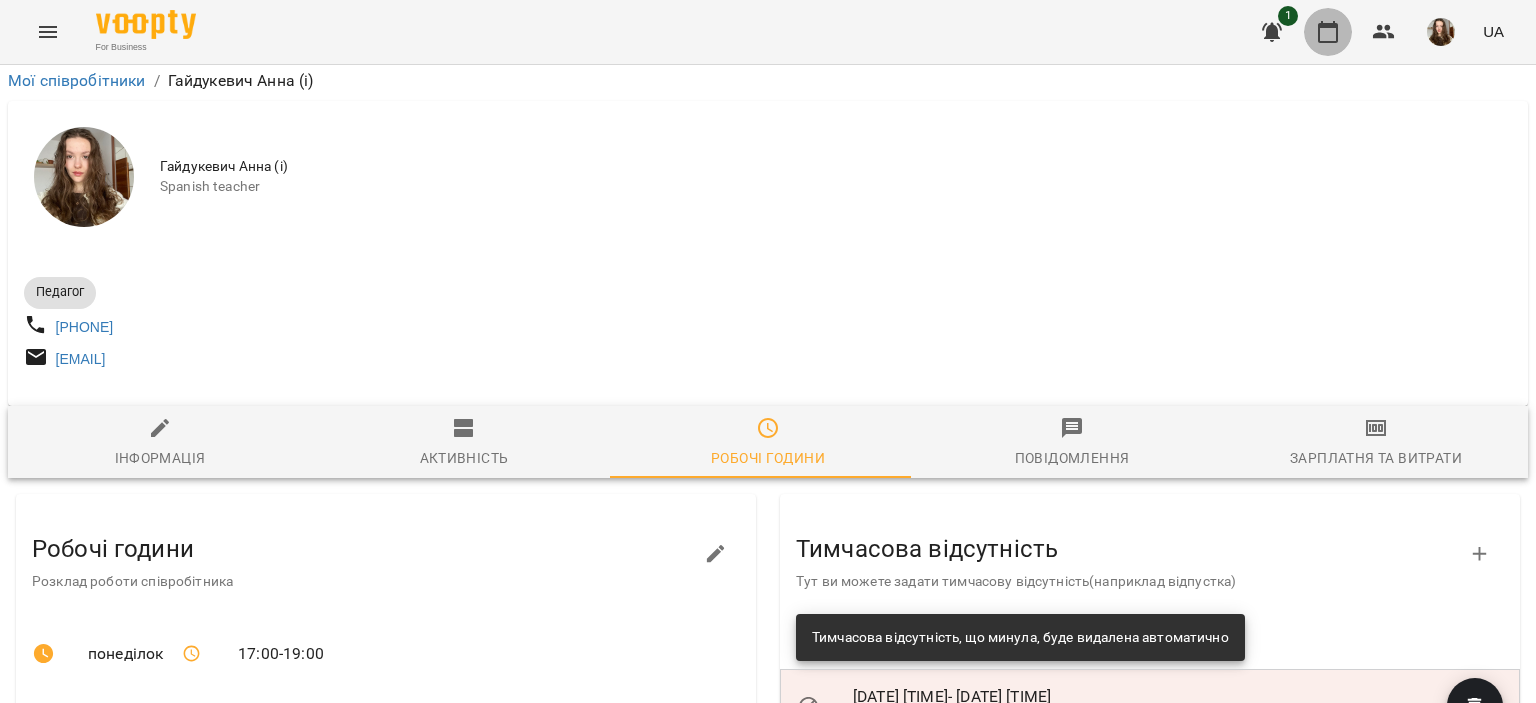 click 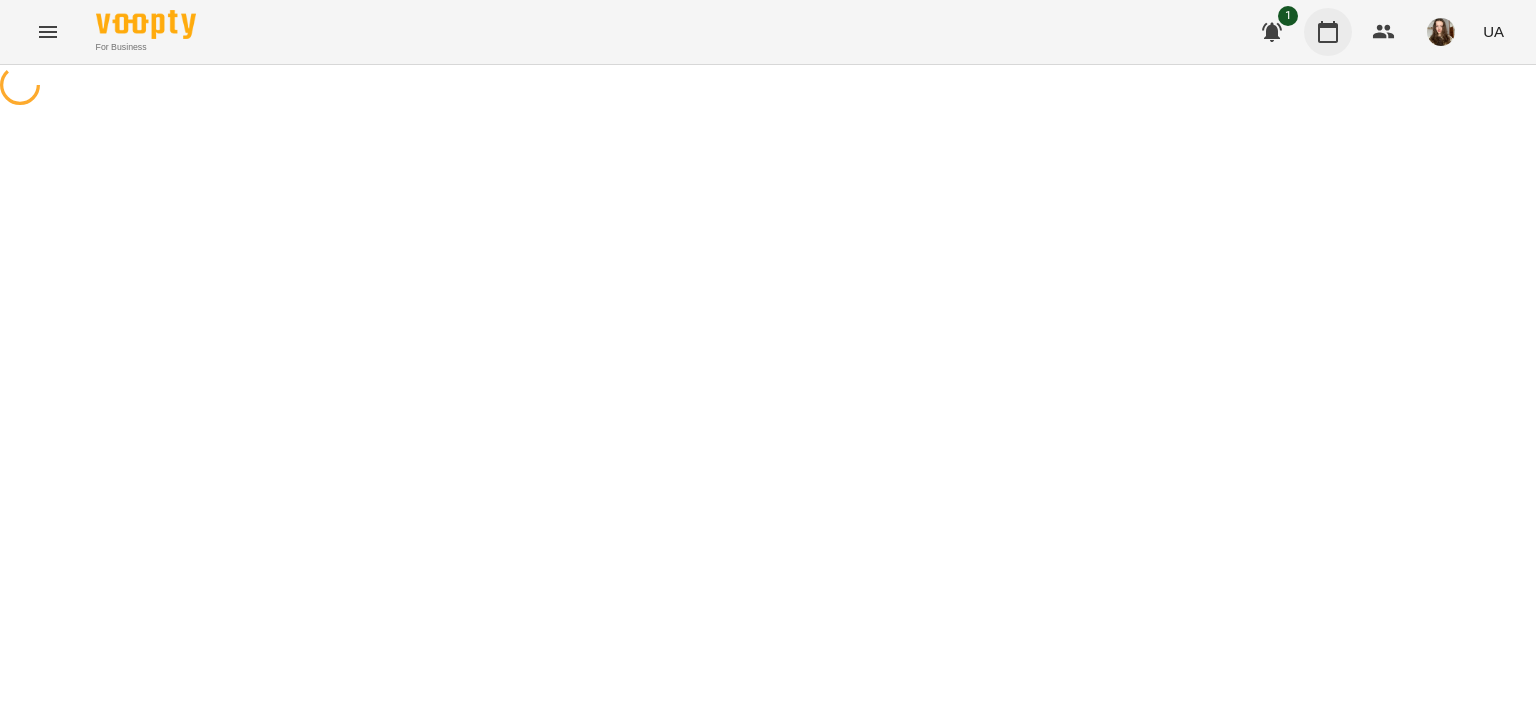 scroll, scrollTop: 0, scrollLeft: 0, axis: both 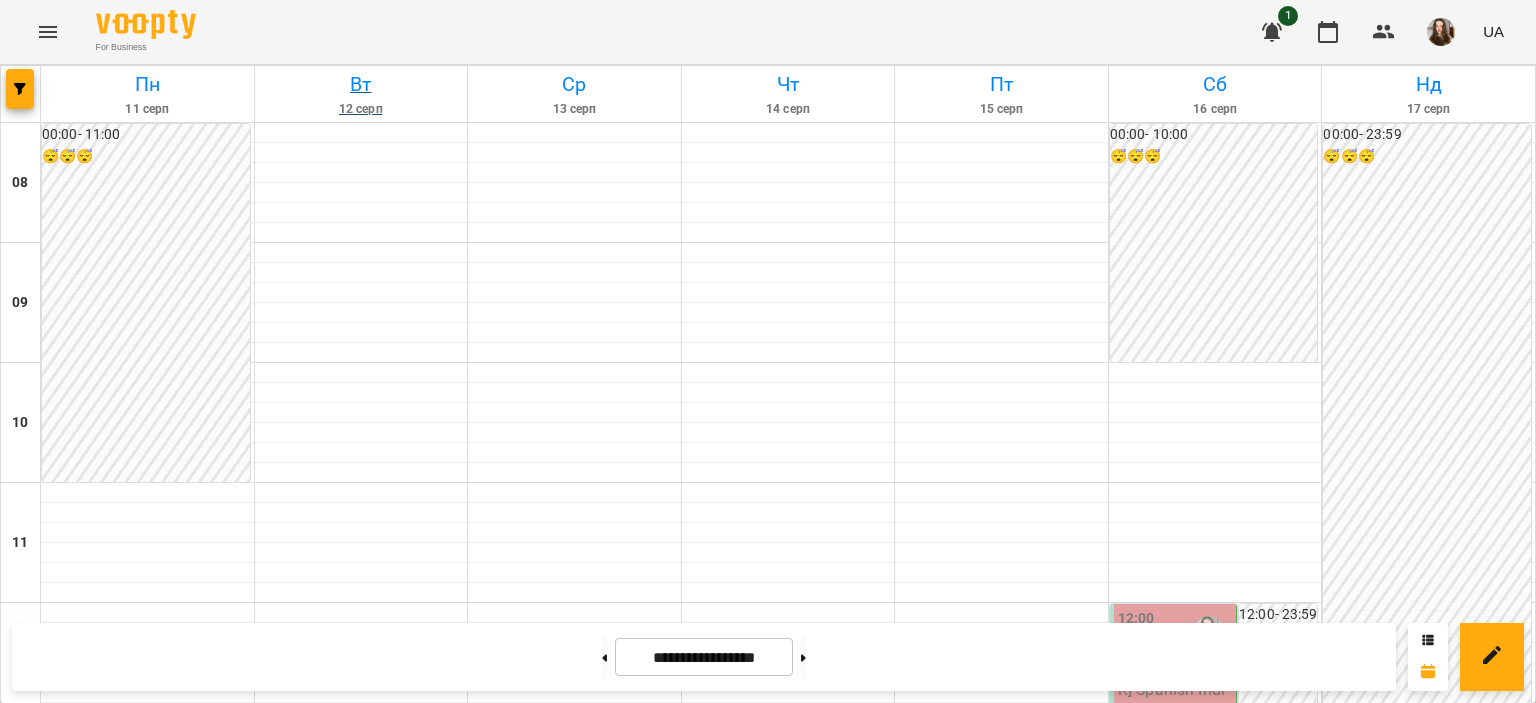 click on "12 серп" at bounding box center (361, 109) 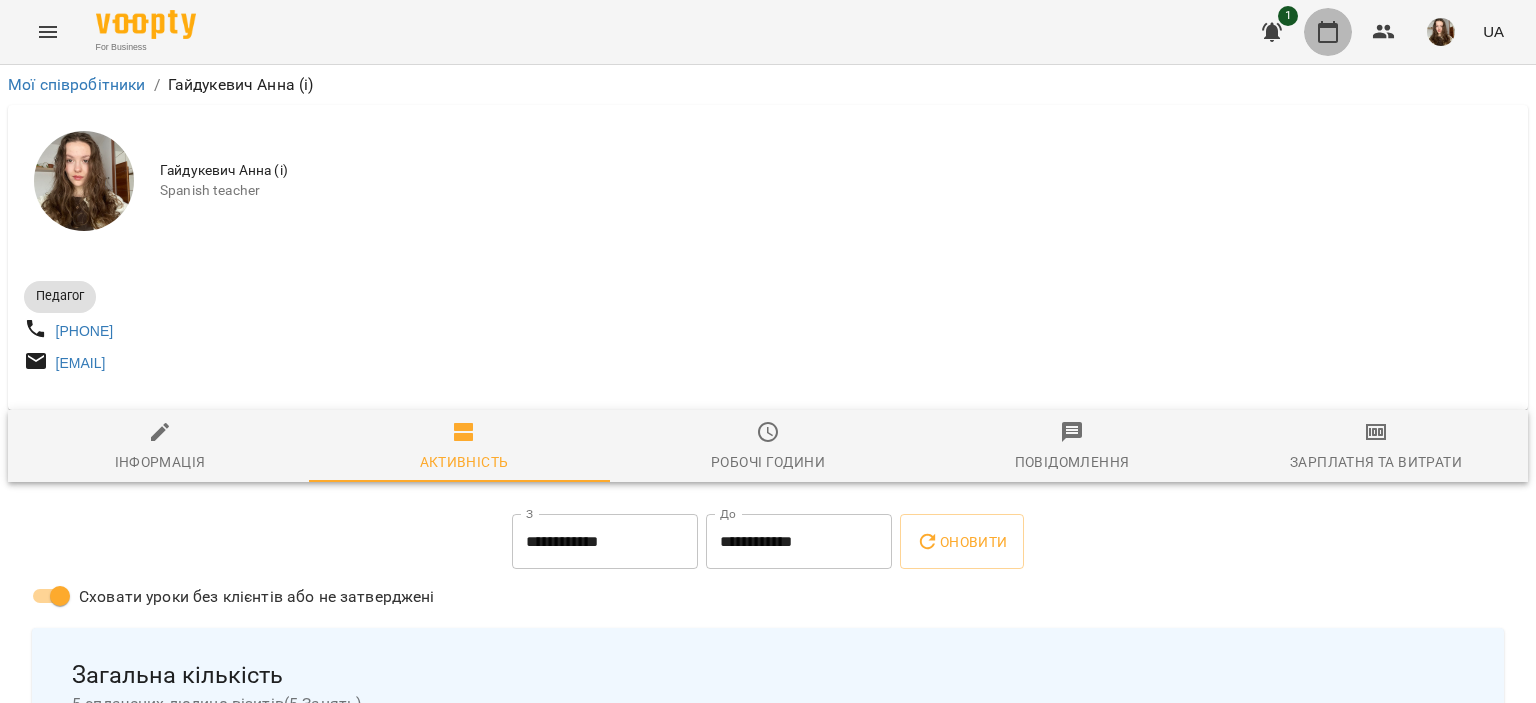 click at bounding box center (1328, 32) 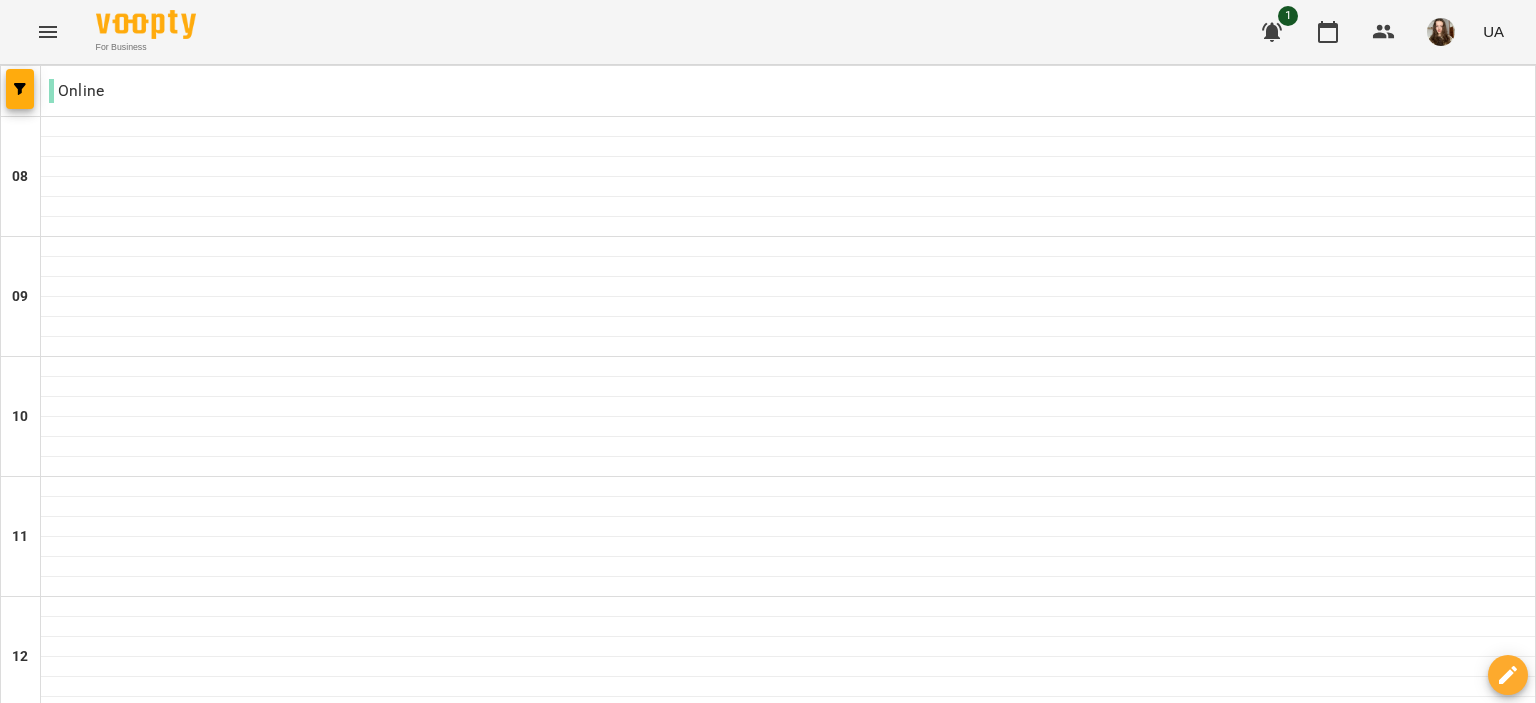 scroll, scrollTop: 15, scrollLeft: 0, axis: vertical 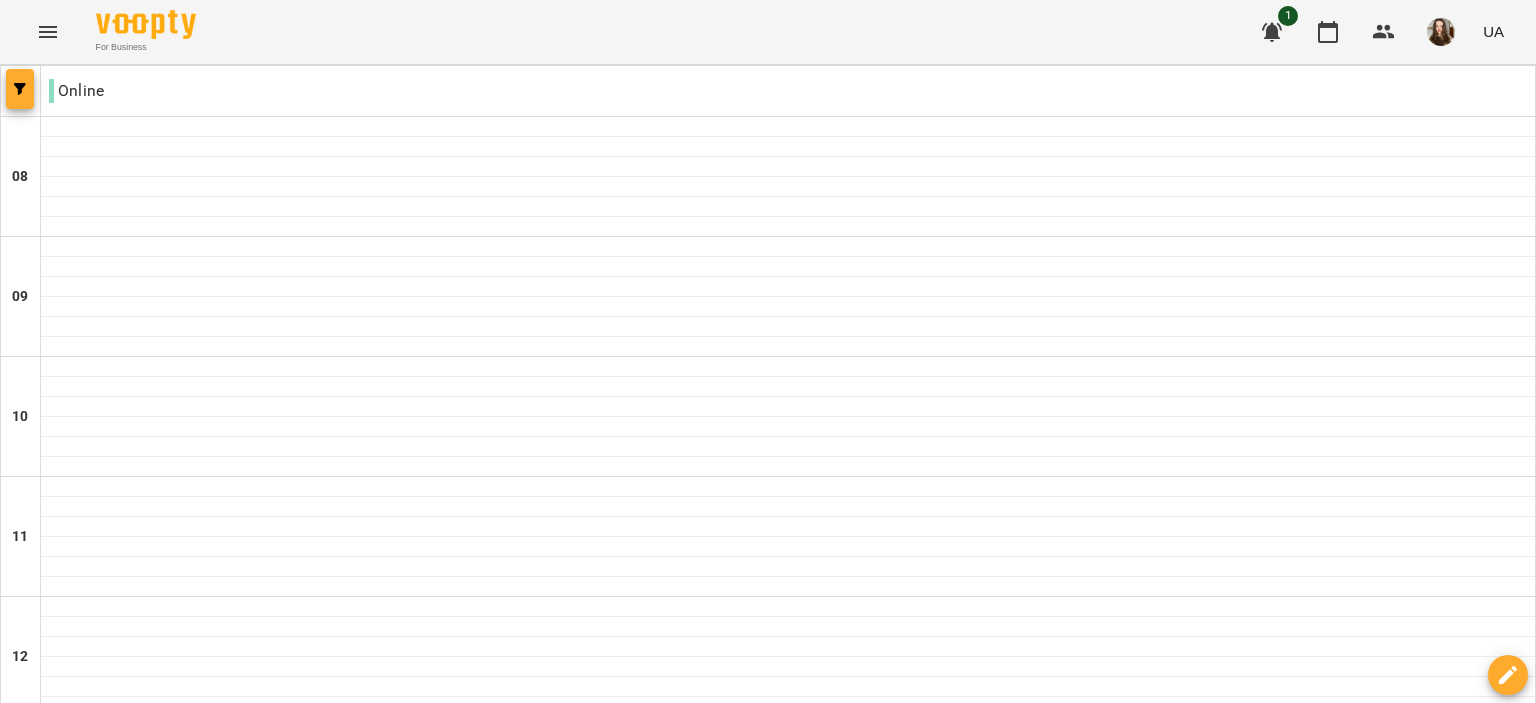 click 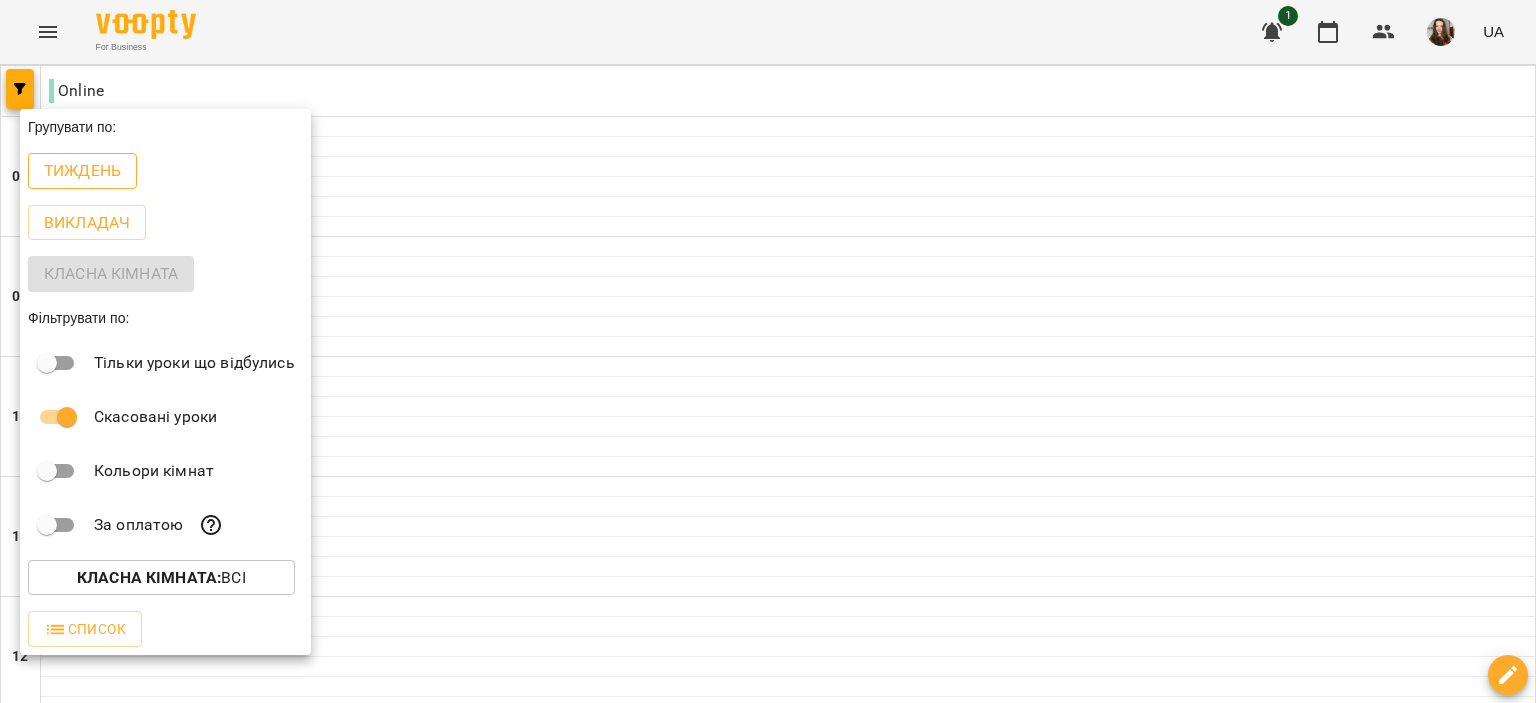 click on "Тиждень" at bounding box center [82, 171] 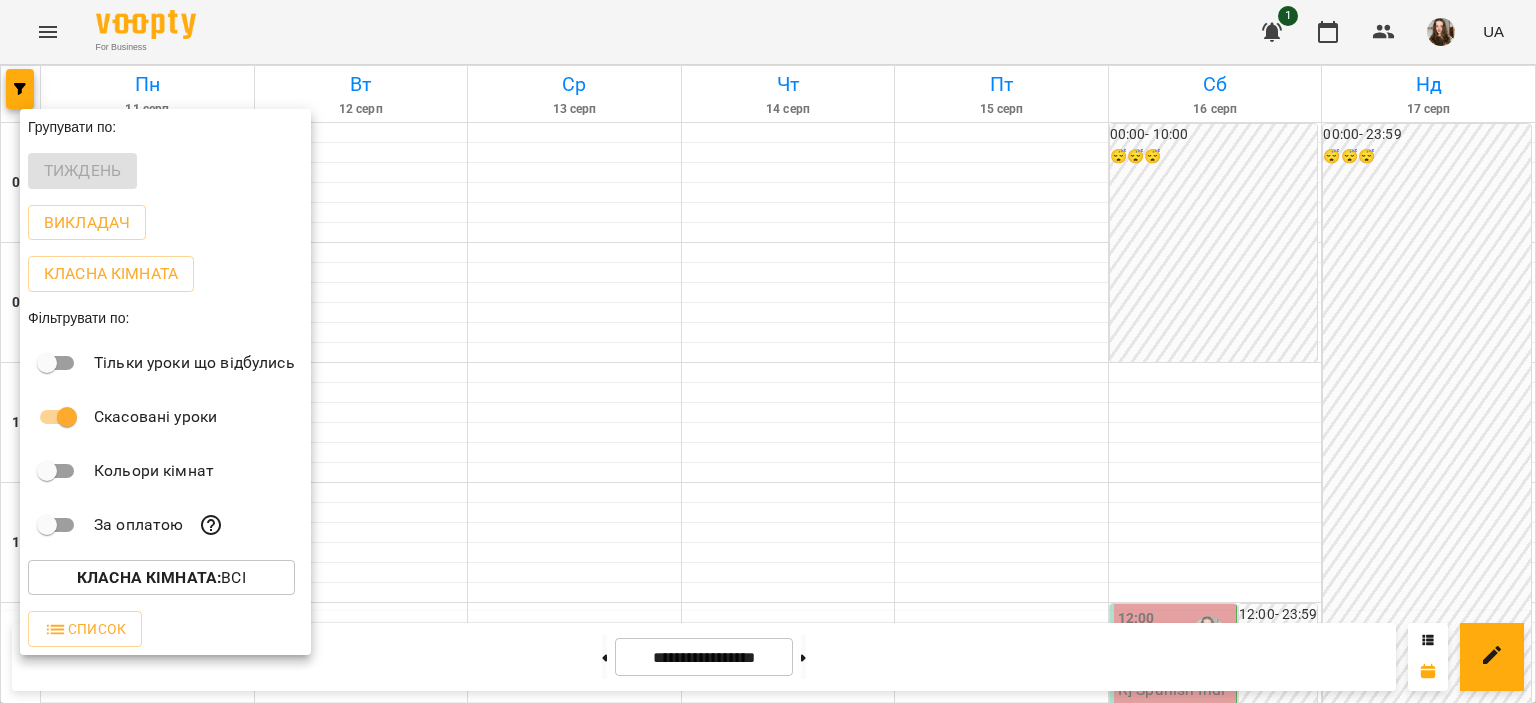 click at bounding box center [768, 351] 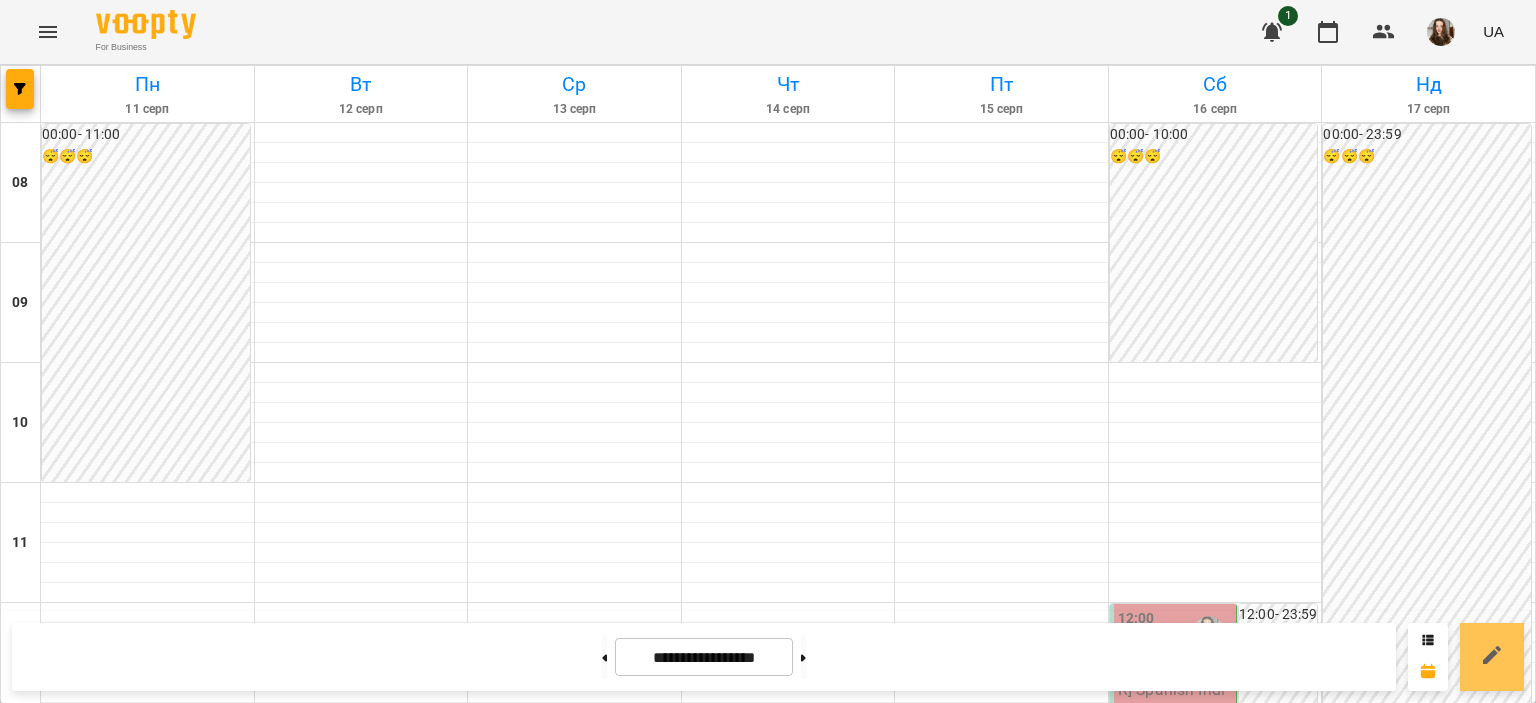 click 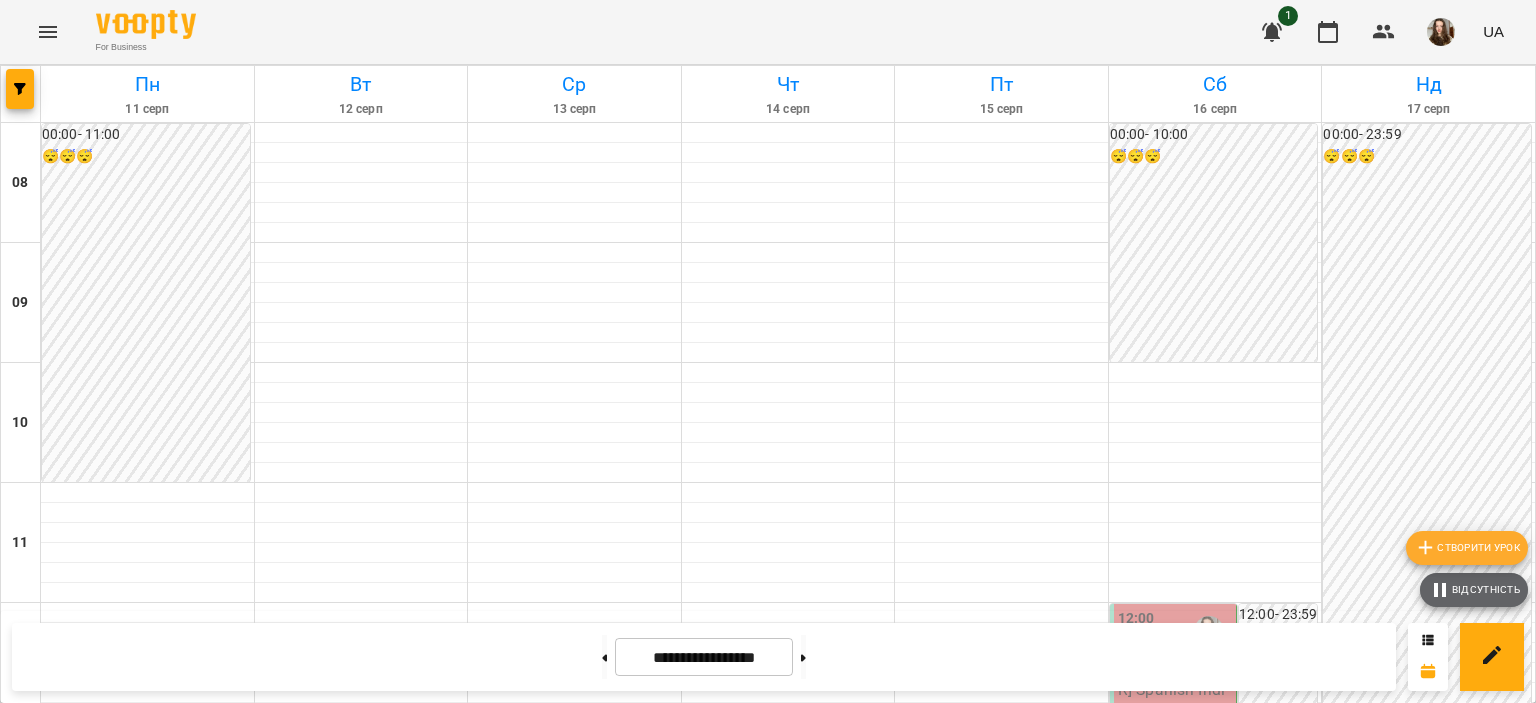 click on "Відсутність" at bounding box center [1474, 590] 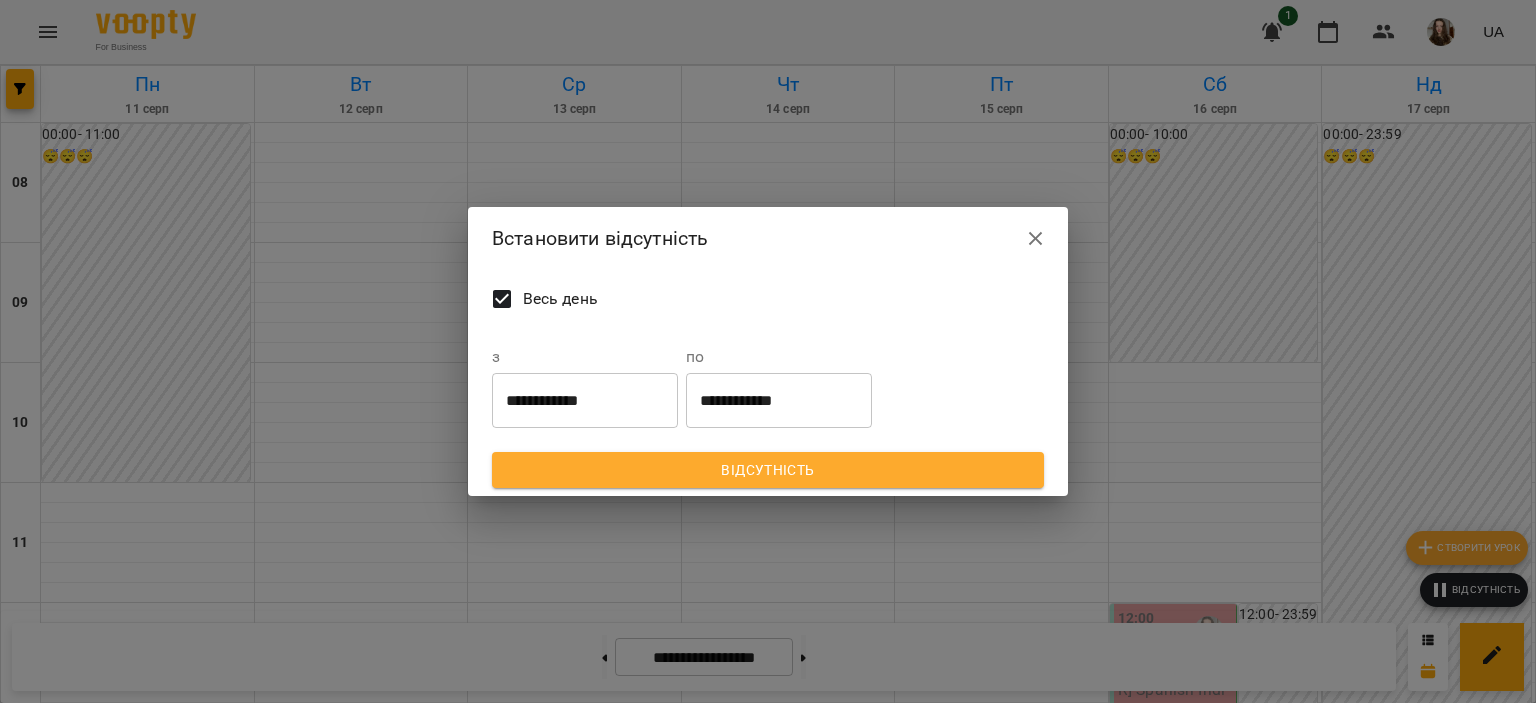 click on "**********" at bounding box center (585, 400) 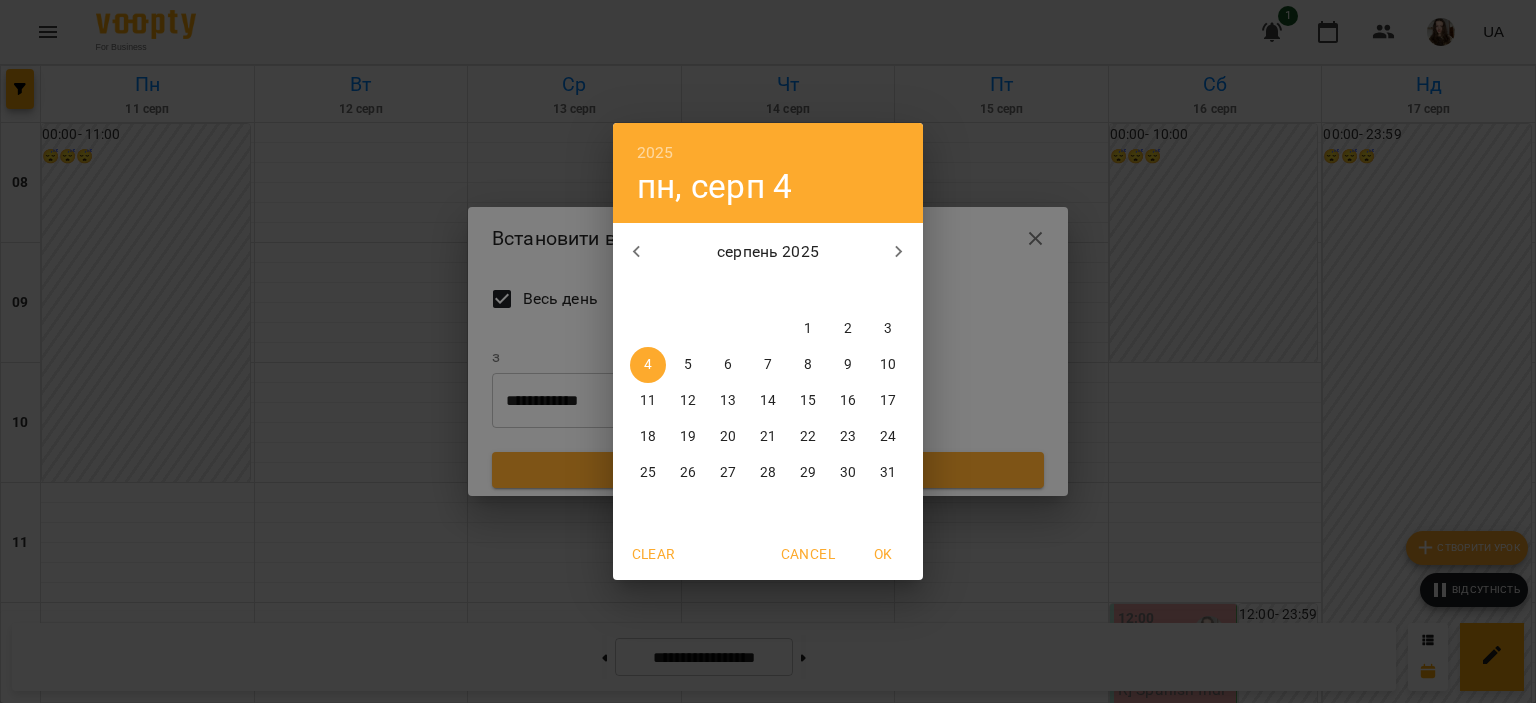 click on "12" at bounding box center (688, 401) 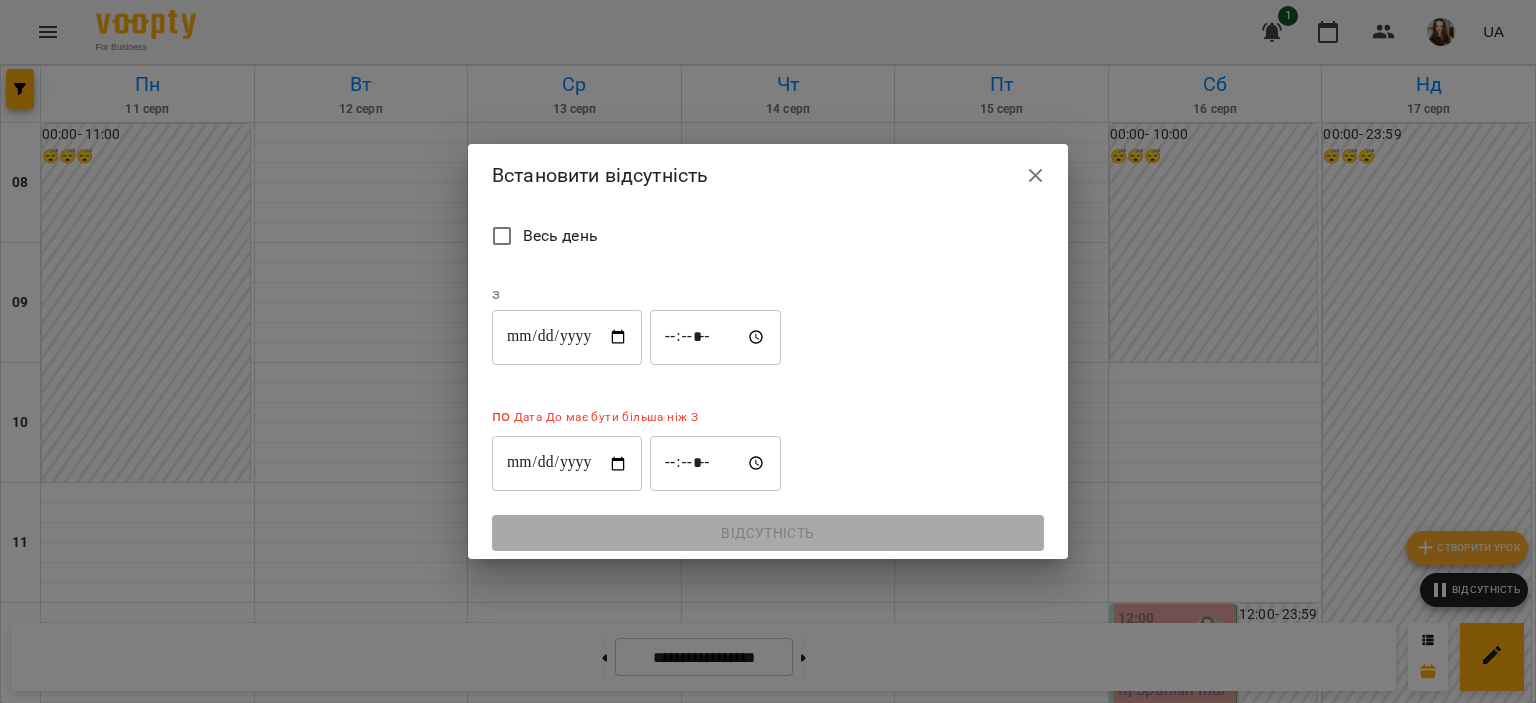 click on "**********" at bounding box center [567, 337] 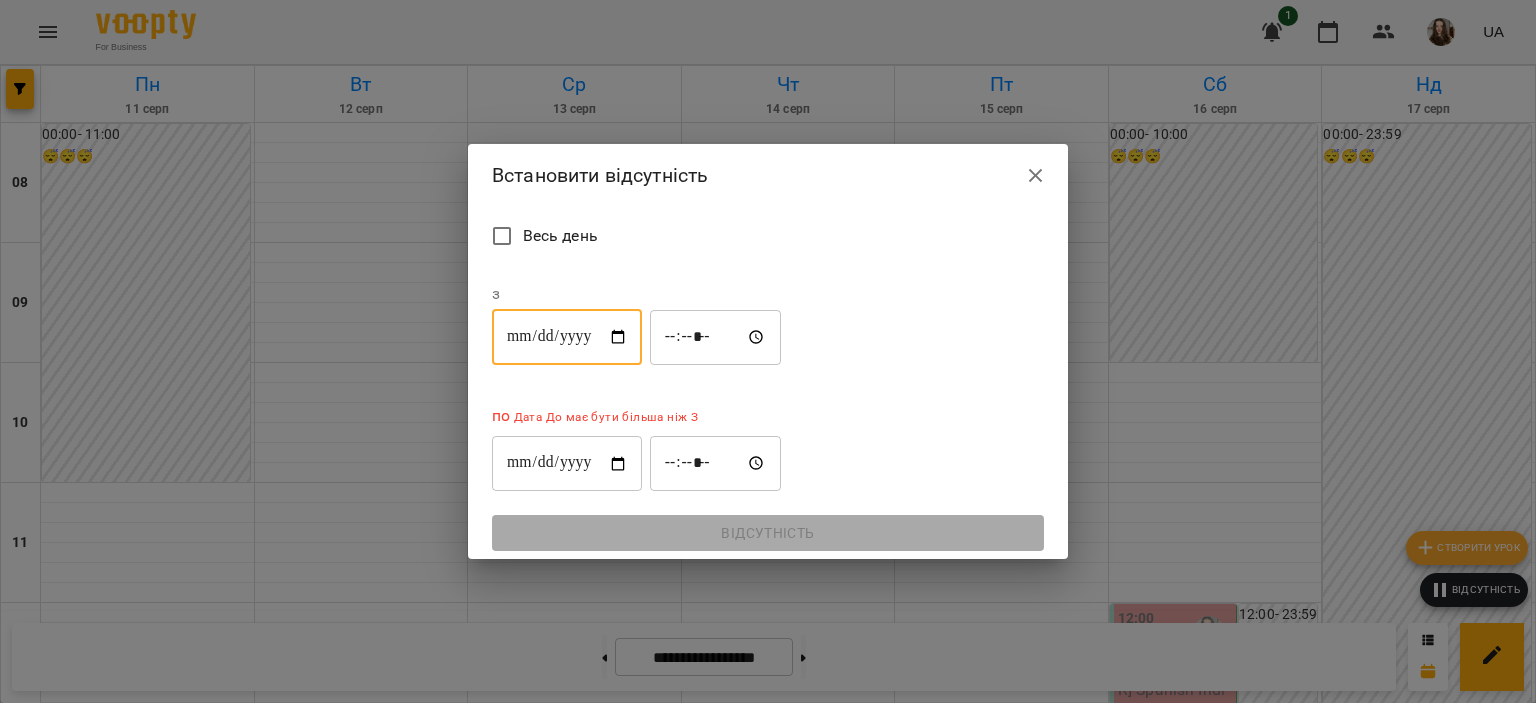 click on "**********" at bounding box center [567, 337] 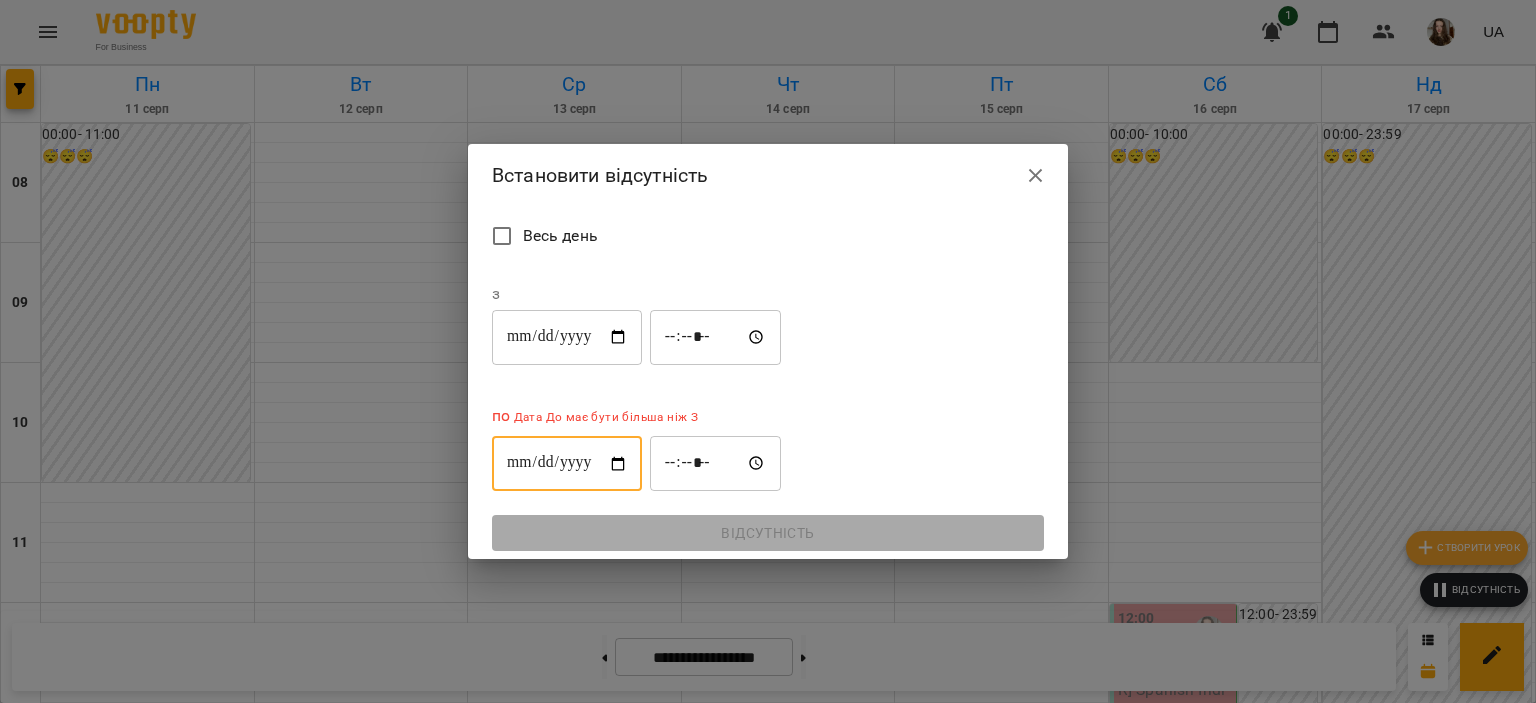 type on "**********" 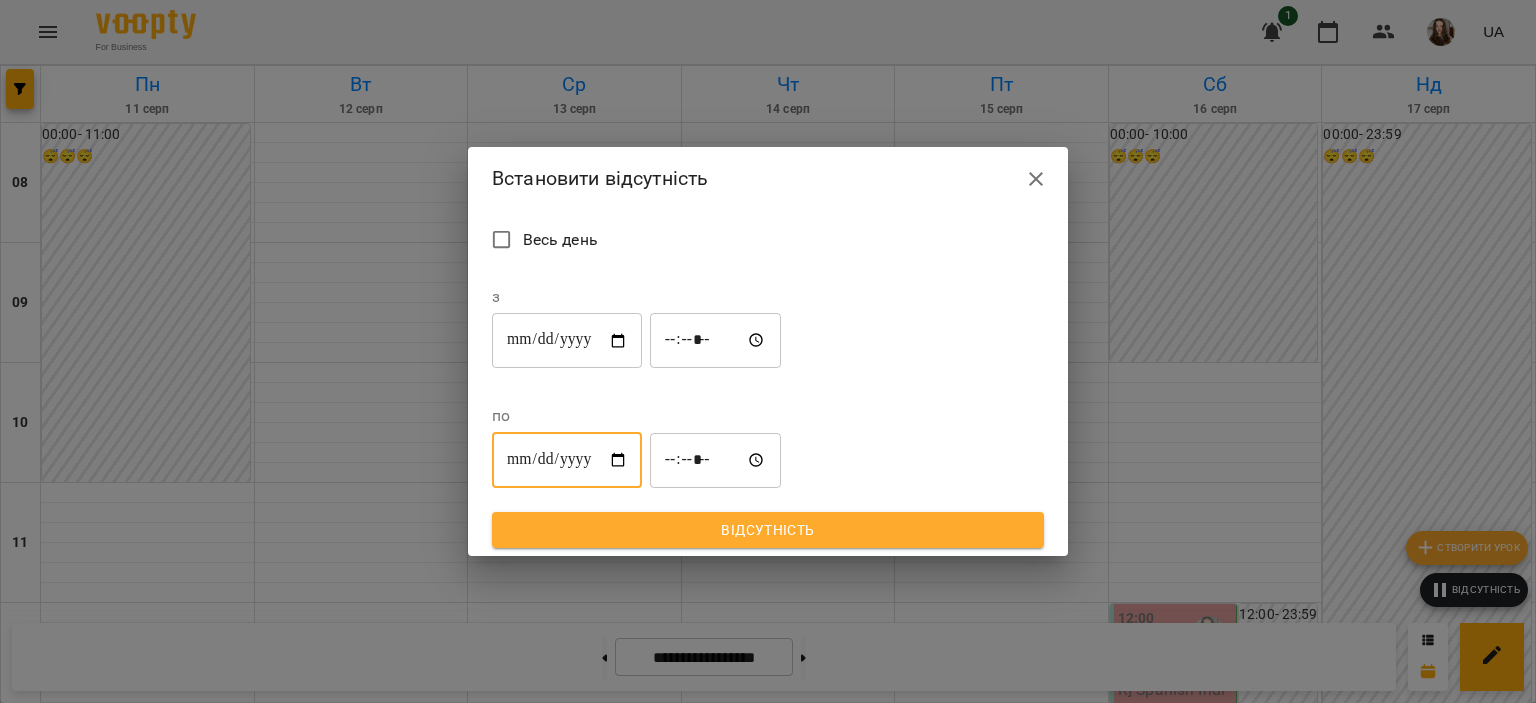 click on "*****" at bounding box center (716, 341) 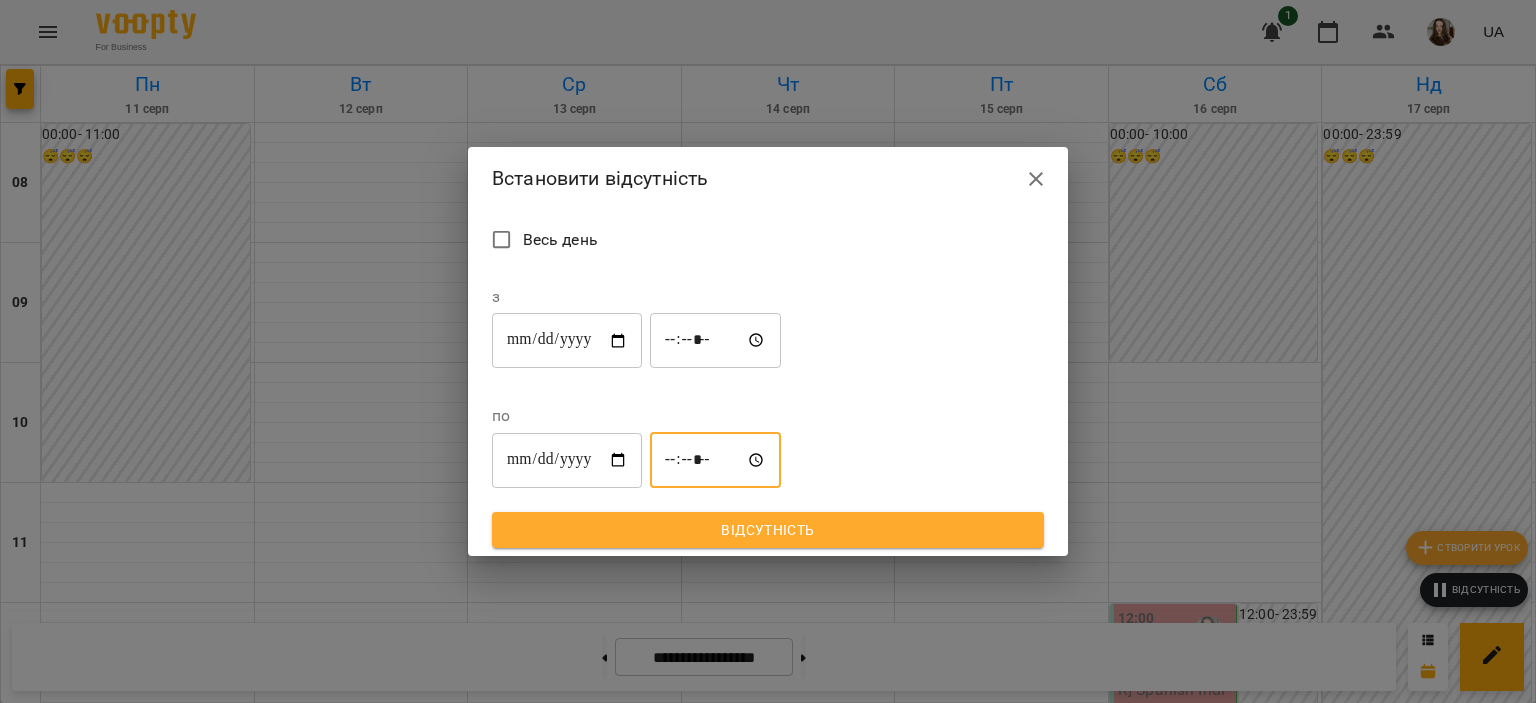 click on "*****" at bounding box center (716, 460) 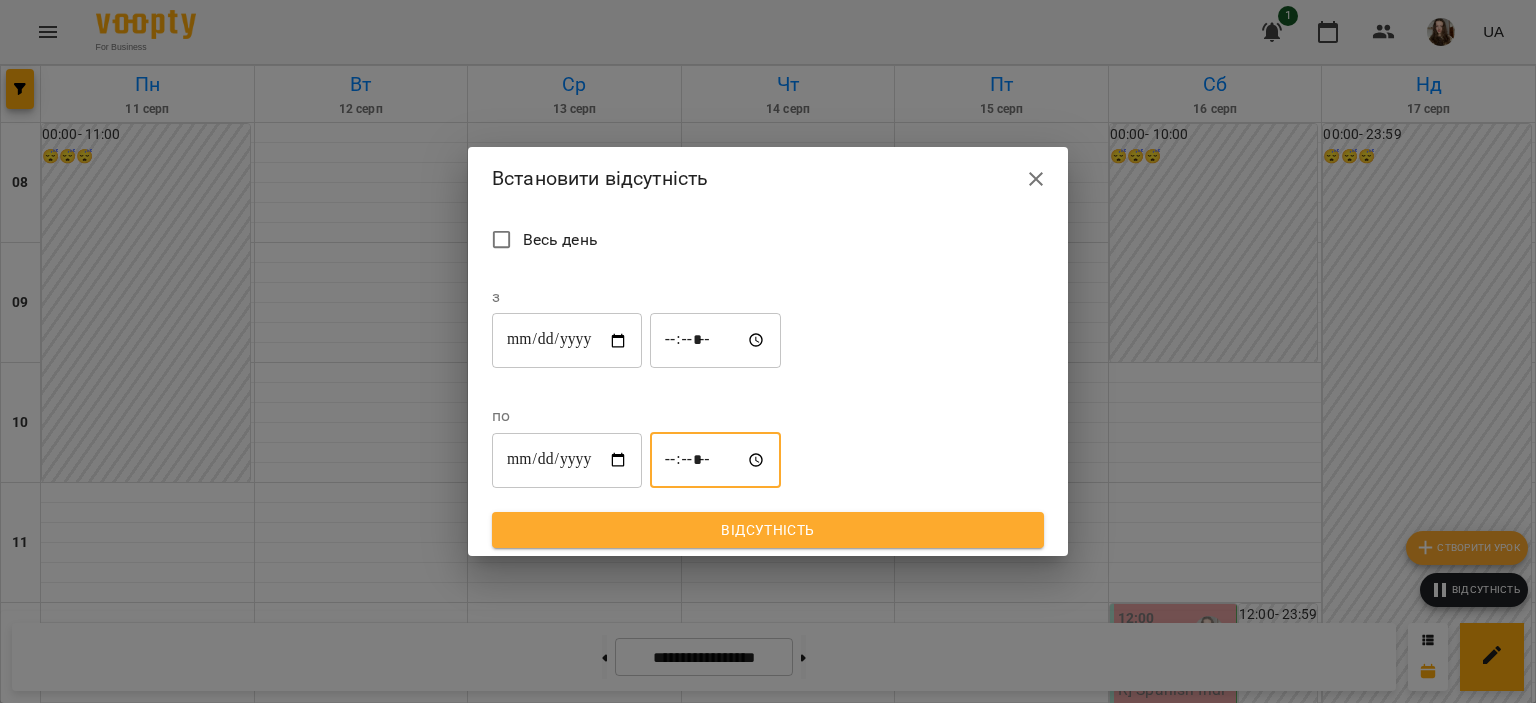 click on "*****" at bounding box center [716, 460] 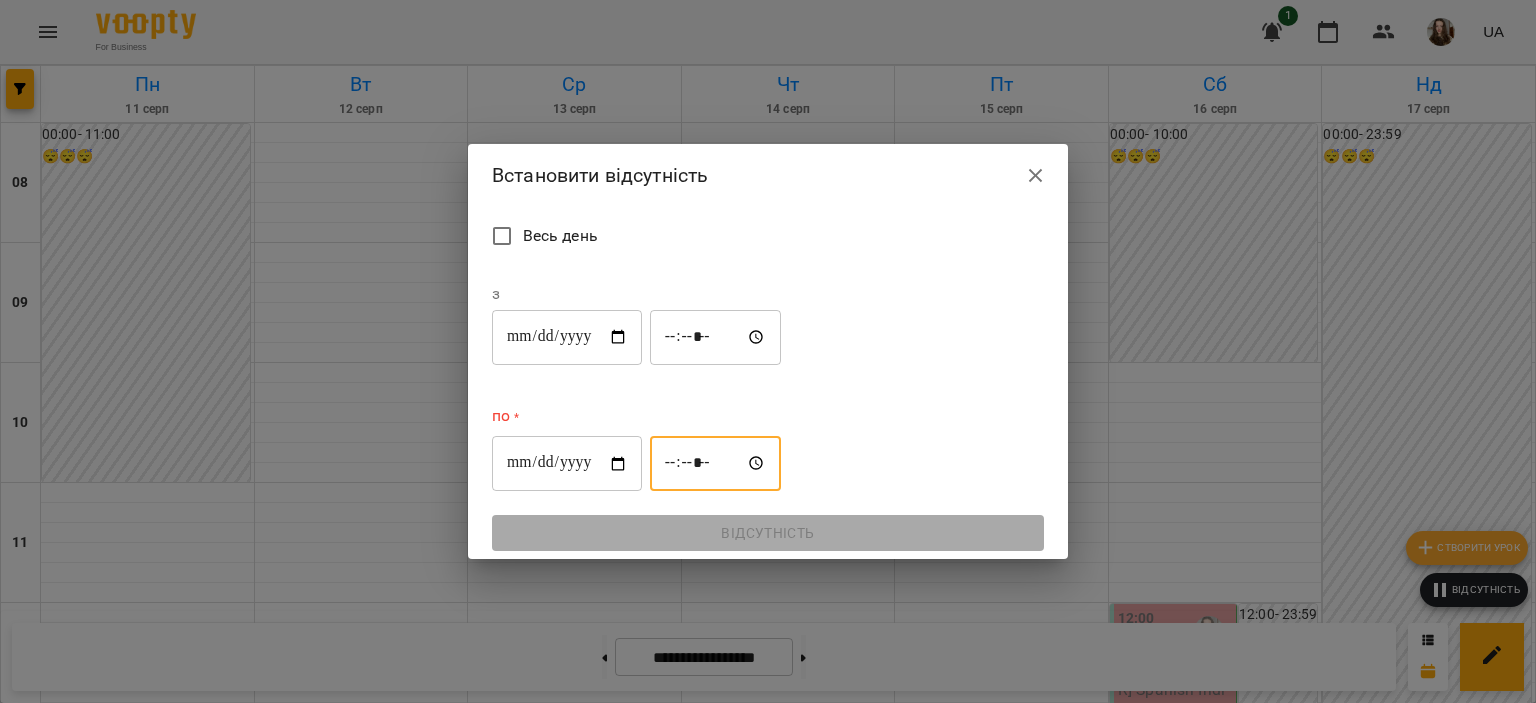 click at bounding box center [716, 464] 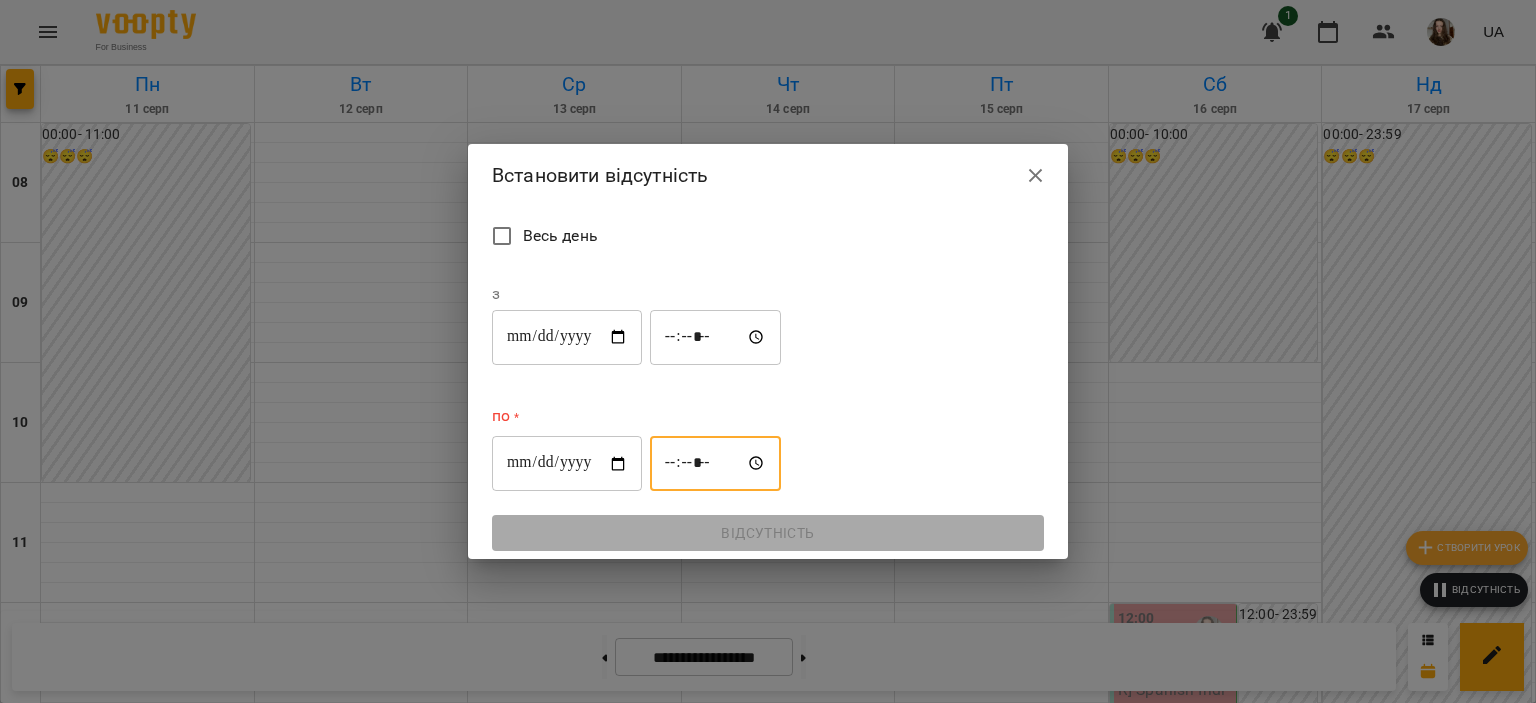 click at bounding box center [716, 464] 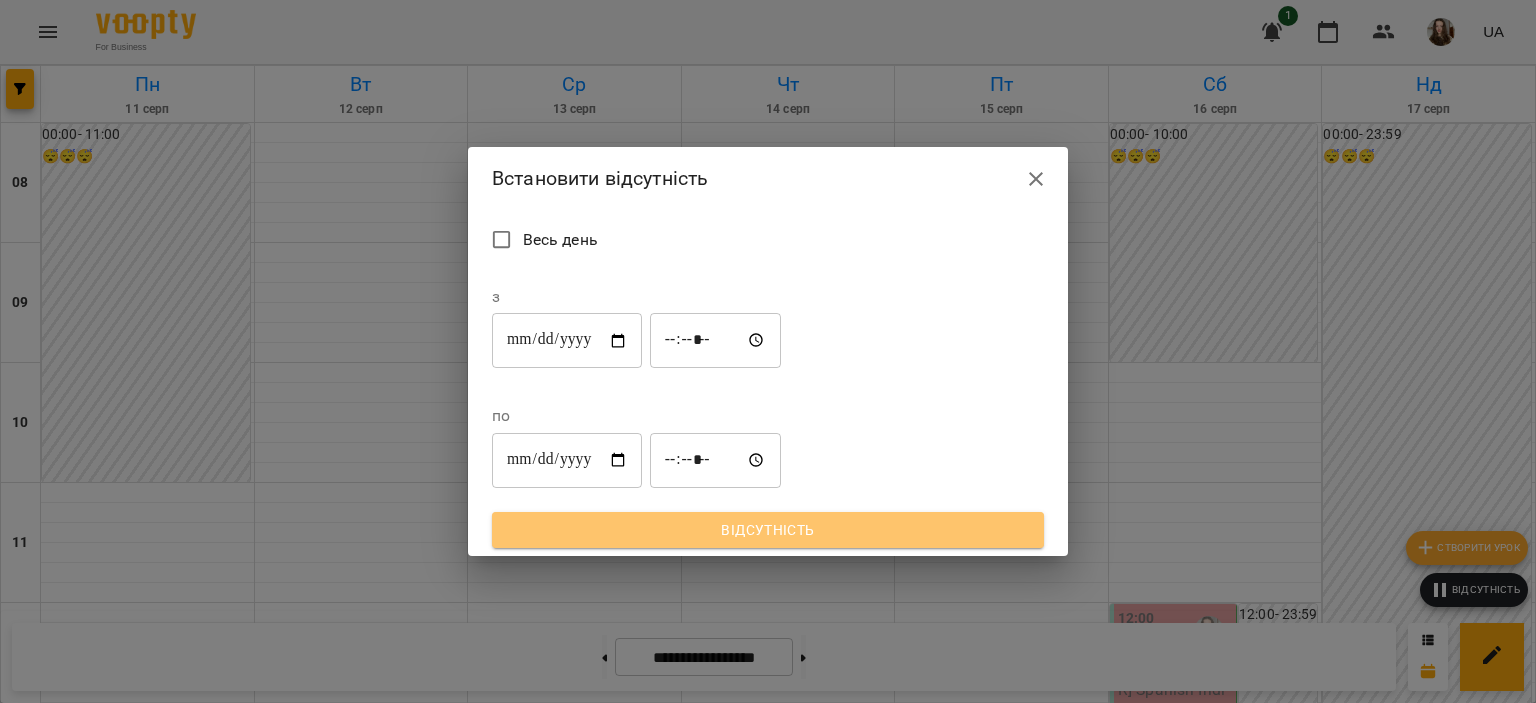 click on "Відсутність" at bounding box center (768, 530) 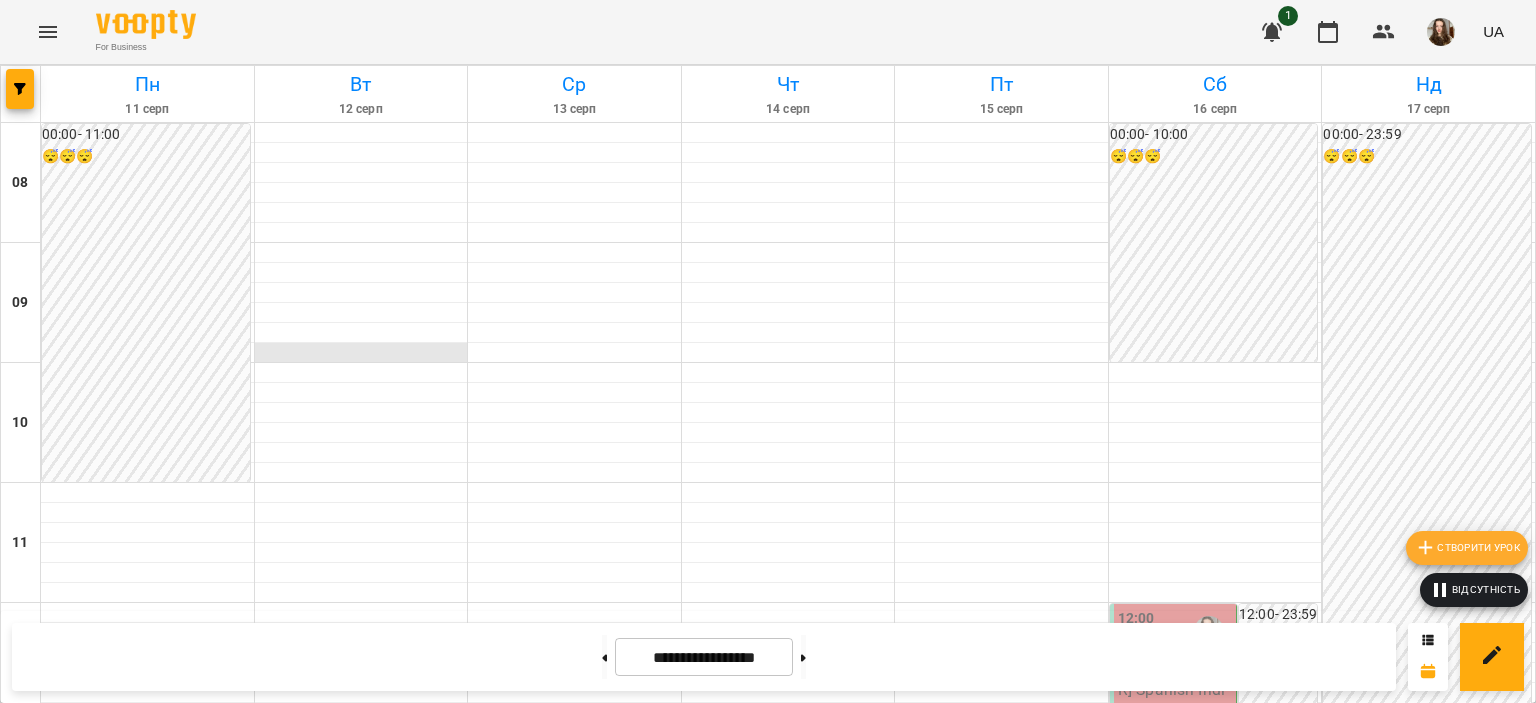 scroll, scrollTop: 0, scrollLeft: 0, axis: both 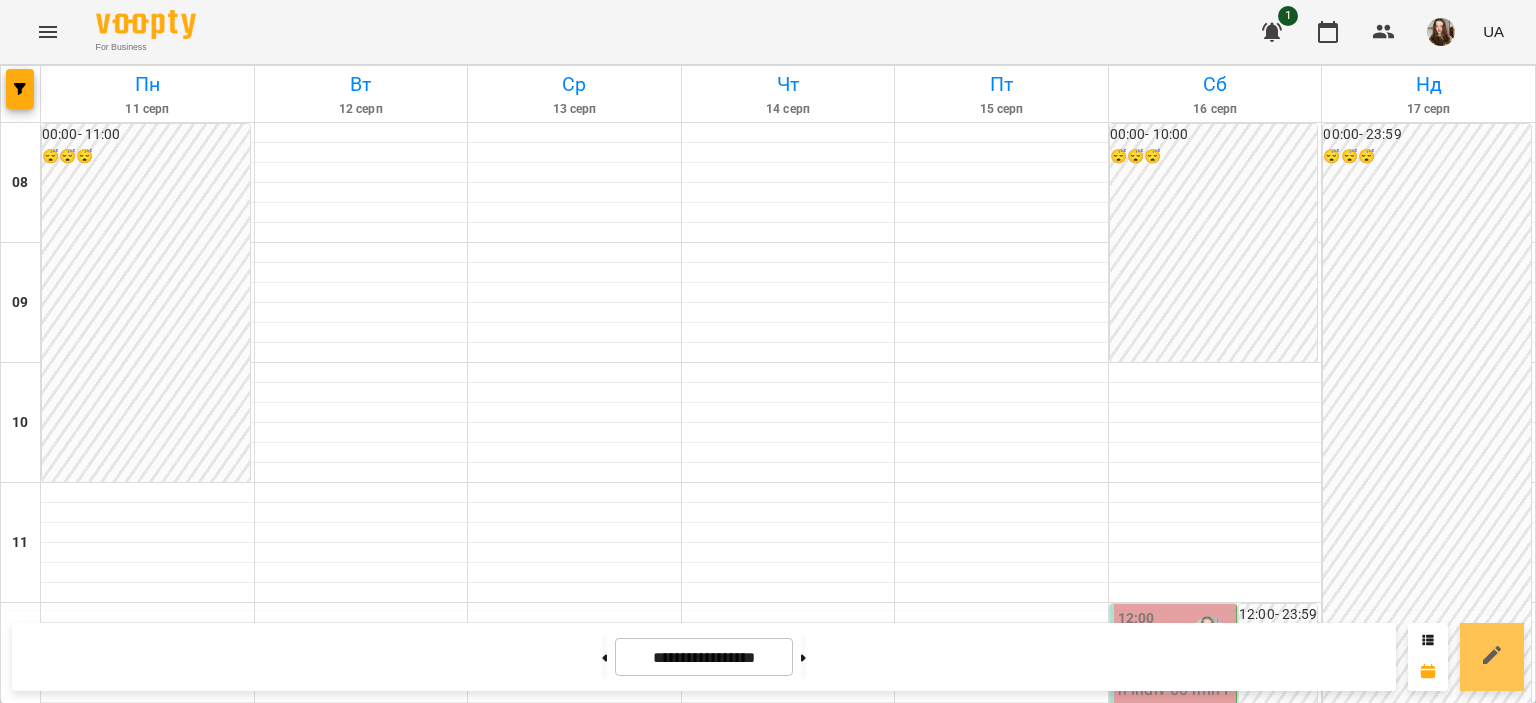 click 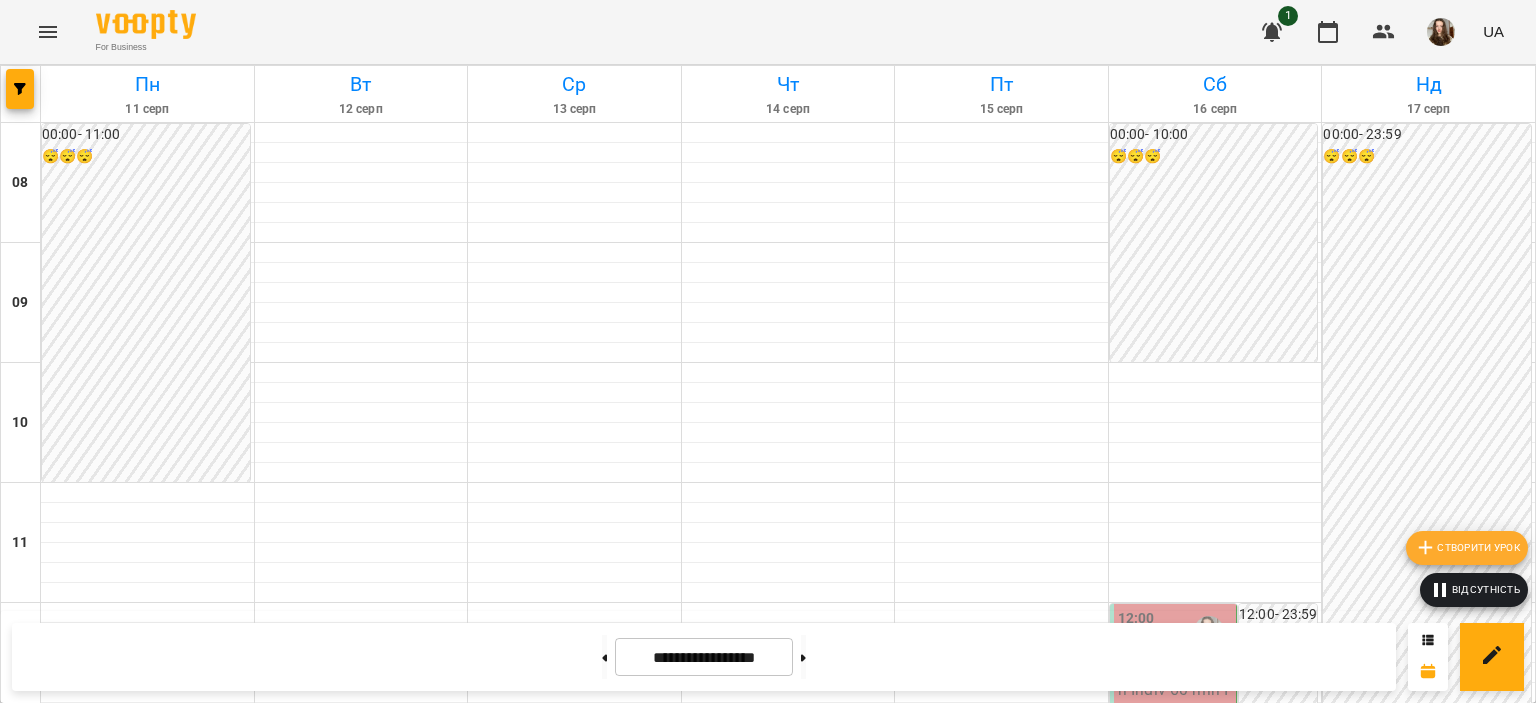 click at bounding box center (1441, 32) 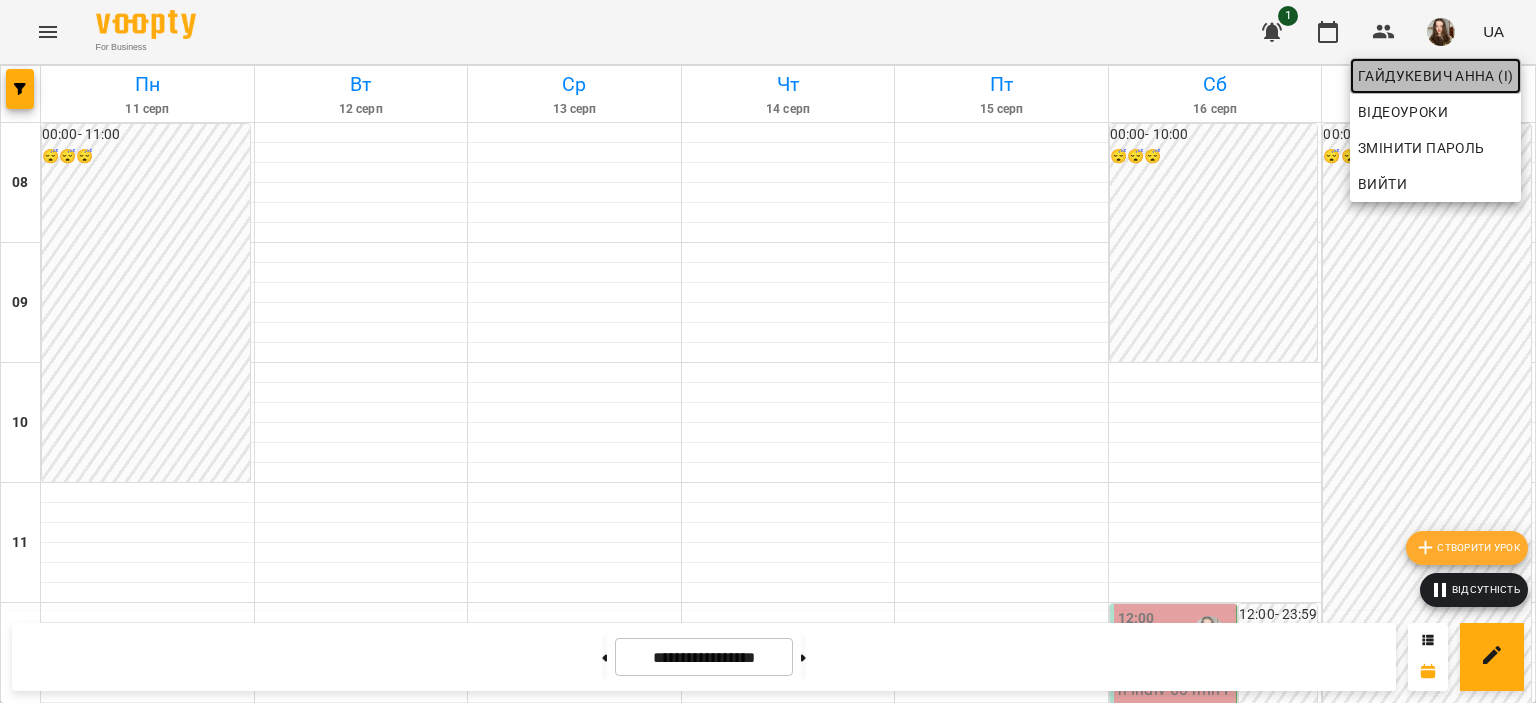 click on "Гайдукевич Анна (і)" at bounding box center [1435, 76] 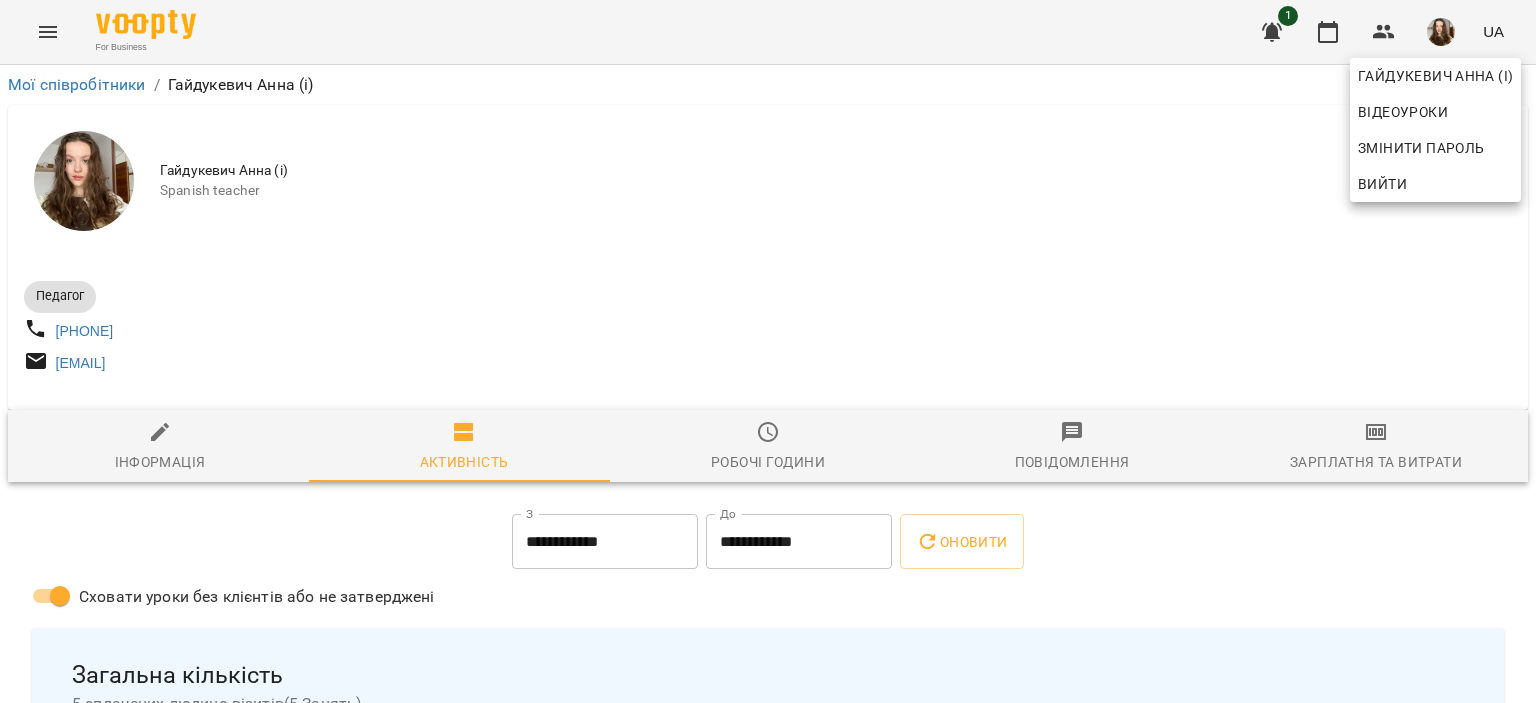 click at bounding box center (768, 351) 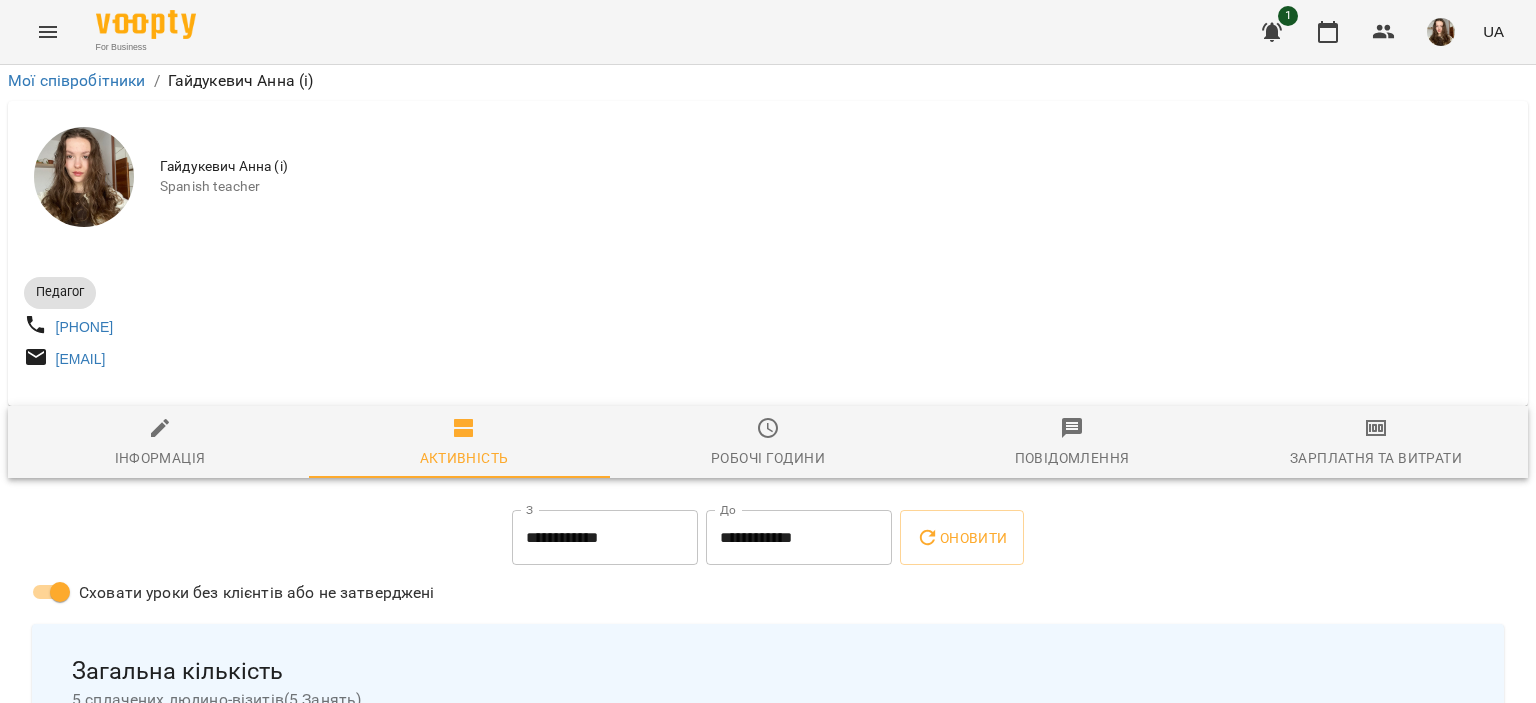 scroll, scrollTop: 150, scrollLeft: 0, axis: vertical 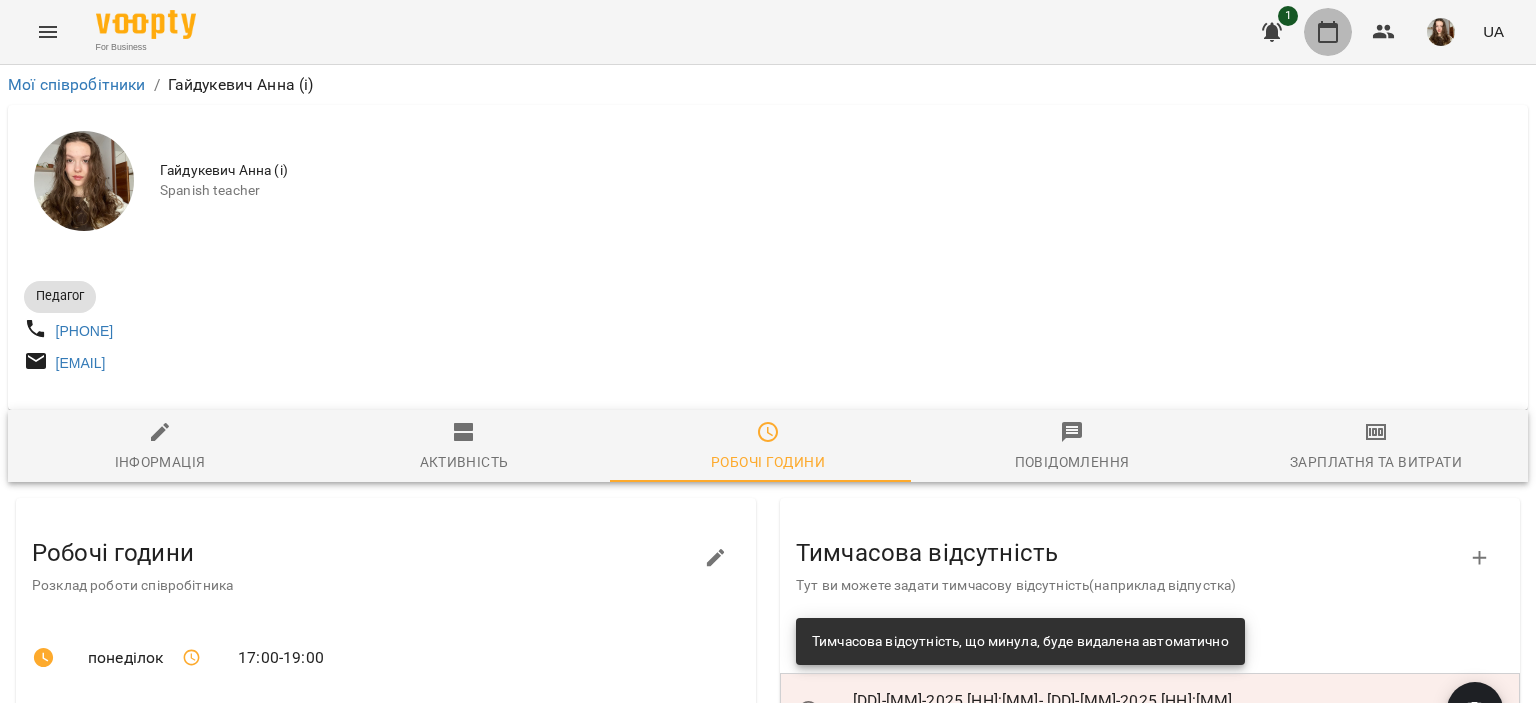 click 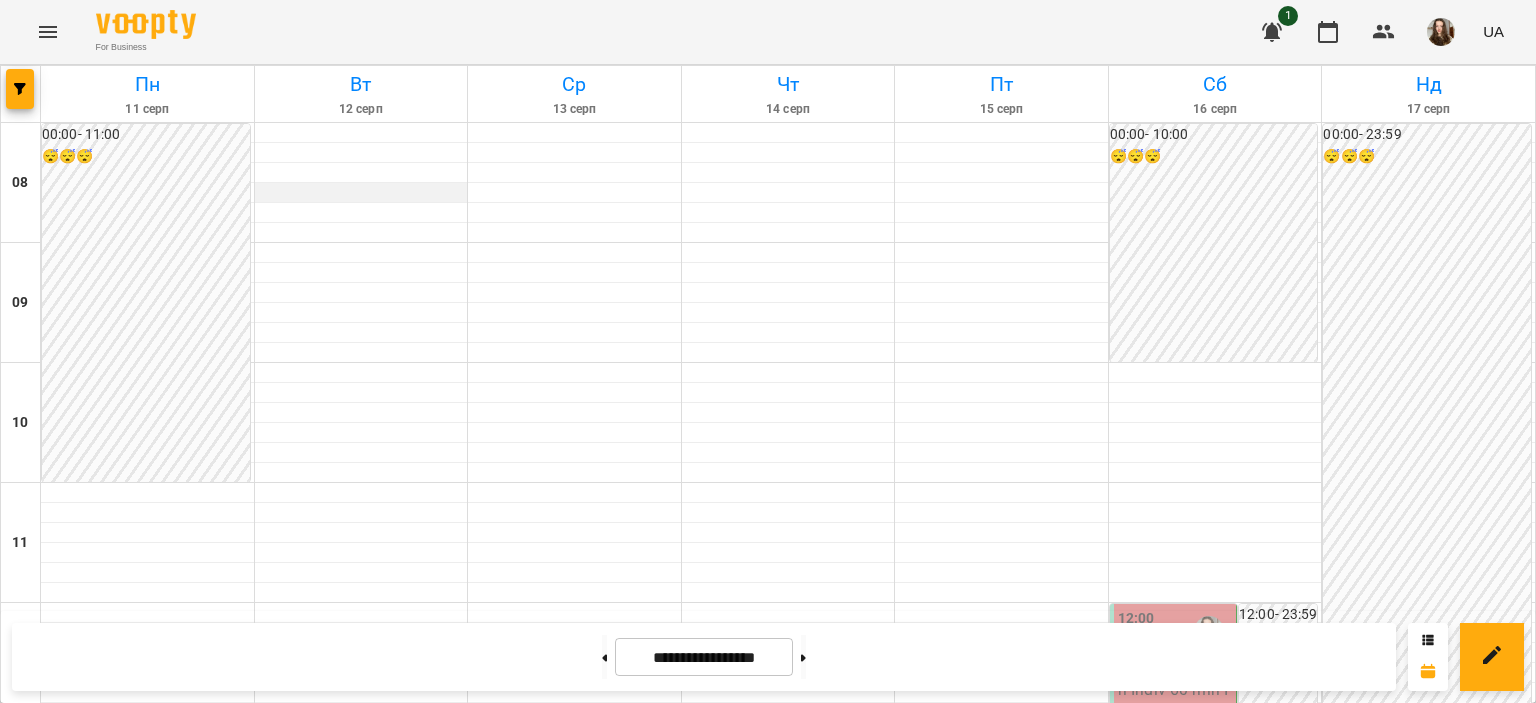 scroll, scrollTop: 0, scrollLeft: 0, axis: both 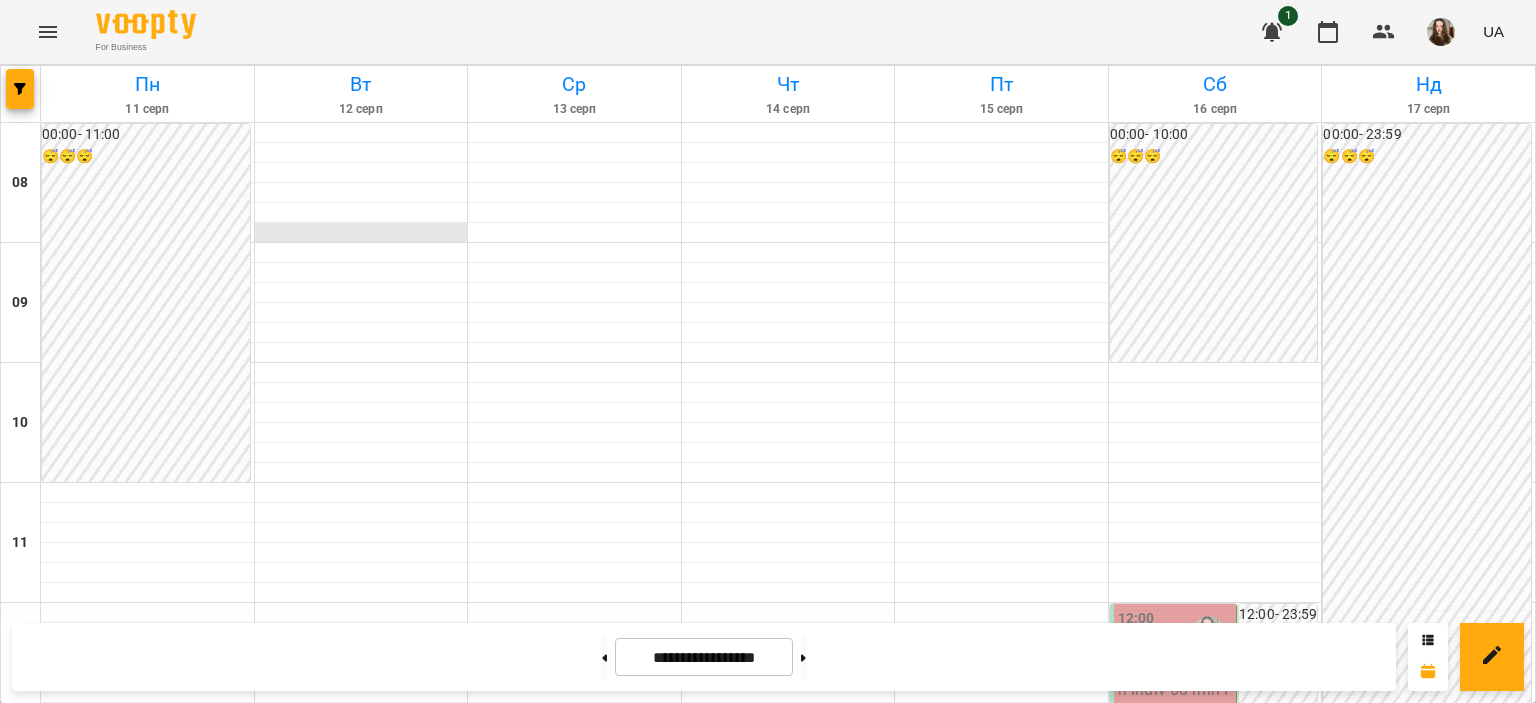 drag, startPoint x: 376, startPoint y: 138, endPoint x: 381, endPoint y: 229, distance: 91.13726 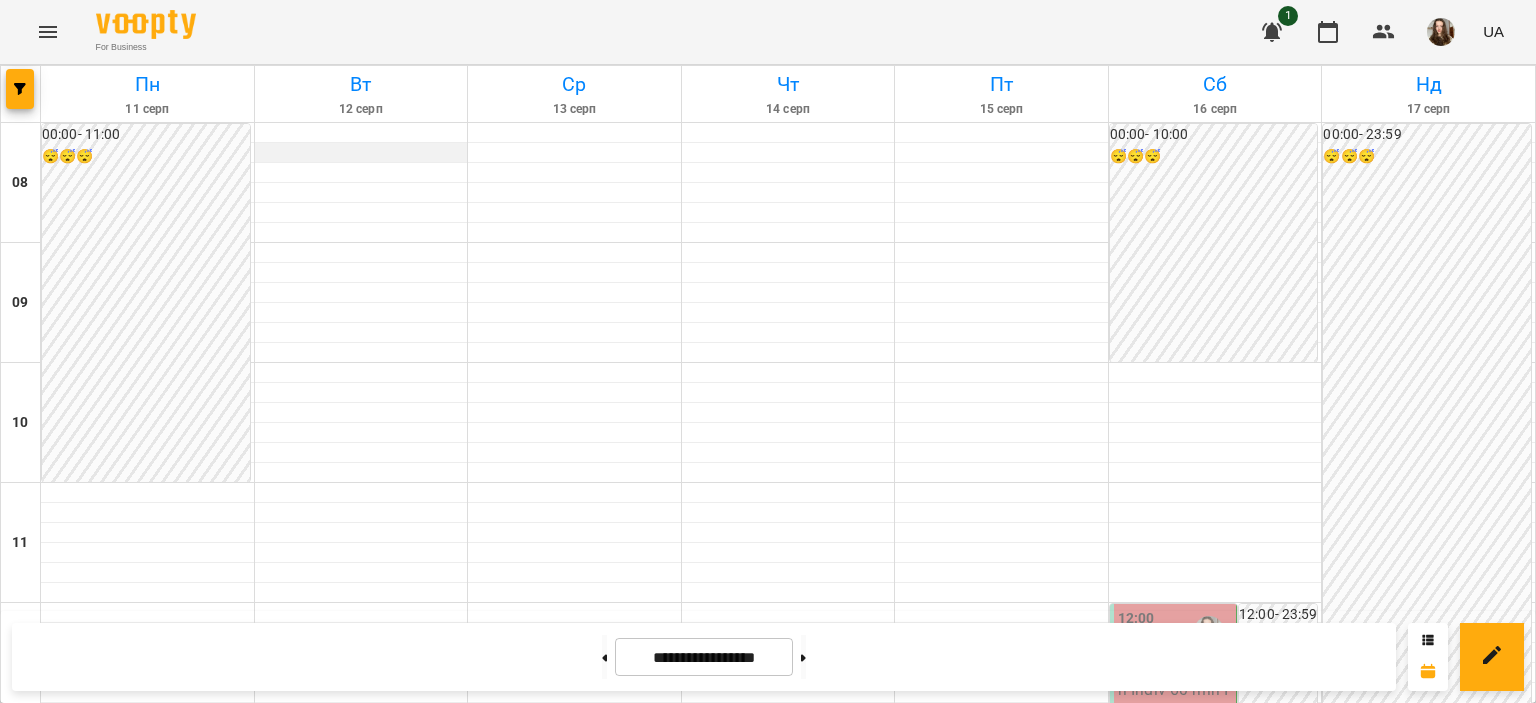click at bounding box center [361, 153] 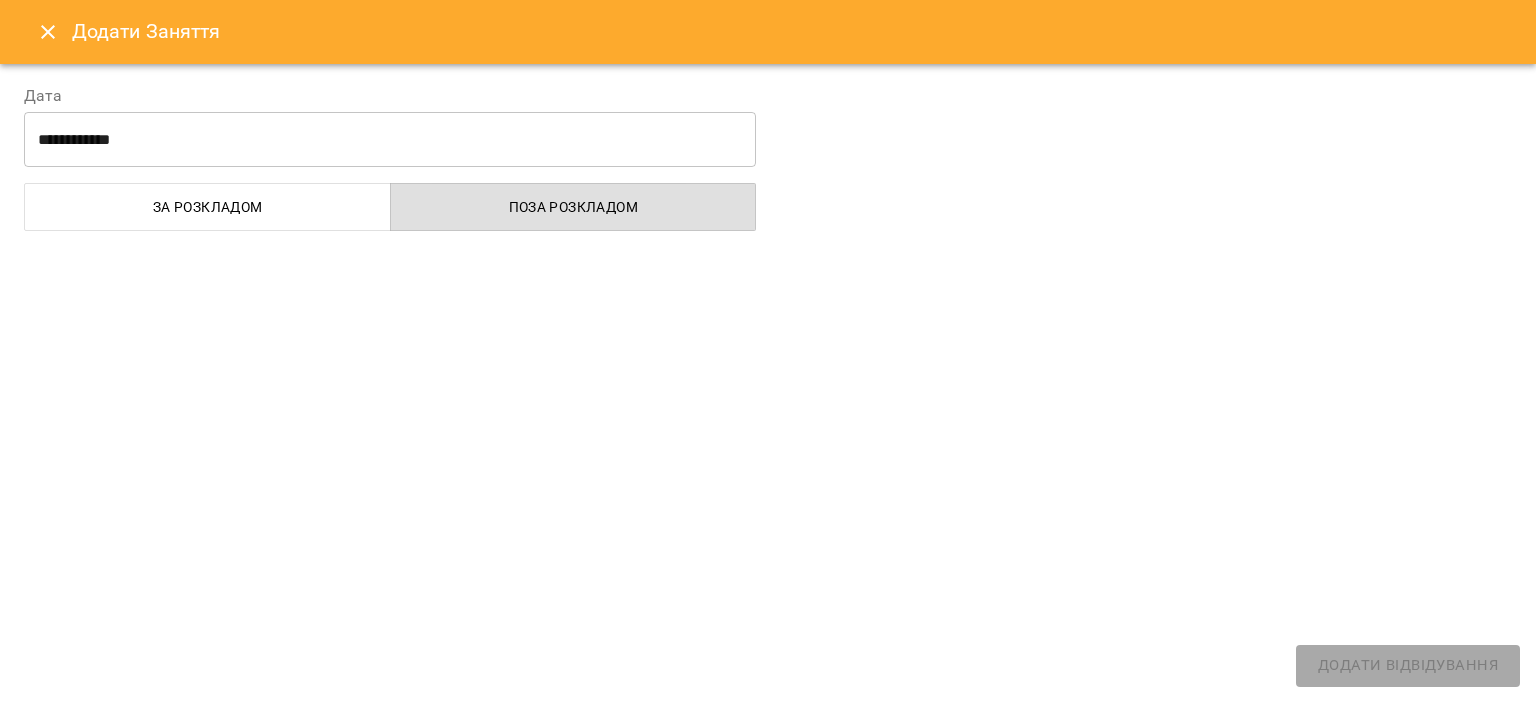select on "**********" 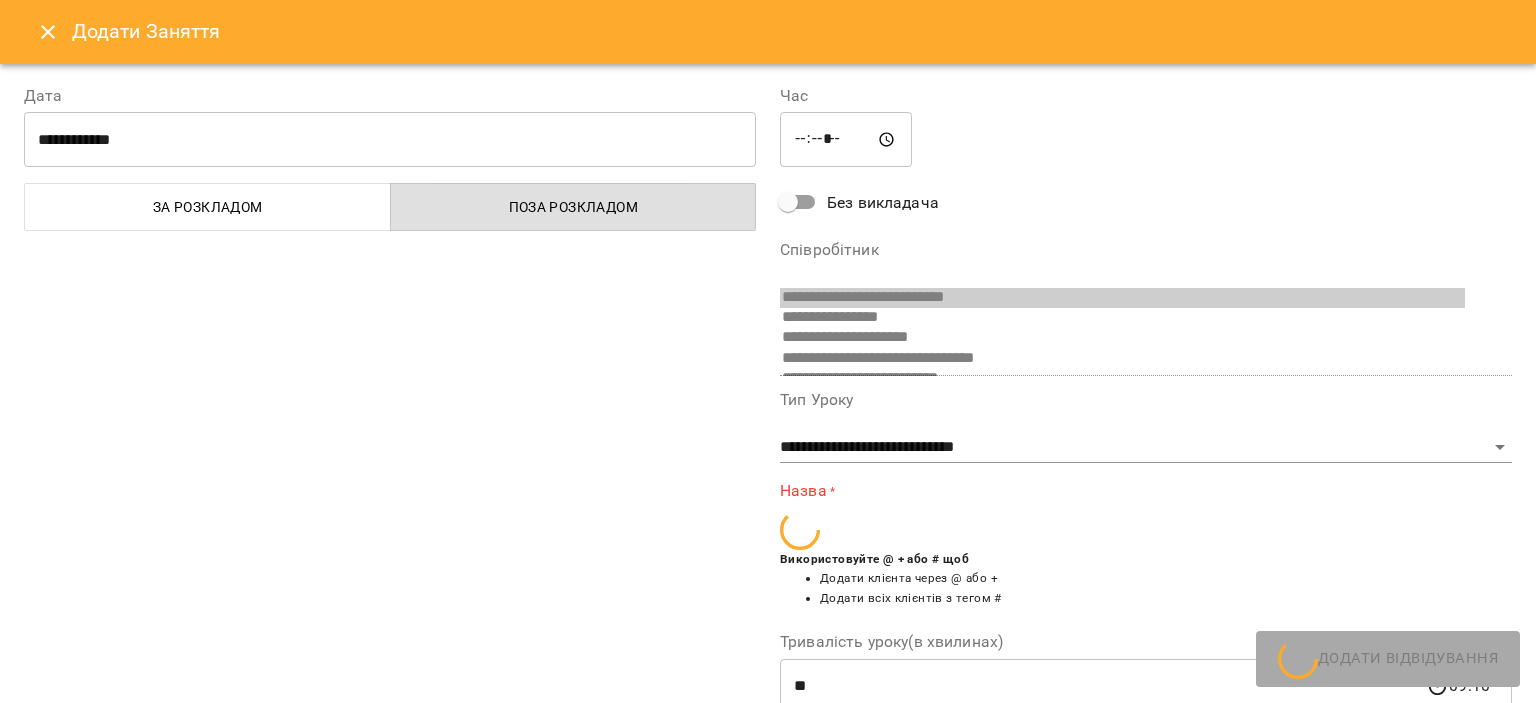 scroll, scrollTop: 276, scrollLeft: 0, axis: vertical 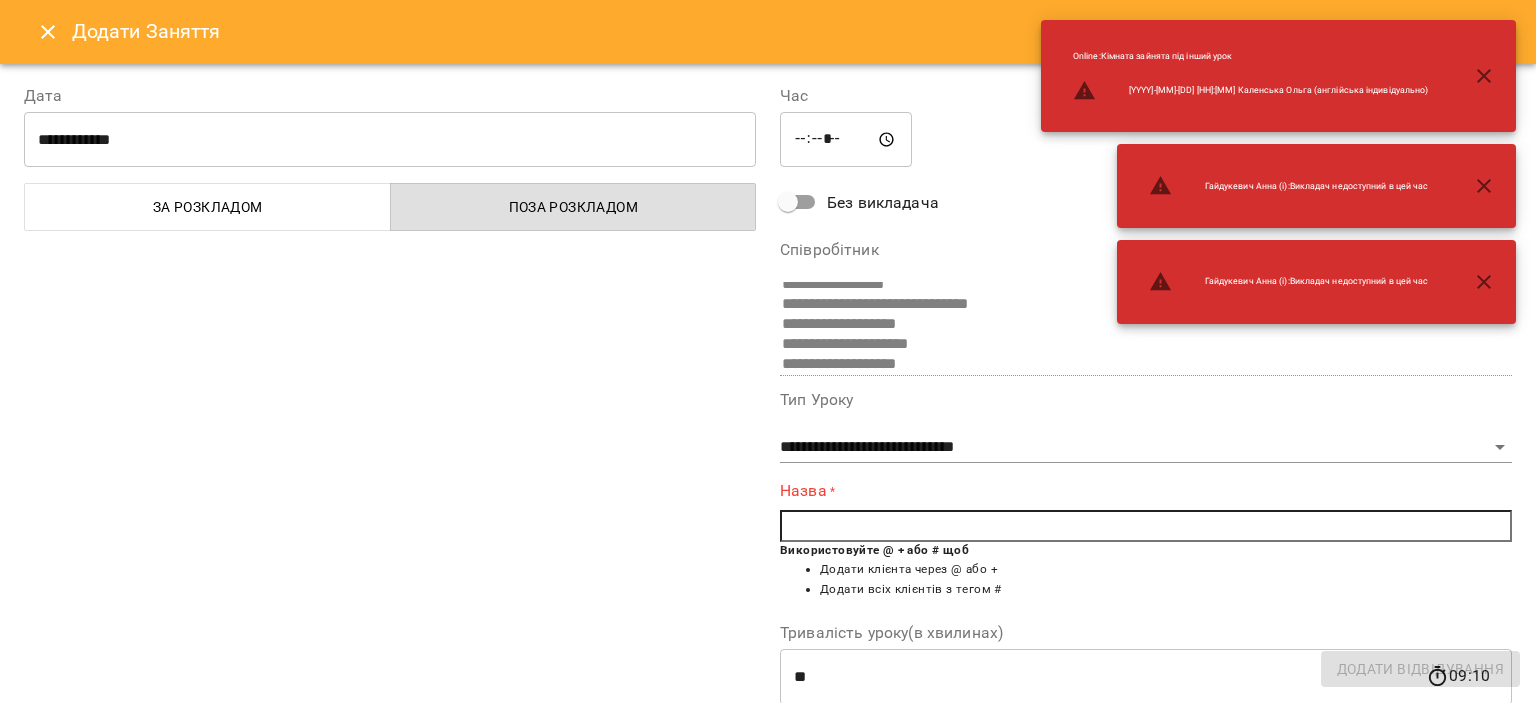 click 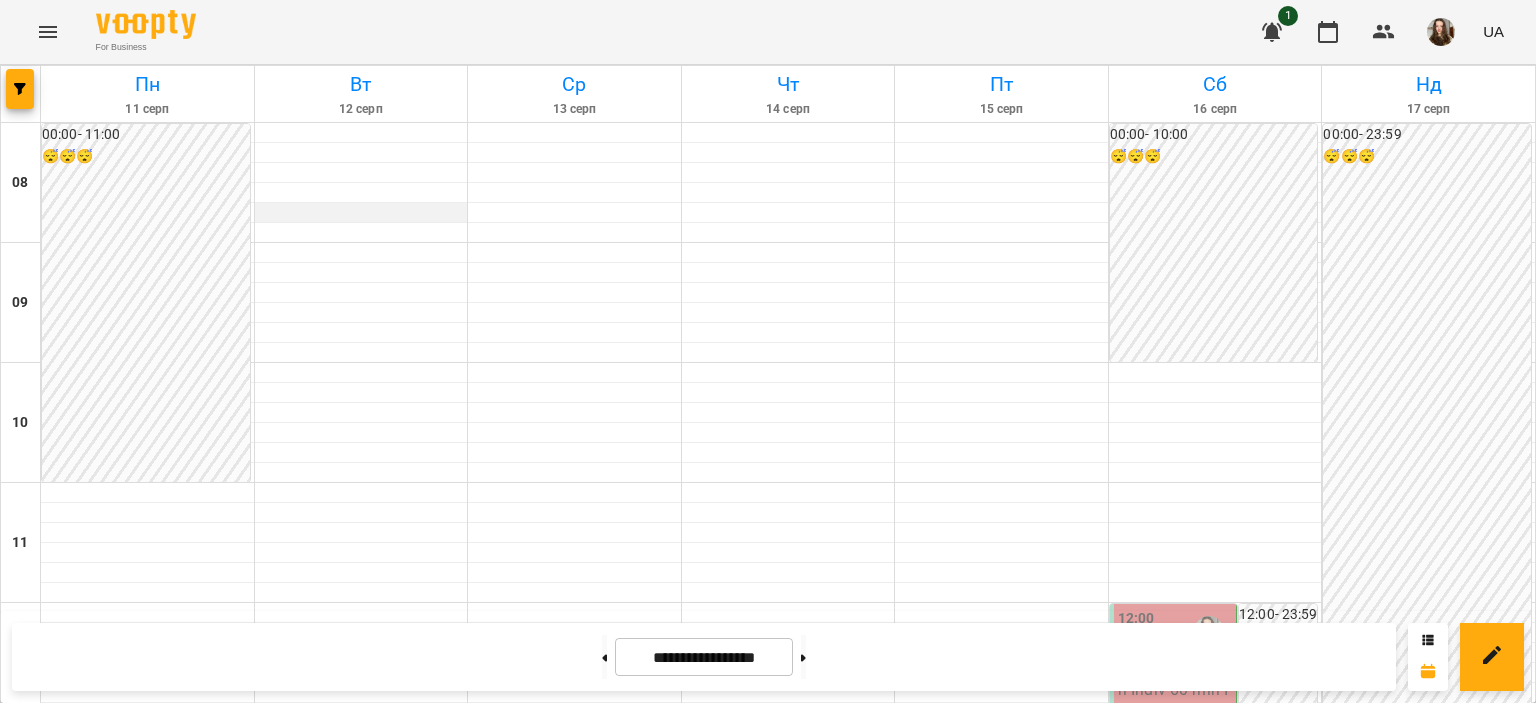 scroll, scrollTop: 988, scrollLeft: 0, axis: vertical 